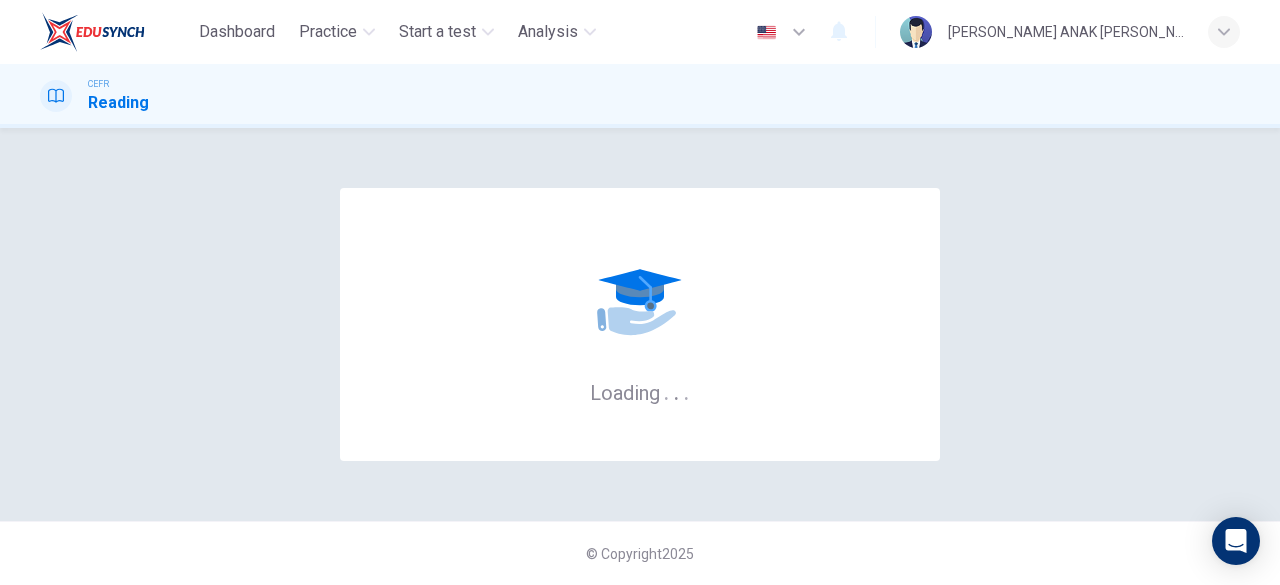 scroll, scrollTop: 0, scrollLeft: 0, axis: both 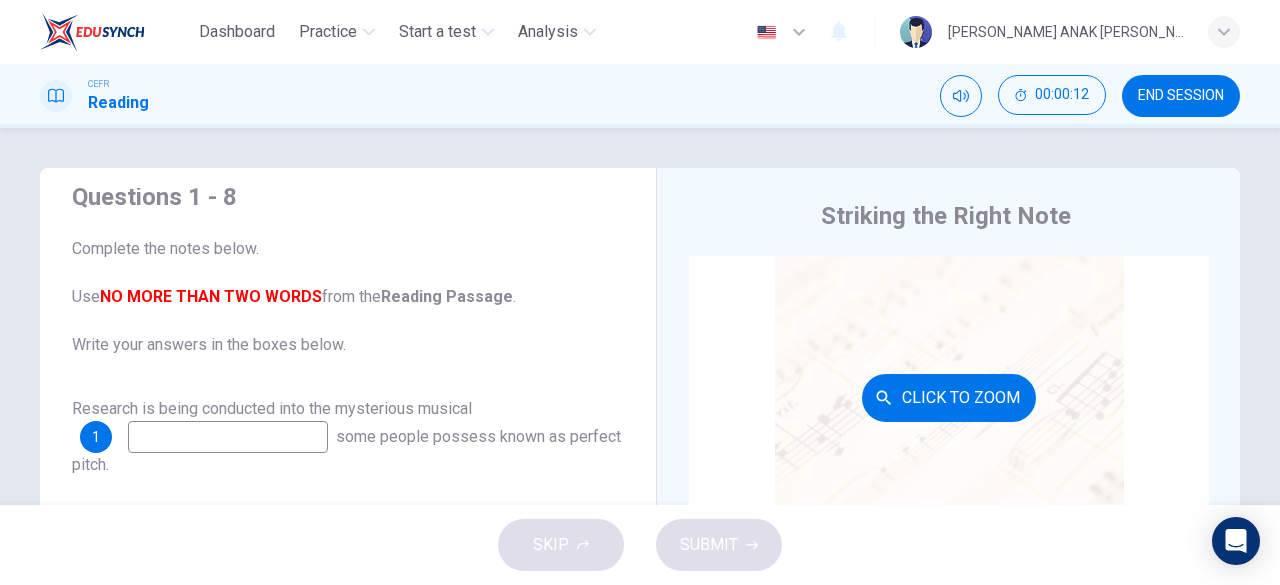 click on "Click to Zoom" at bounding box center [949, 398] 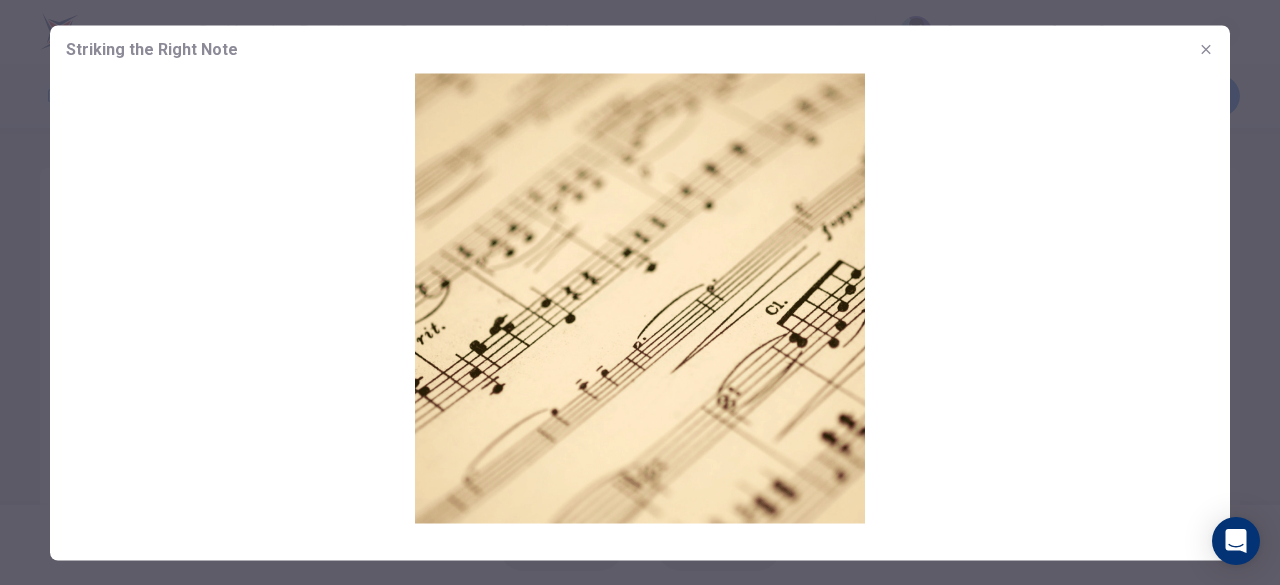 drag, startPoint x: 985, startPoint y: 281, endPoint x: 678, endPoint y: 291, distance: 307.1628 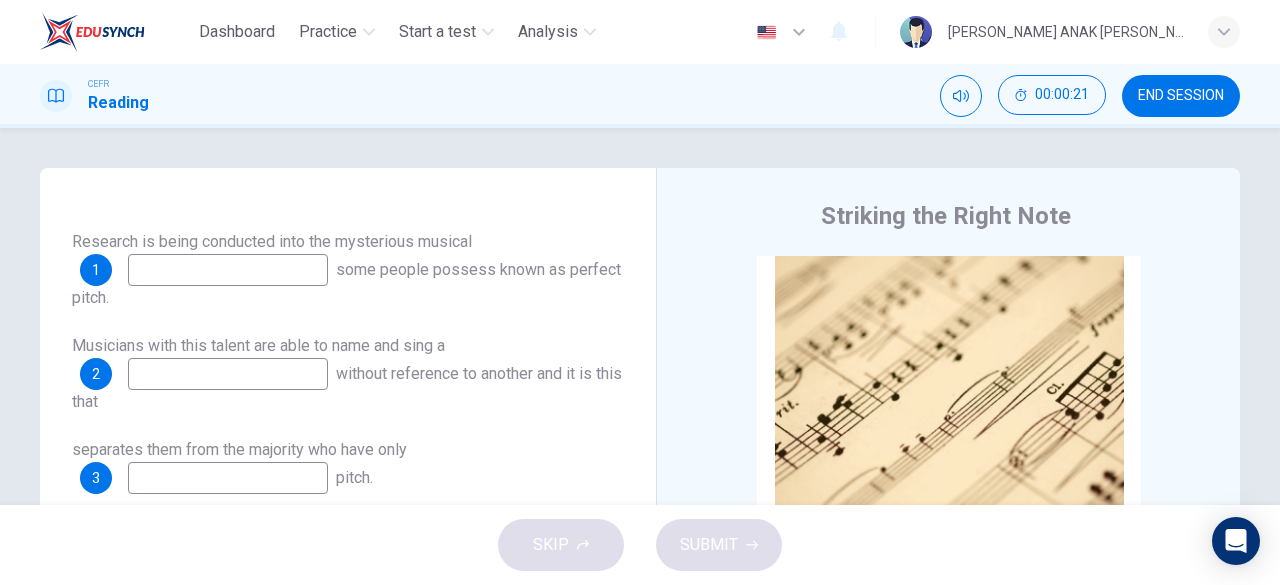 scroll, scrollTop: 195, scrollLeft: 0, axis: vertical 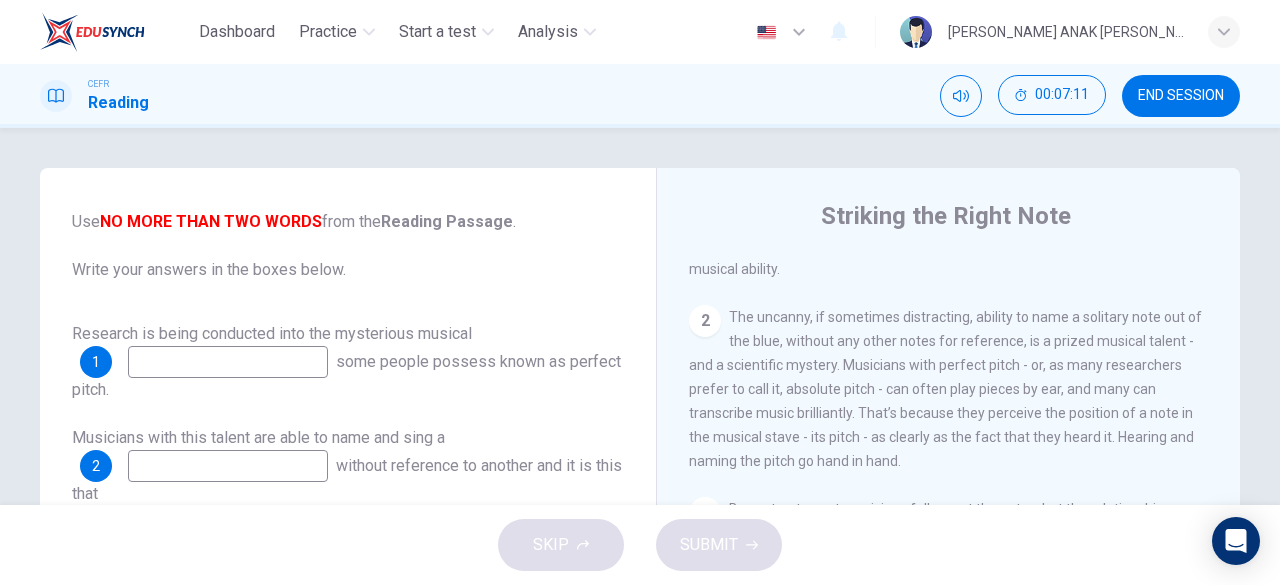click at bounding box center [228, 362] 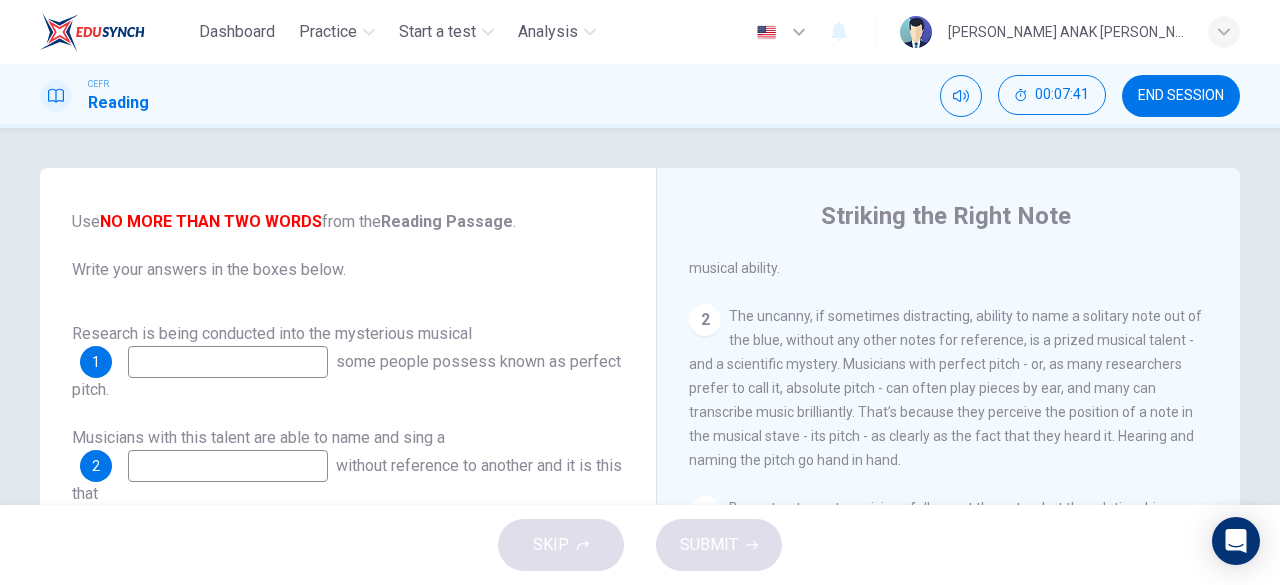 scroll, scrollTop: 468, scrollLeft: 0, axis: vertical 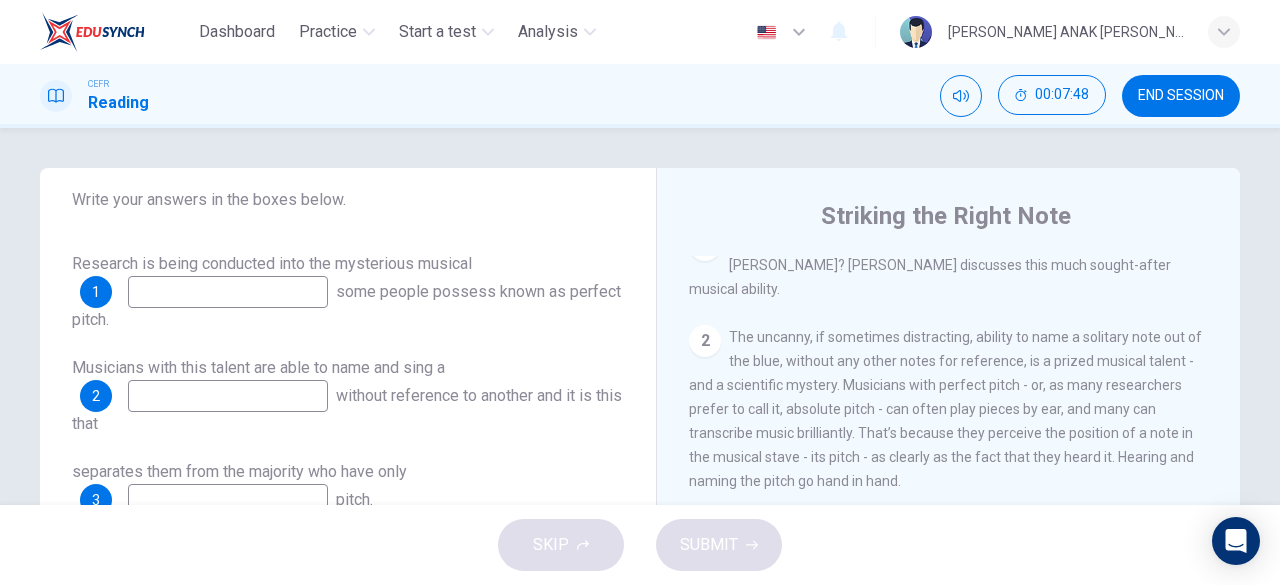 click at bounding box center (228, 292) 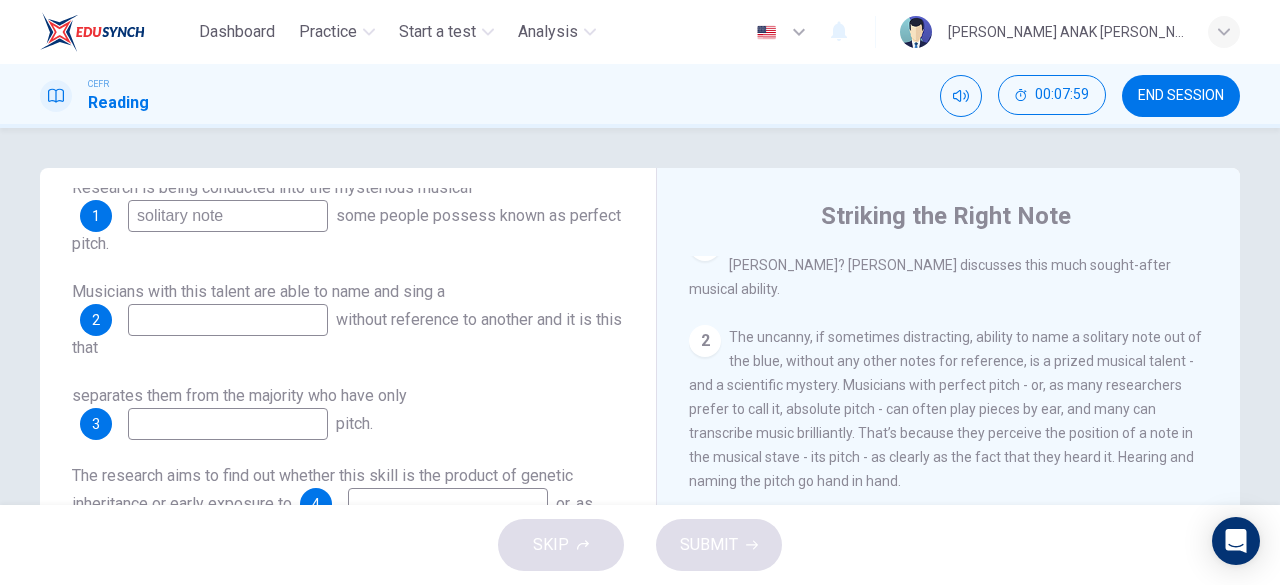 scroll, scrollTop: 251, scrollLeft: 0, axis: vertical 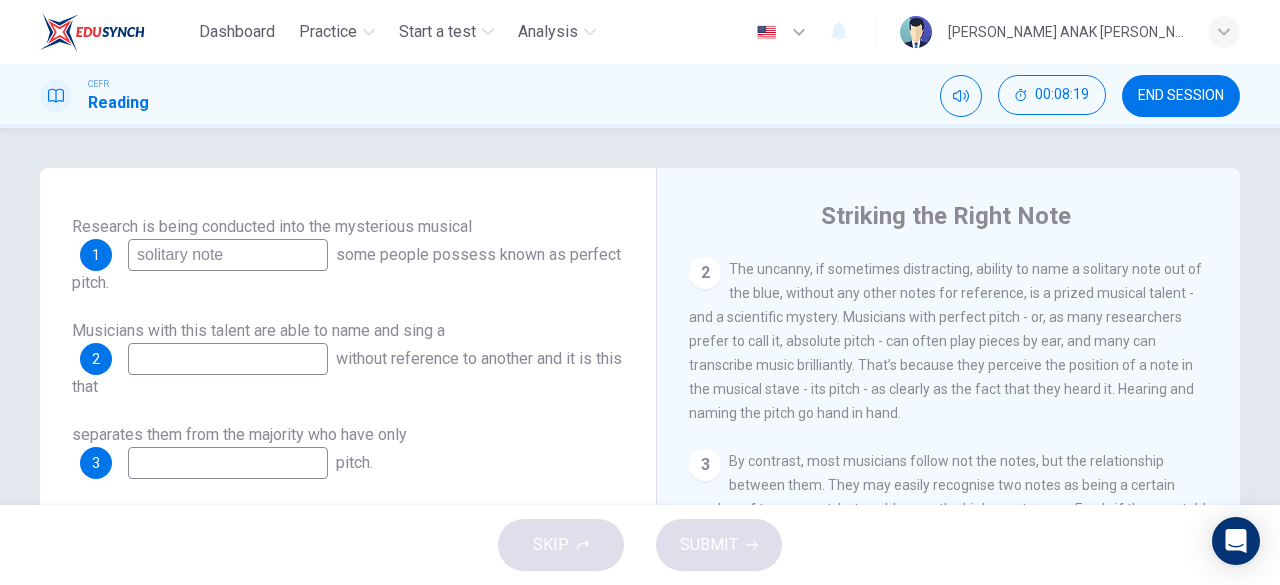 drag, startPoint x: 244, startPoint y: 261, endPoint x: 100, endPoint y: 257, distance: 144.05554 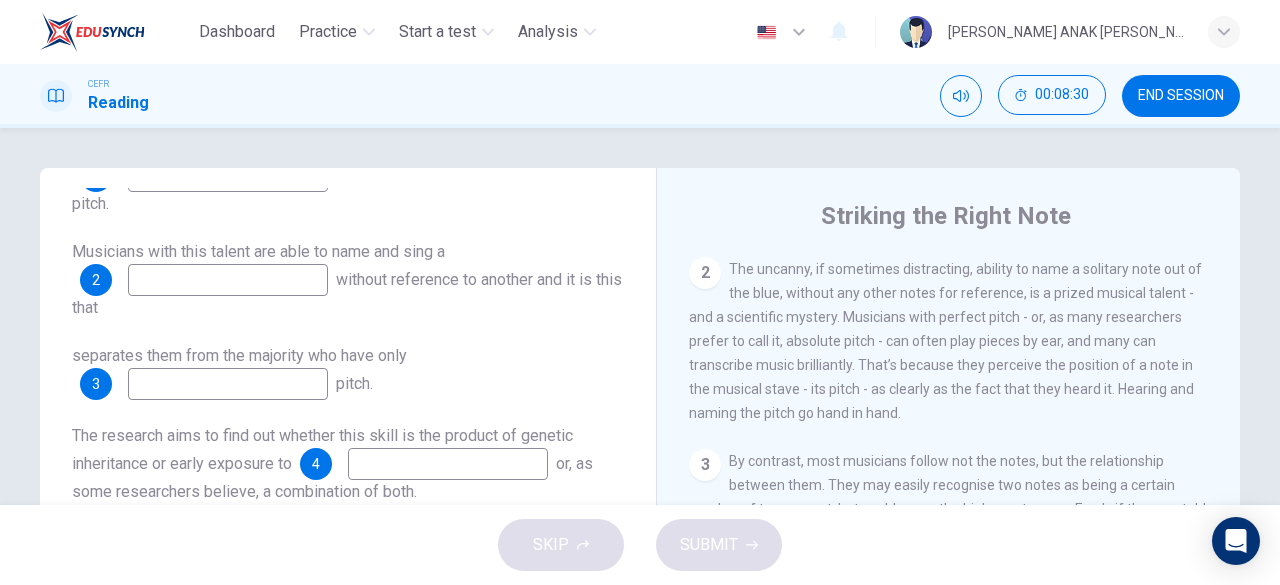 scroll, scrollTop: 289, scrollLeft: 0, axis: vertical 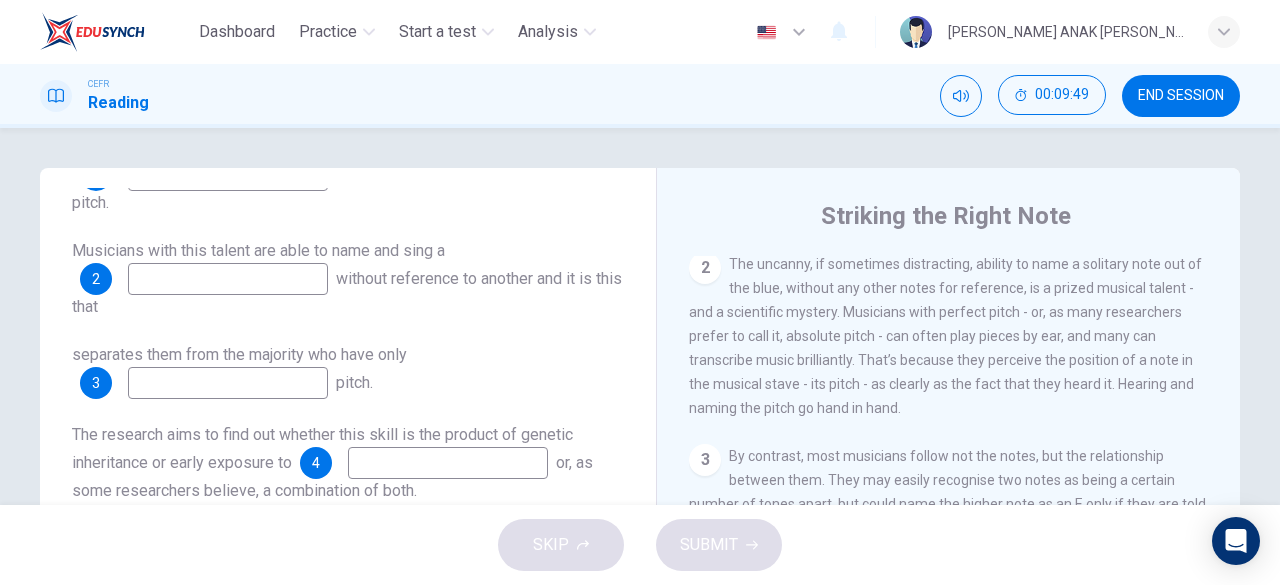 type on "absolute pitch" 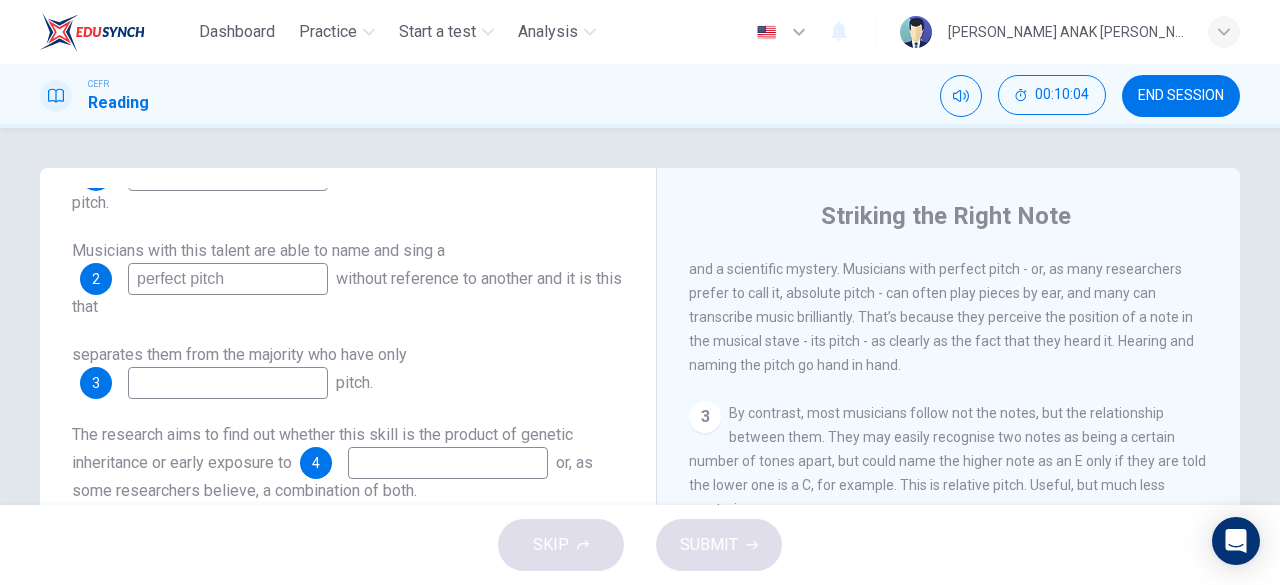 scroll, scrollTop: 563, scrollLeft: 0, axis: vertical 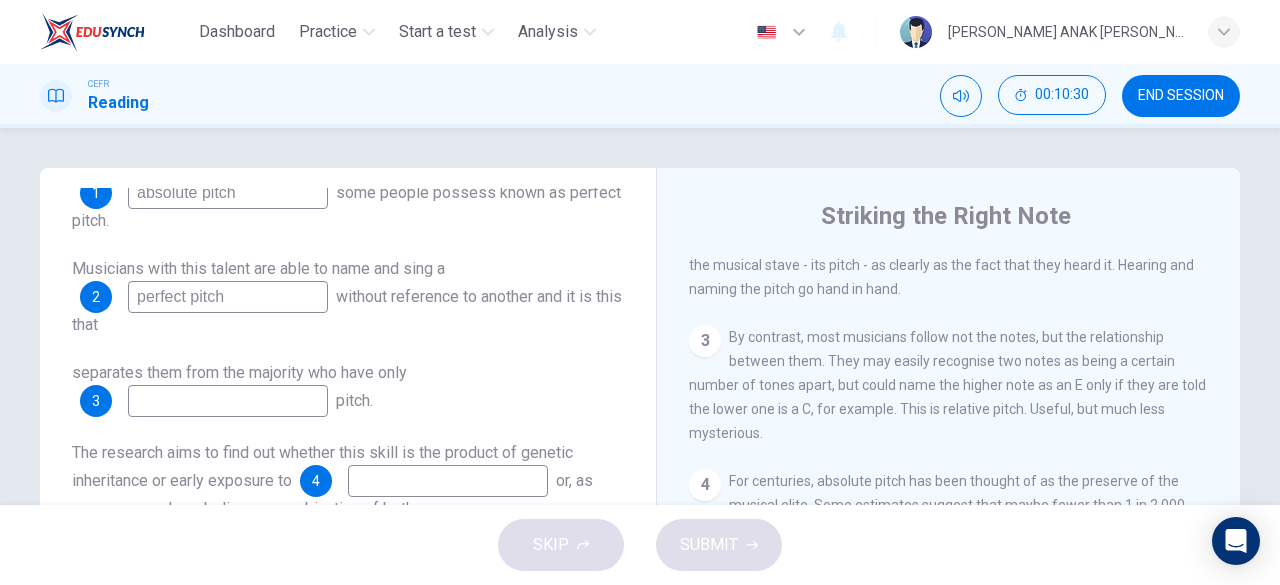type on "perfect pitch" 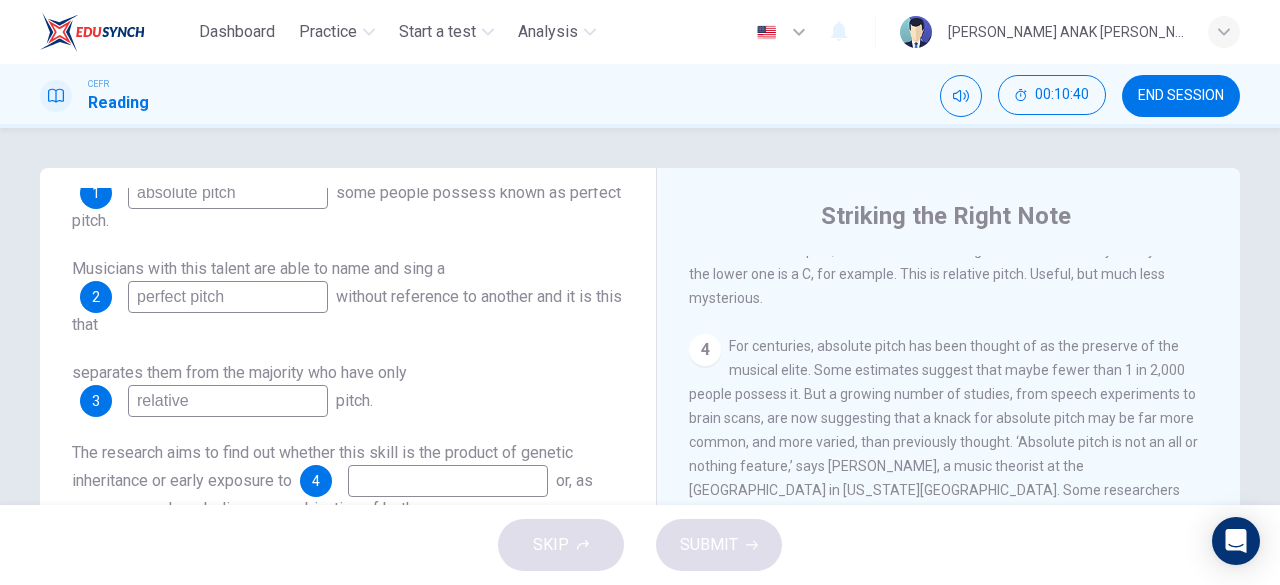scroll, scrollTop: 776, scrollLeft: 0, axis: vertical 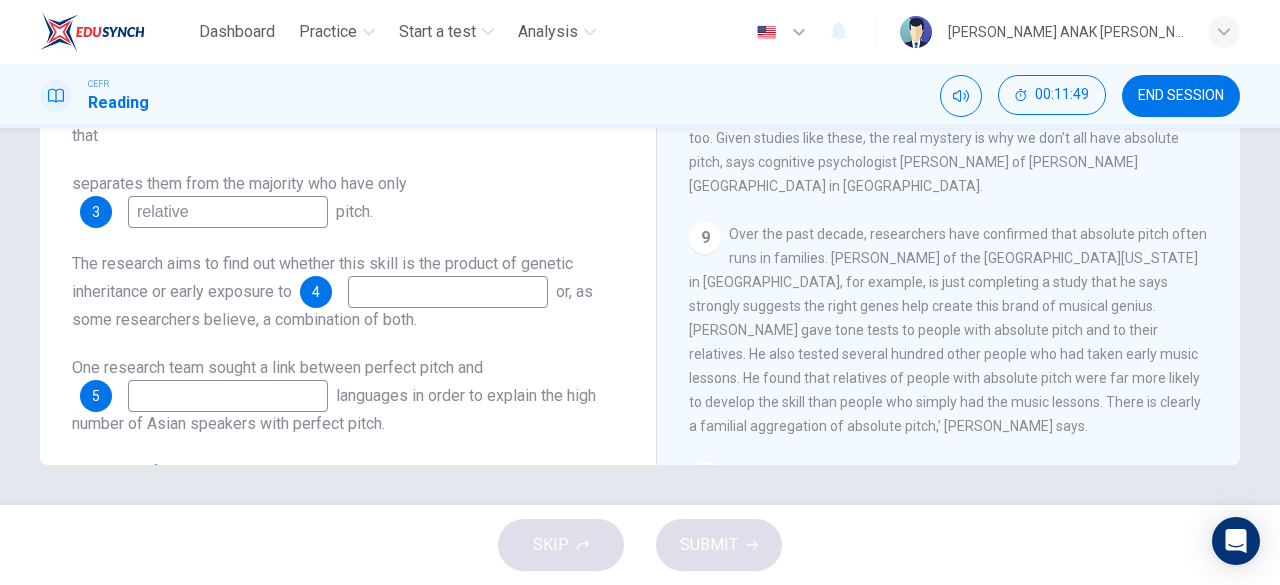 type on "relative" 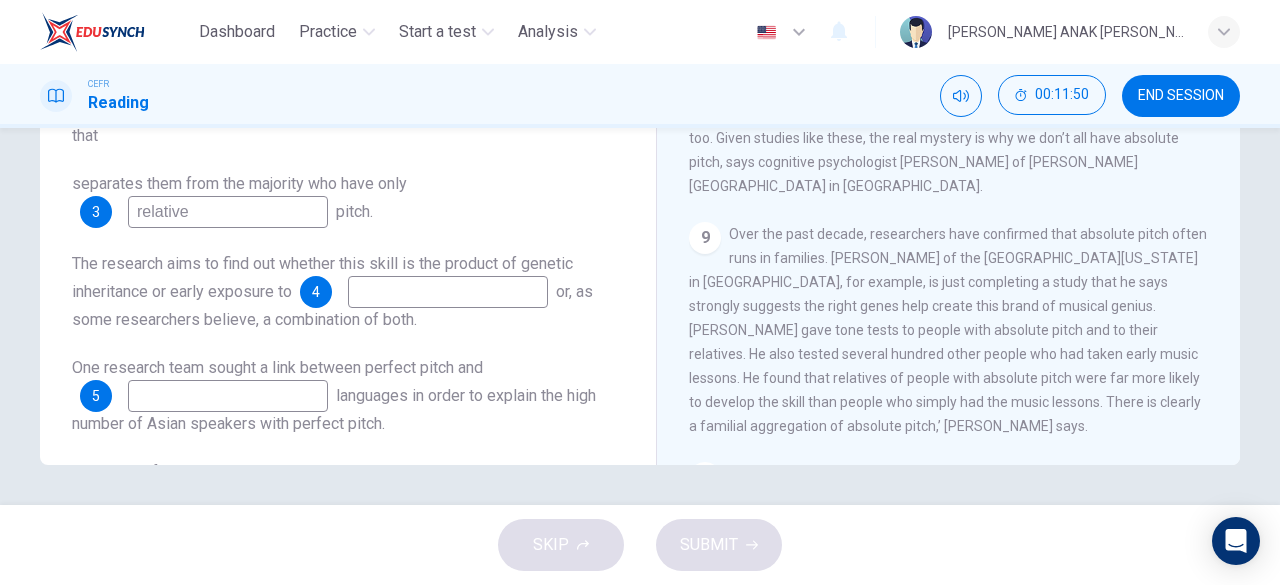 click at bounding box center (448, 292) 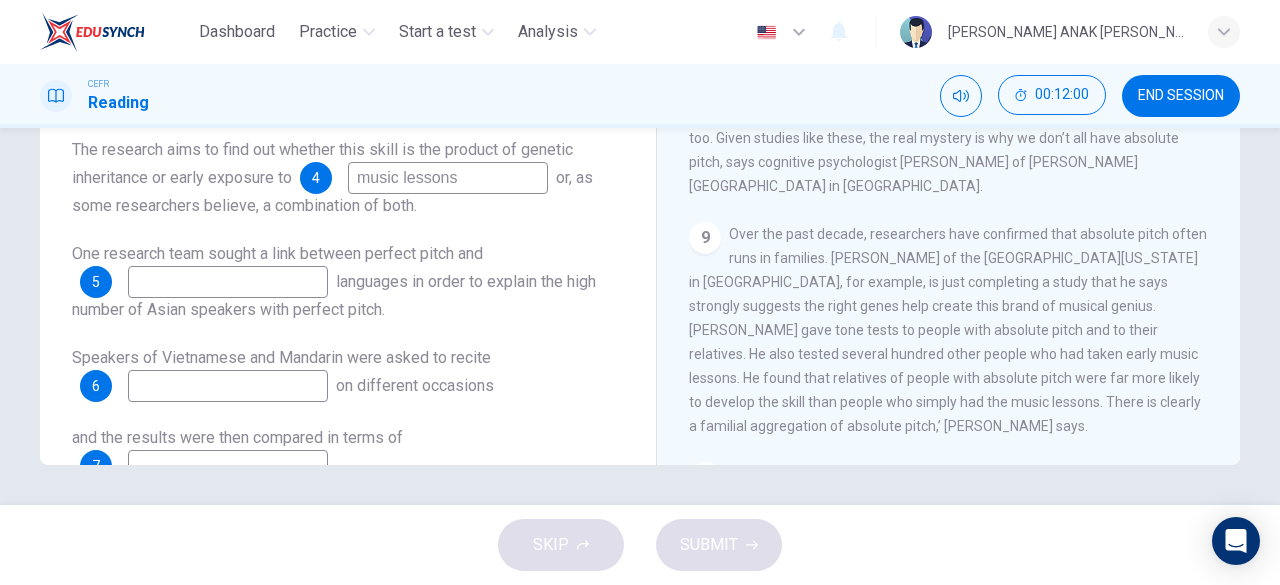 scroll, scrollTop: 183, scrollLeft: 0, axis: vertical 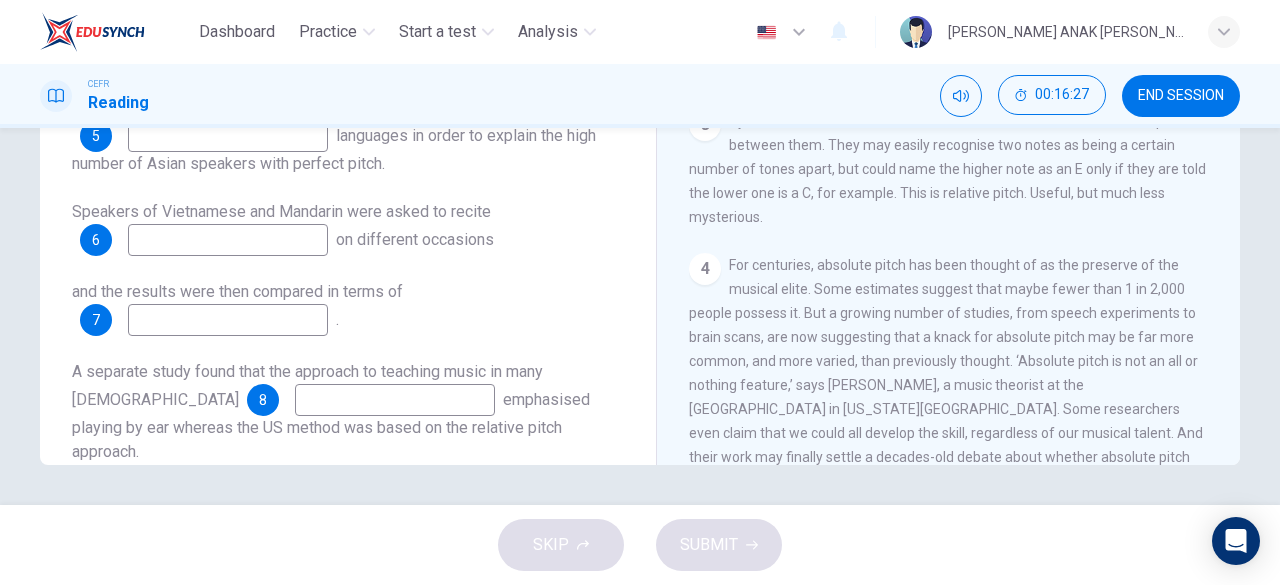 type on "music lessons" 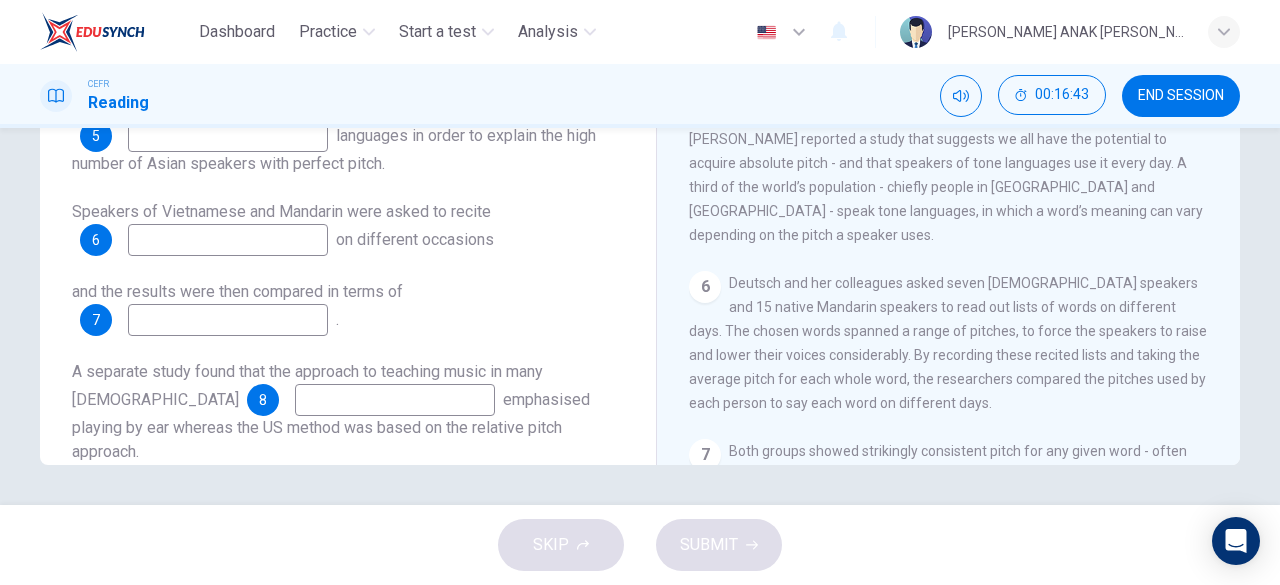 scroll, scrollTop: 922, scrollLeft: 0, axis: vertical 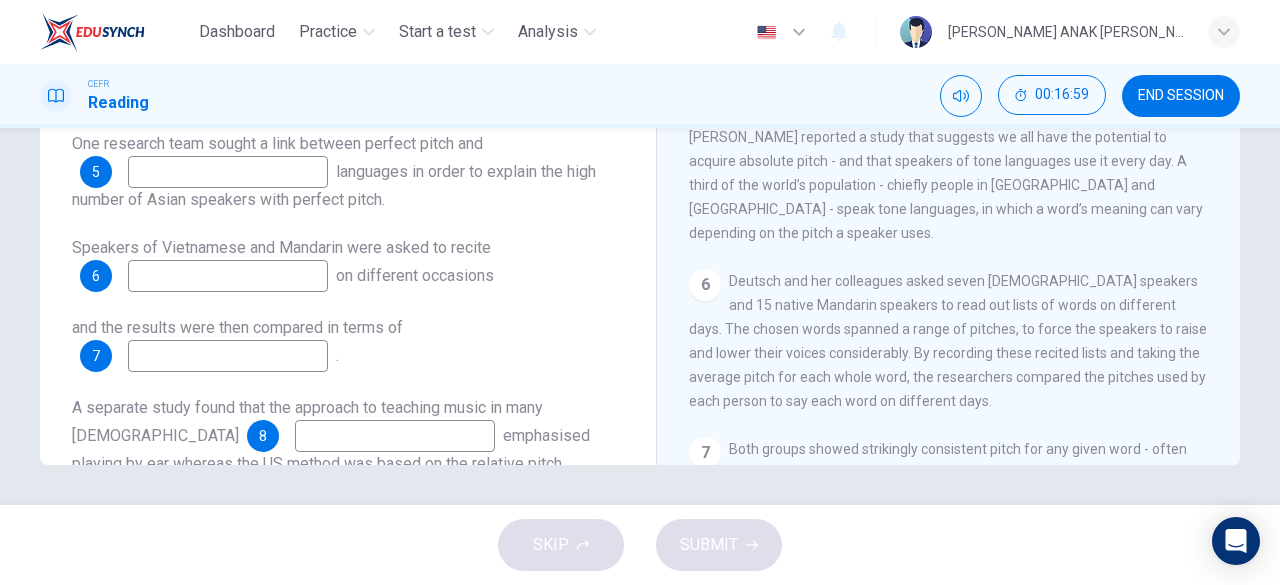 click at bounding box center [228, 276] 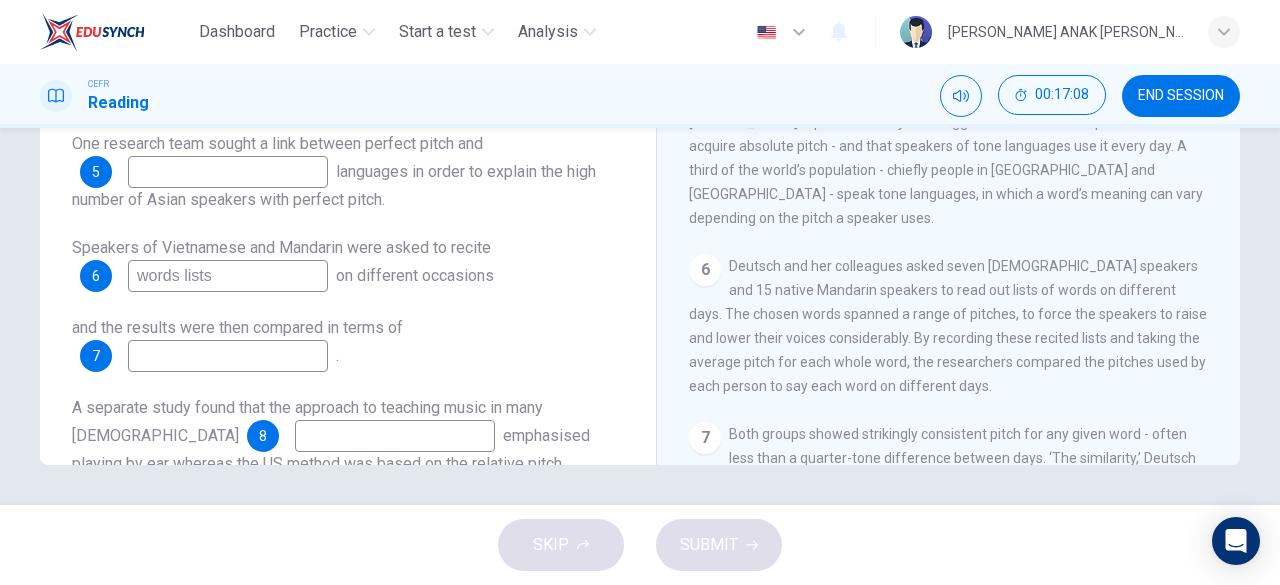 scroll, scrollTop: 938, scrollLeft: 0, axis: vertical 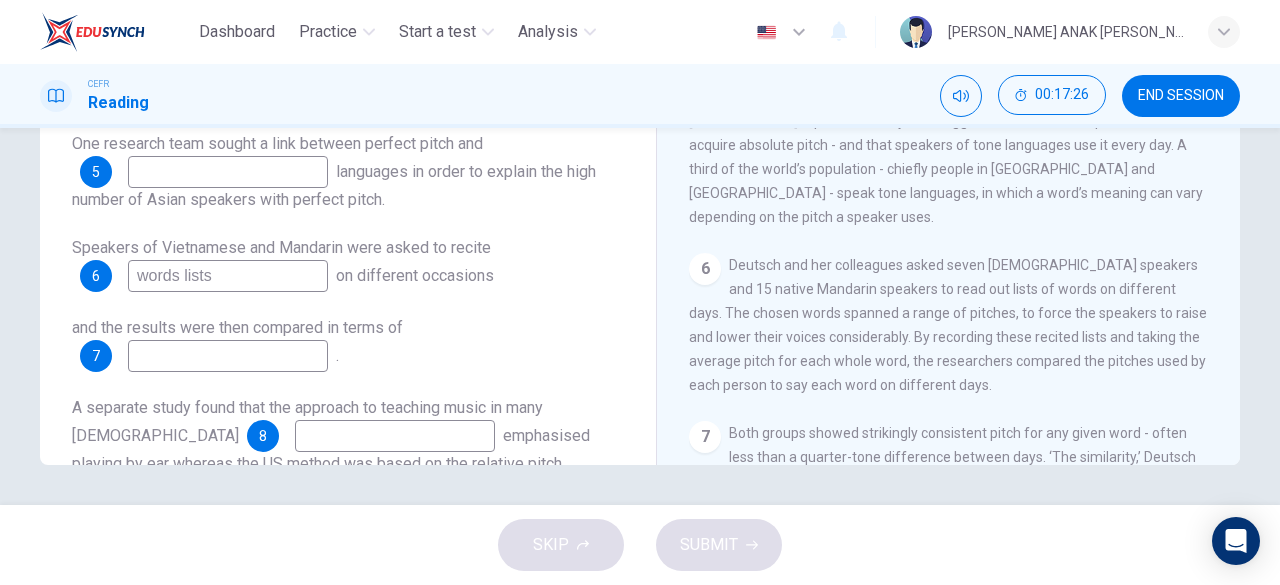 click on "words lists" at bounding box center [228, 276] 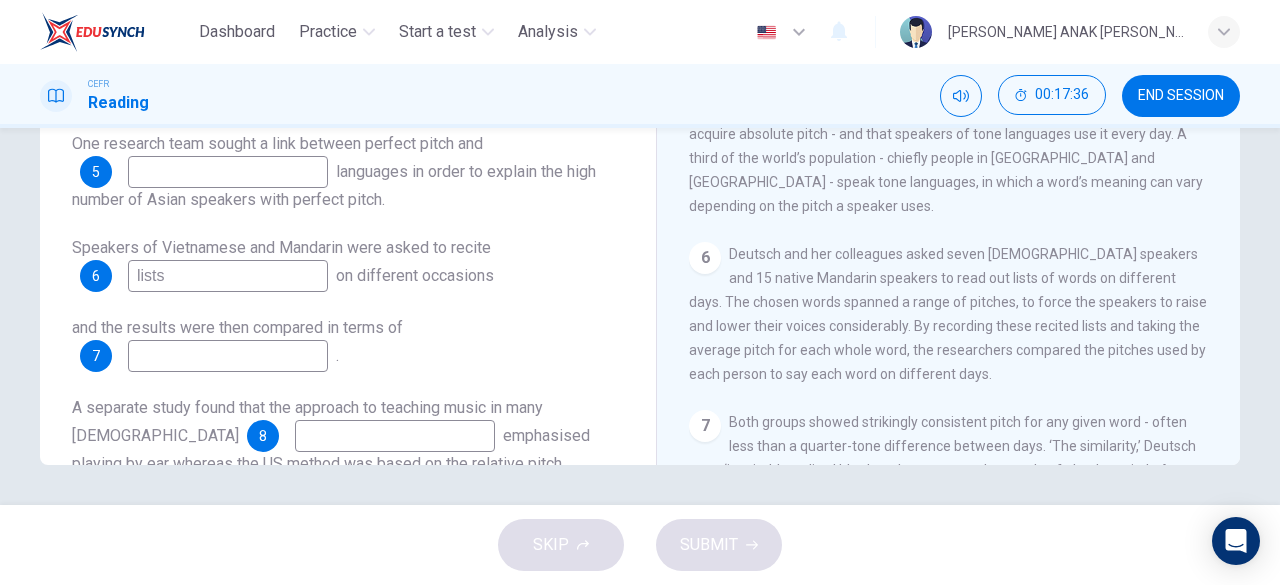 scroll, scrollTop: 951, scrollLeft: 0, axis: vertical 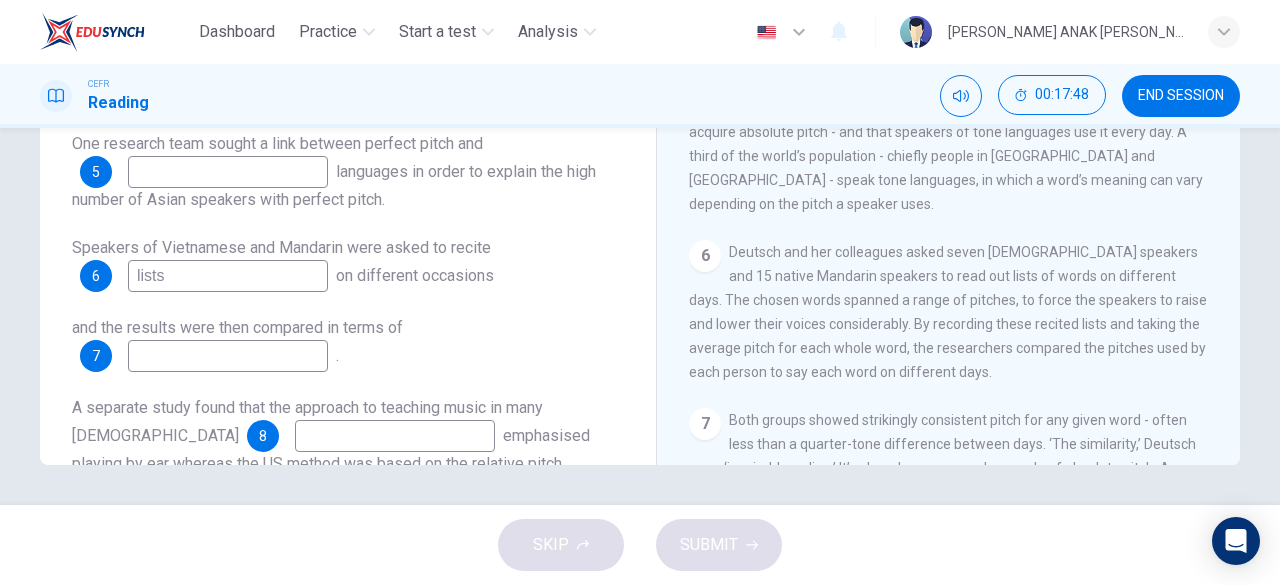 type on "lists" 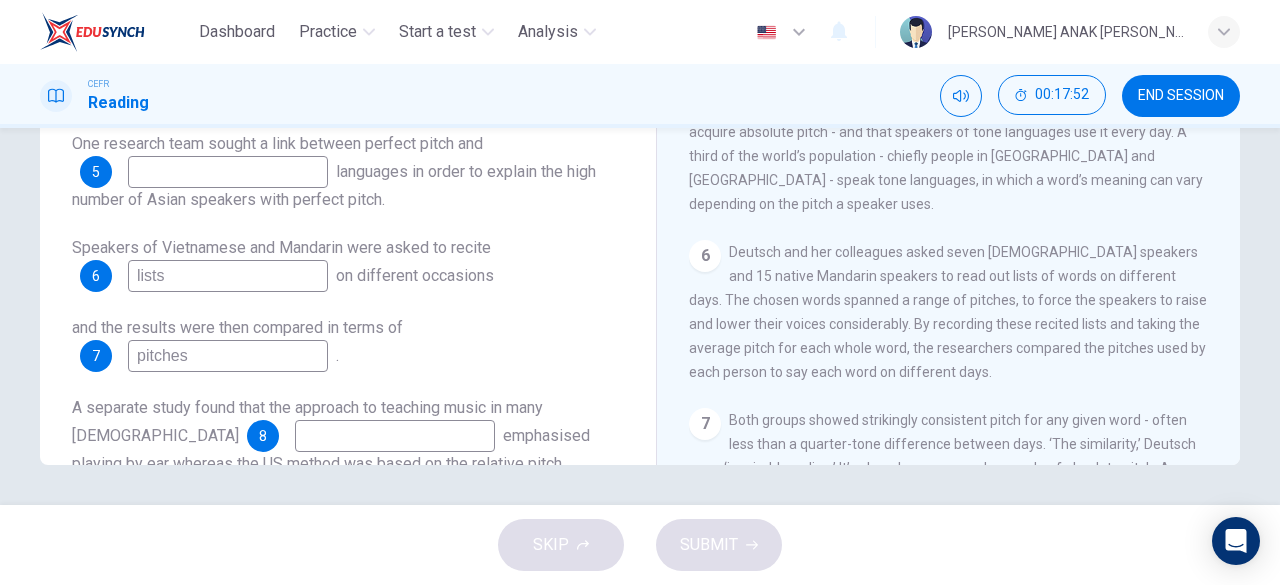 scroll, scrollTop: 336, scrollLeft: 0, axis: vertical 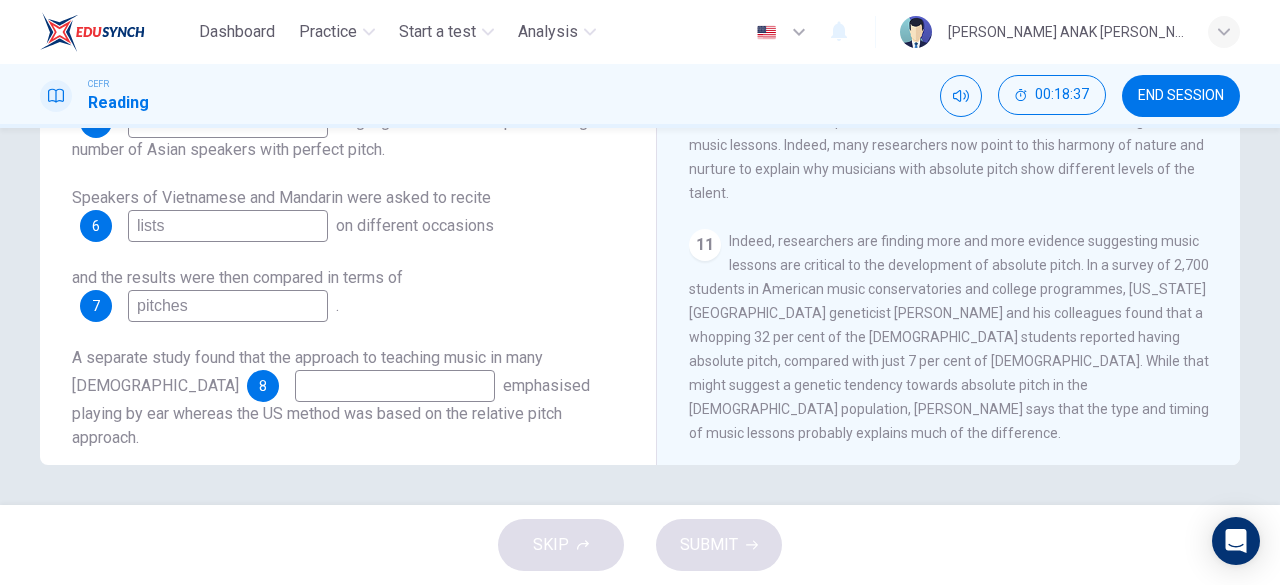 type on "pitches" 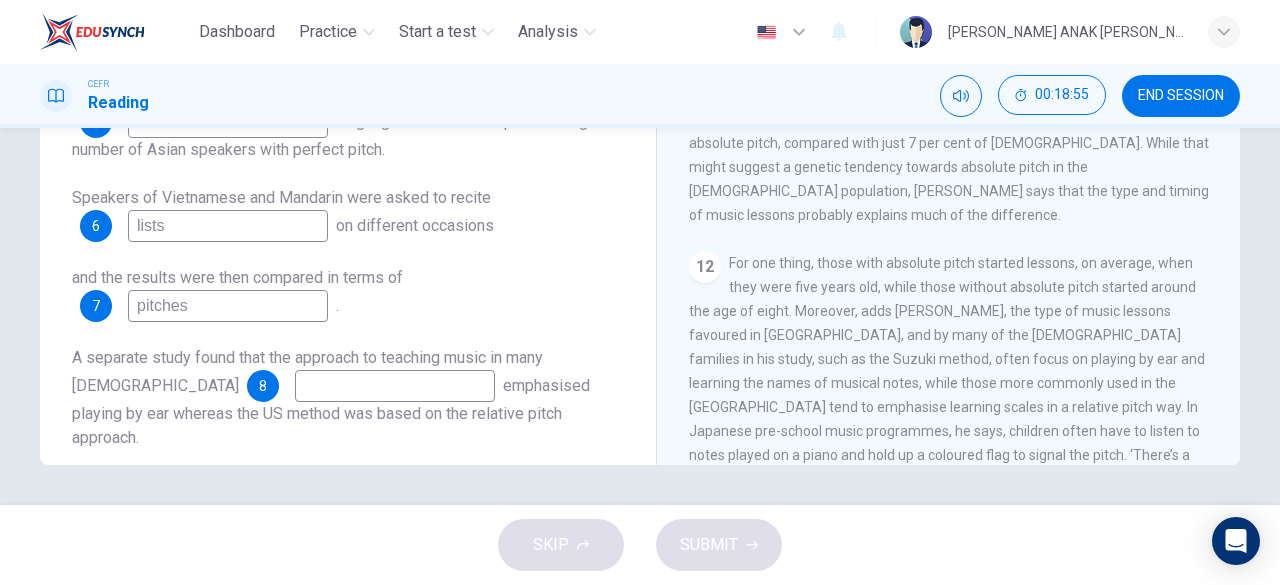 scroll, scrollTop: 2117, scrollLeft: 0, axis: vertical 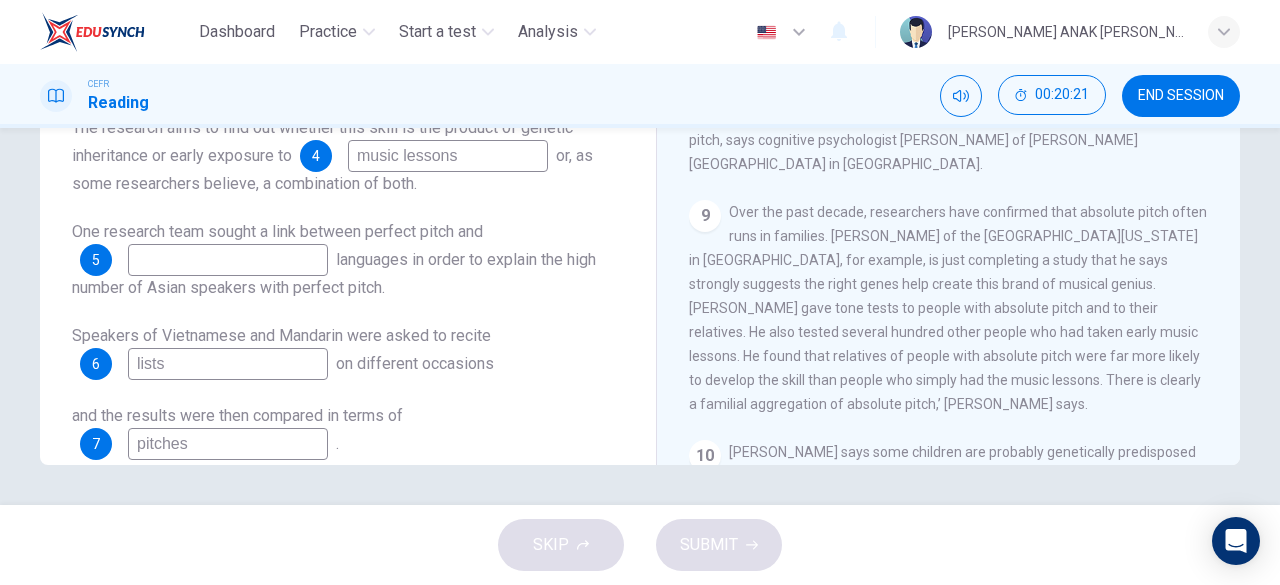 type on "Suzuki method" 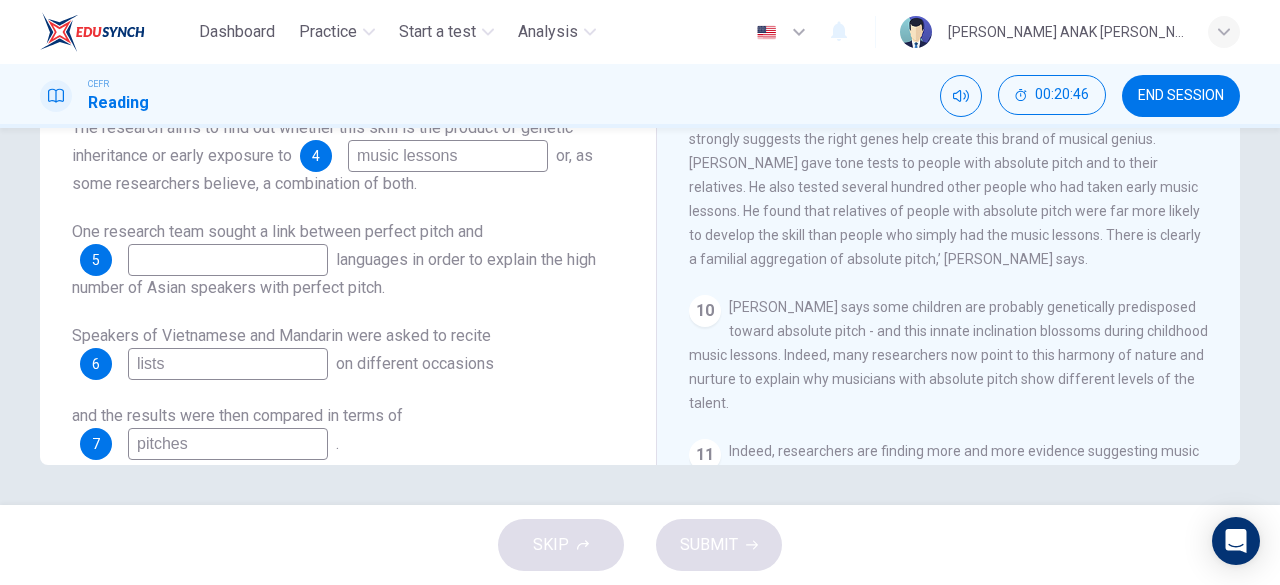 scroll, scrollTop: 1689, scrollLeft: 0, axis: vertical 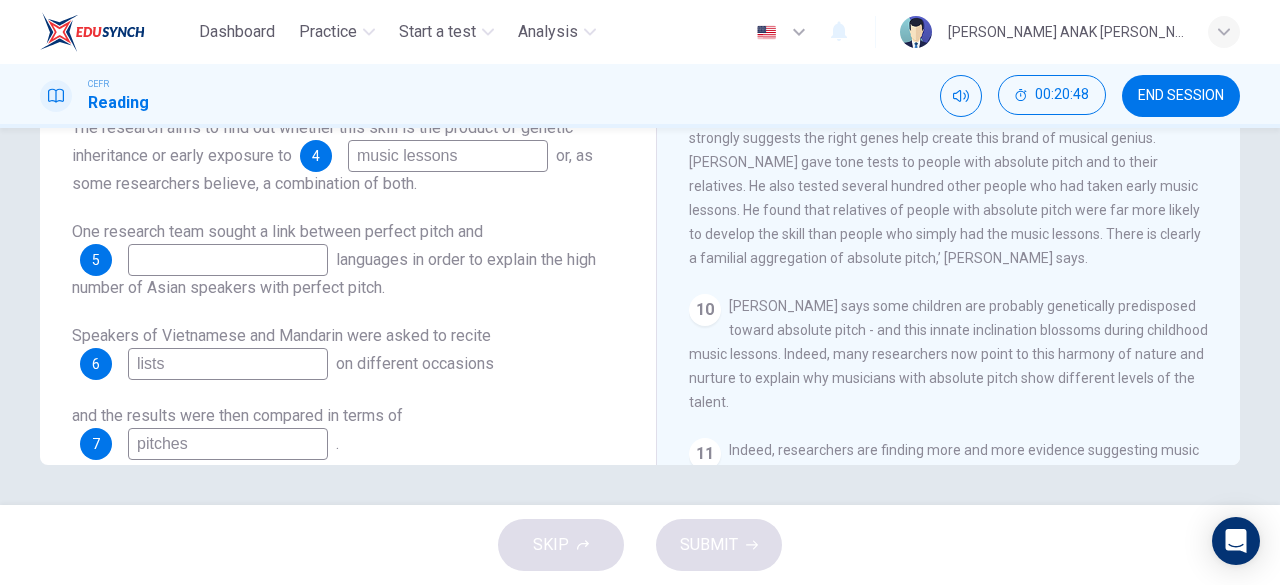 click on "SKIP SUBMIT" at bounding box center [640, 545] 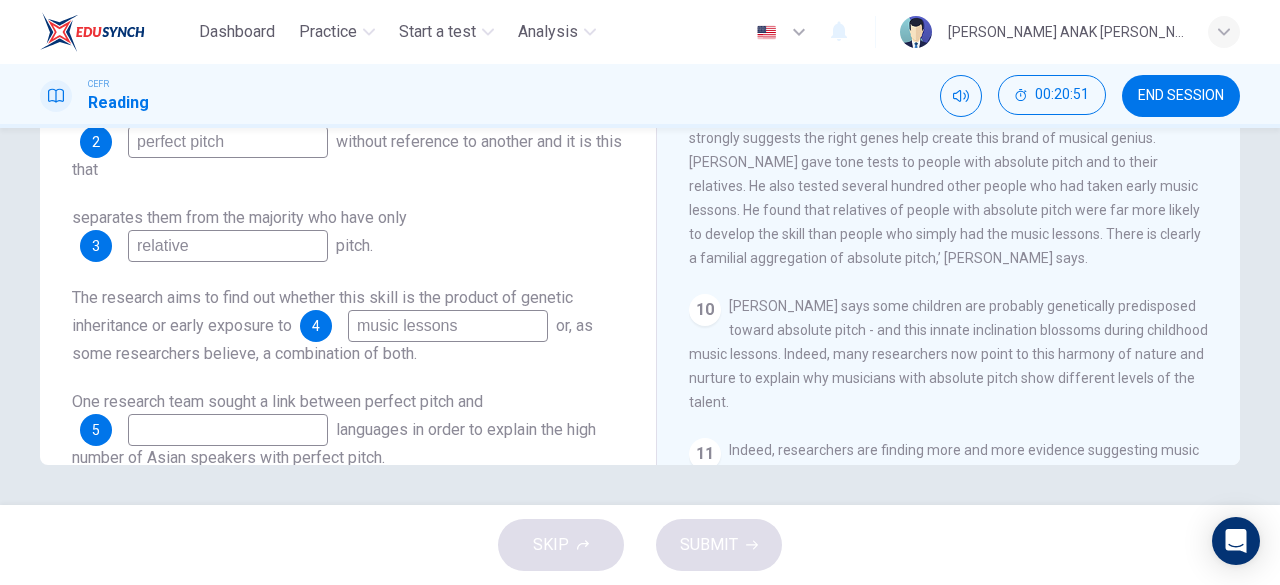 scroll, scrollTop: 28, scrollLeft: 0, axis: vertical 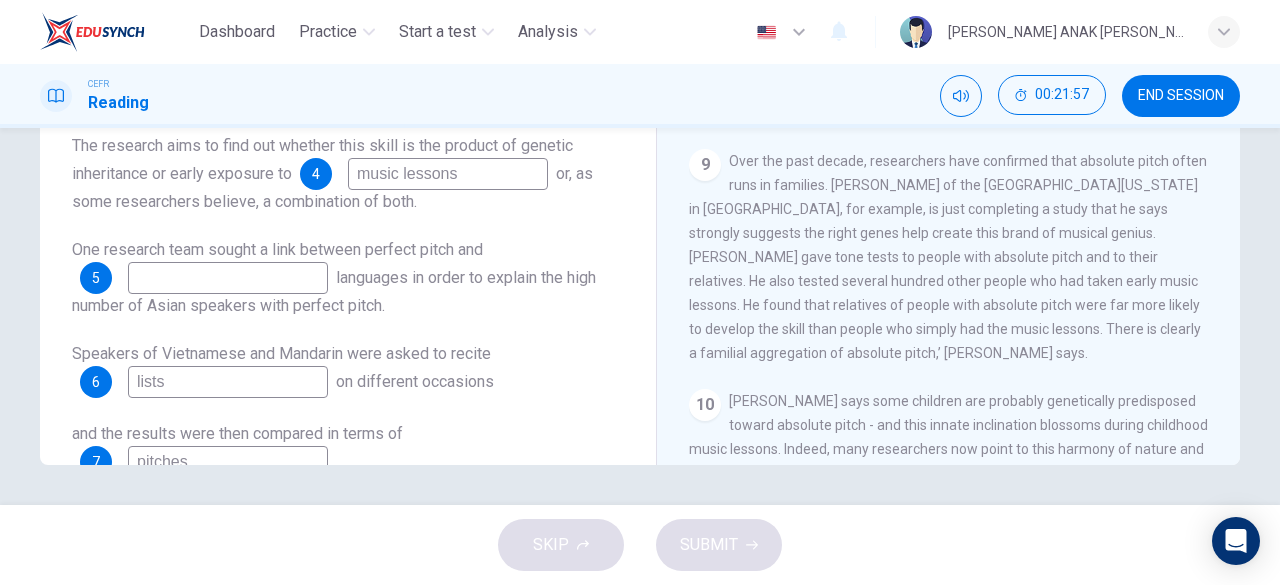 drag, startPoint x: 971, startPoint y: 369, endPoint x: 1055, endPoint y: 323, distance: 95.77056 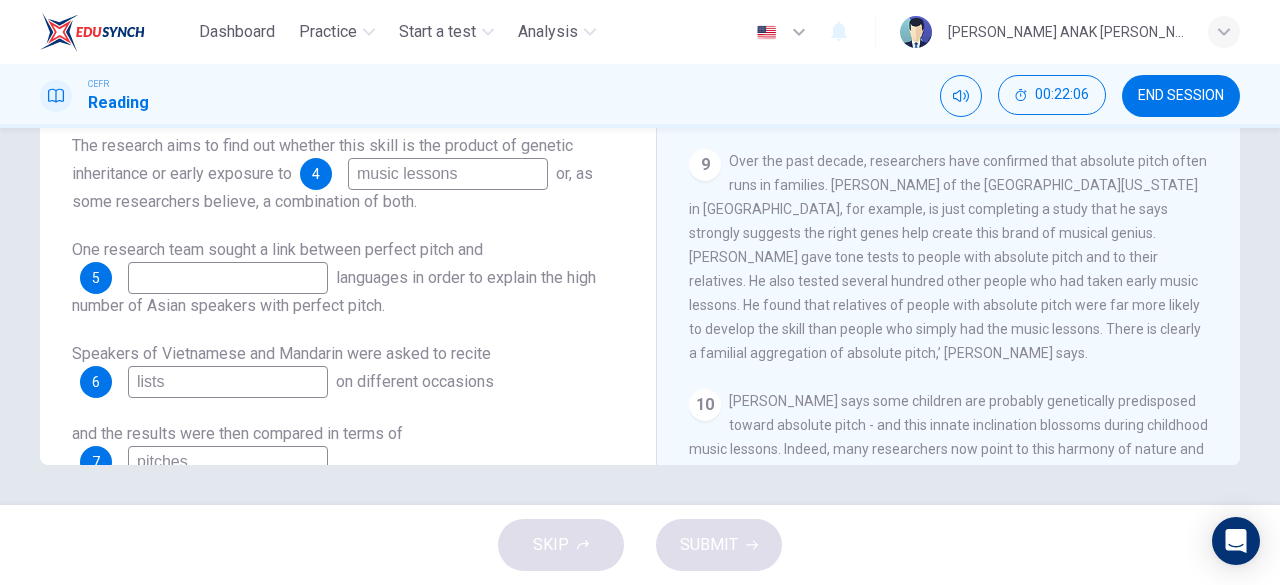 click at bounding box center [228, 278] 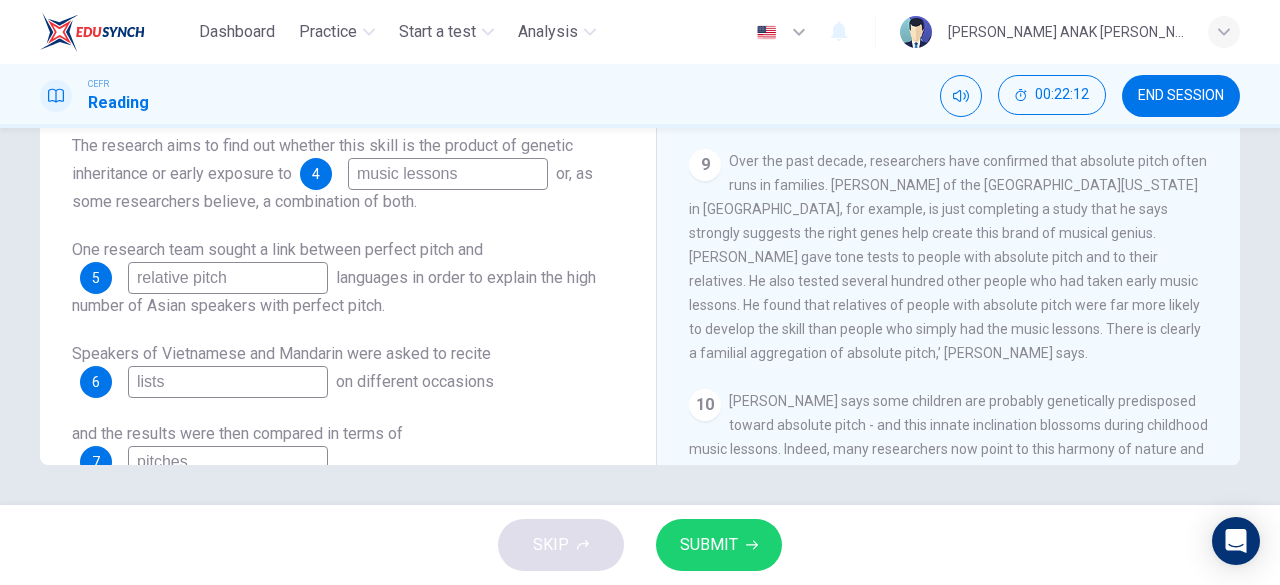 type on "relative pitch" 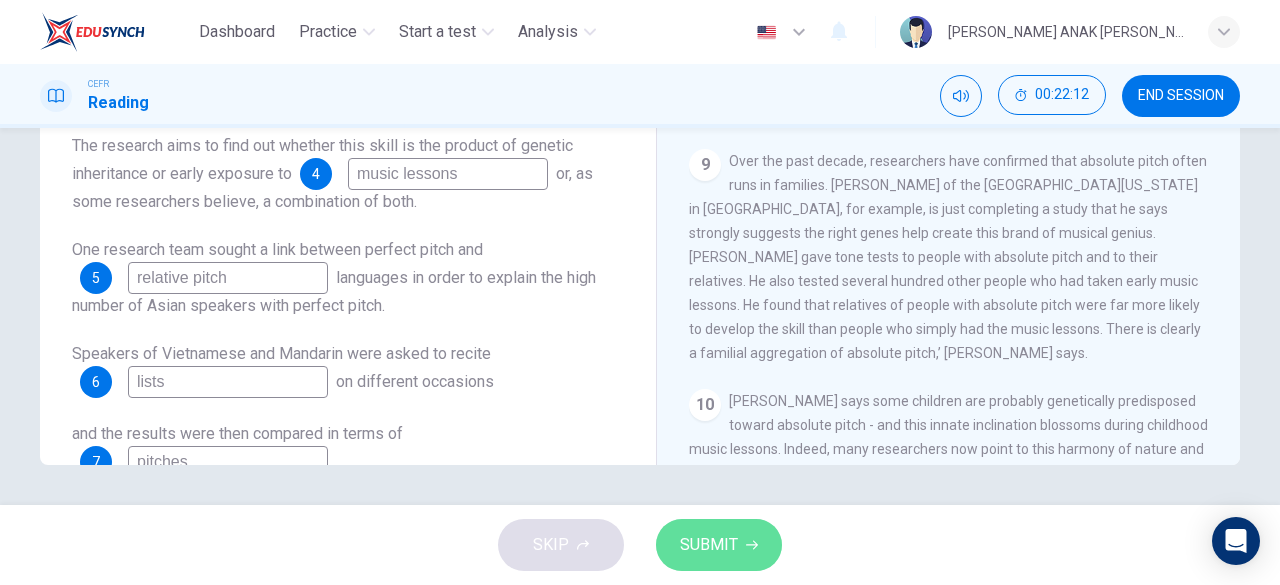 click on "SUBMIT" at bounding box center [709, 545] 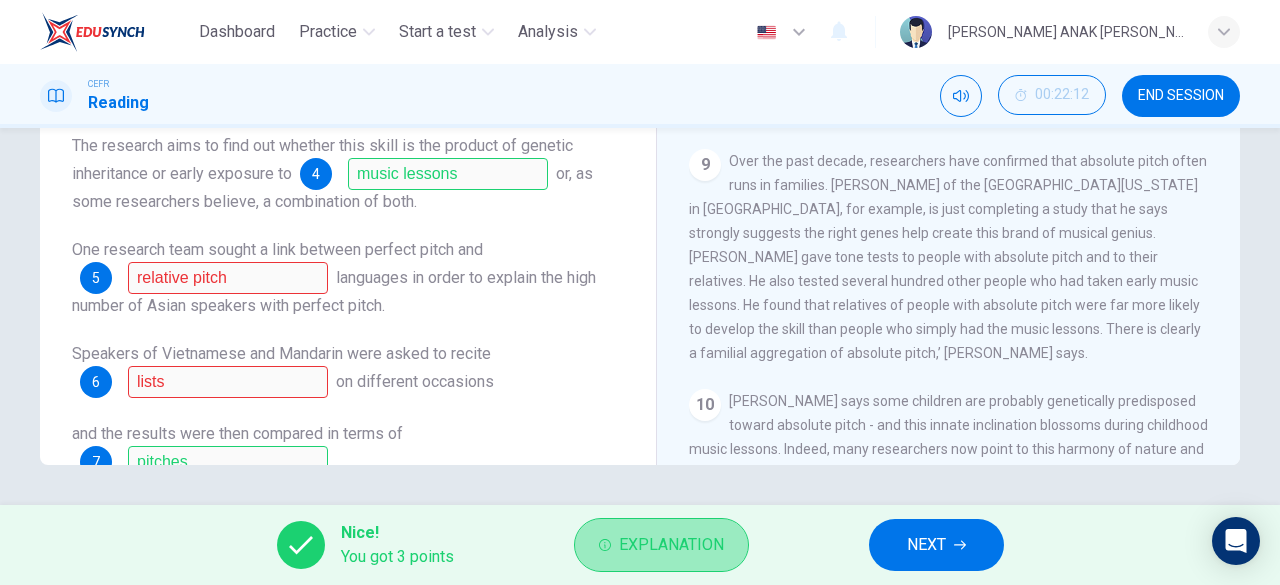 click on "Explanation" at bounding box center (671, 545) 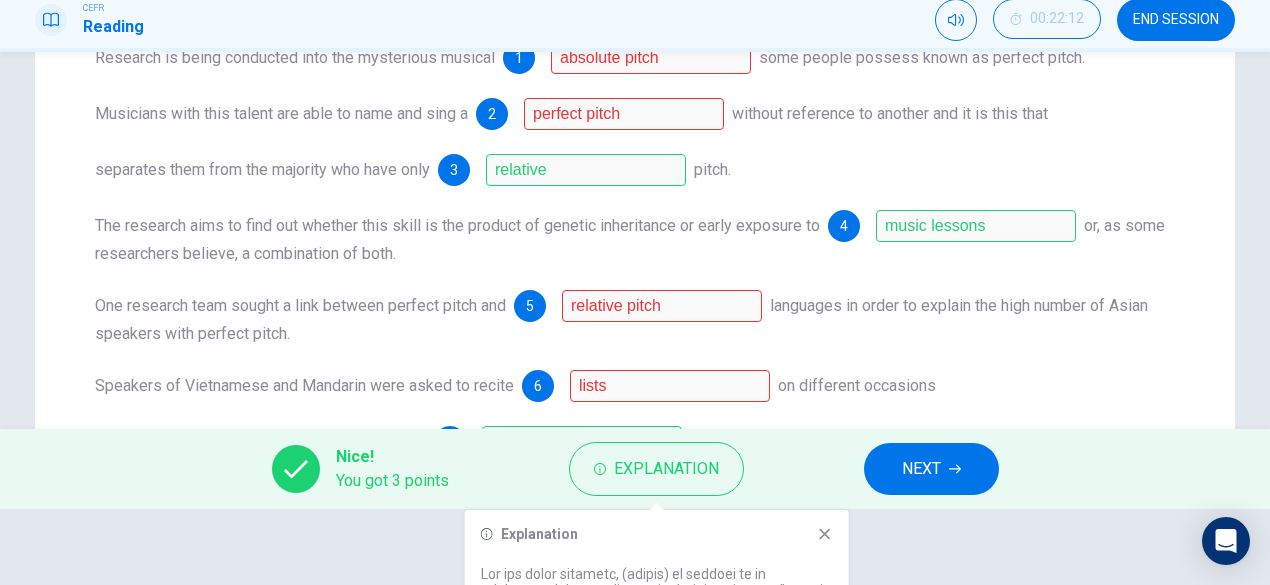 scroll, scrollTop: 76, scrollLeft: 0, axis: vertical 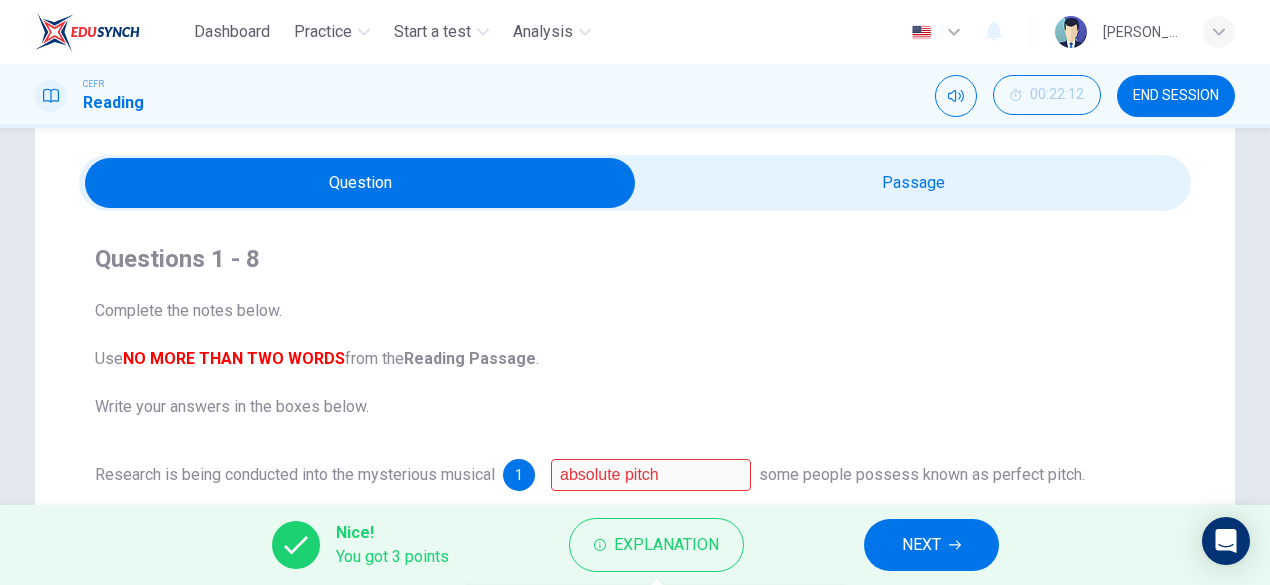 click on "NEXT" at bounding box center [931, 545] 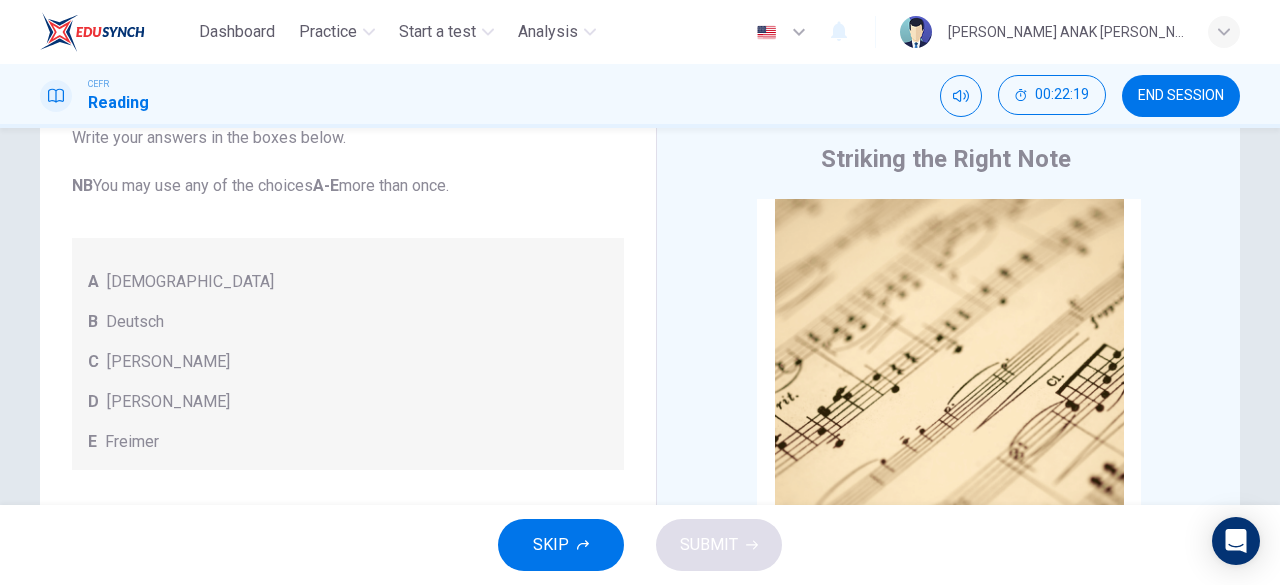 scroll, scrollTop: 0, scrollLeft: 0, axis: both 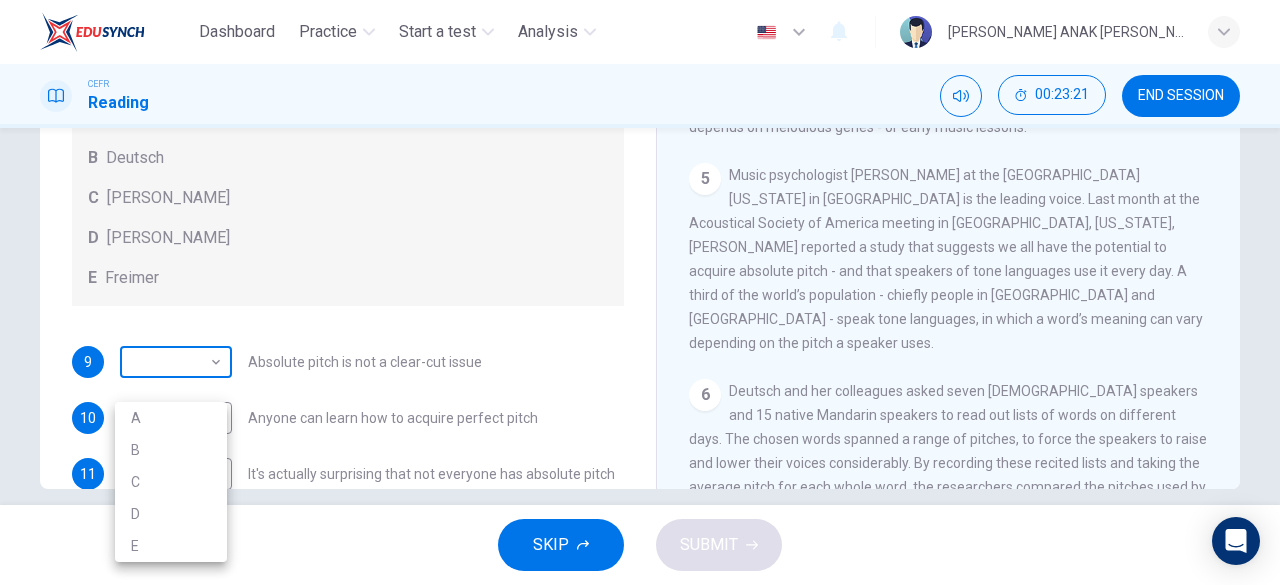 click on "Dashboard Practice Start a test Analysis English en ​ [PERSON_NAME] ANAK [PERSON_NAME] Reading 00:23:21 END SESSION Questions 9 - 13 The Reading Passage contains a number of opinions provided by five different scientists. Match each opinion with one of the scientists ( A-E  below).
Write your answers in the boxes below.
NB  You may use any of the choices  A-E  more than once. A Levitin B Deutsch C [PERSON_NAME] D [PERSON_NAME] 9 ​ ​ Absolute pitch is not a clear-cut issue 10 ​ ​ Anyone can learn how to acquire perfect pitch 11 ​ ​ It's actually surprising that not everyone has absolute pitch 12 ​ ​ The perfect pitch ability is genetic 13 ​ ​ The important thing is the age at which music lessons are started Striking the Right Note CLICK TO ZOOM Click to Zoom 1 Is perfect pitch a rare talent possessed solely by the likes of
[PERSON_NAME]? [PERSON_NAME] discusses this much sought-after musical ability. 2 3 4 5 6 7 8 9 10 11 12 13 SKIP SUBMIT EduSynch - Online Language Proficiency Testing" at bounding box center (640, 292) 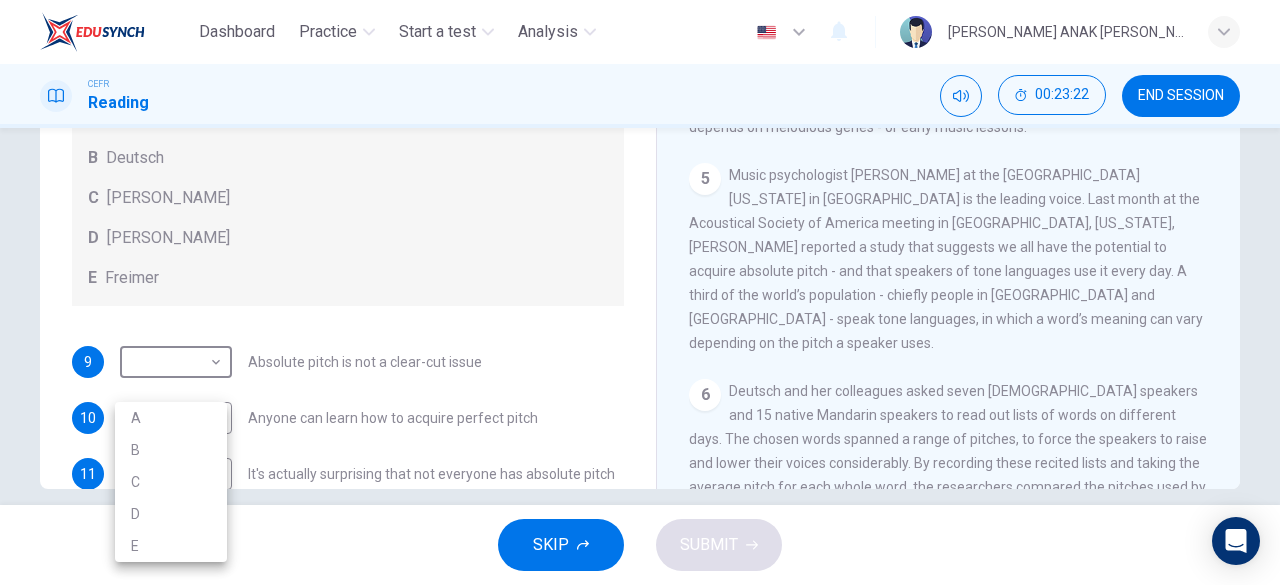 click on "B" at bounding box center [171, 450] 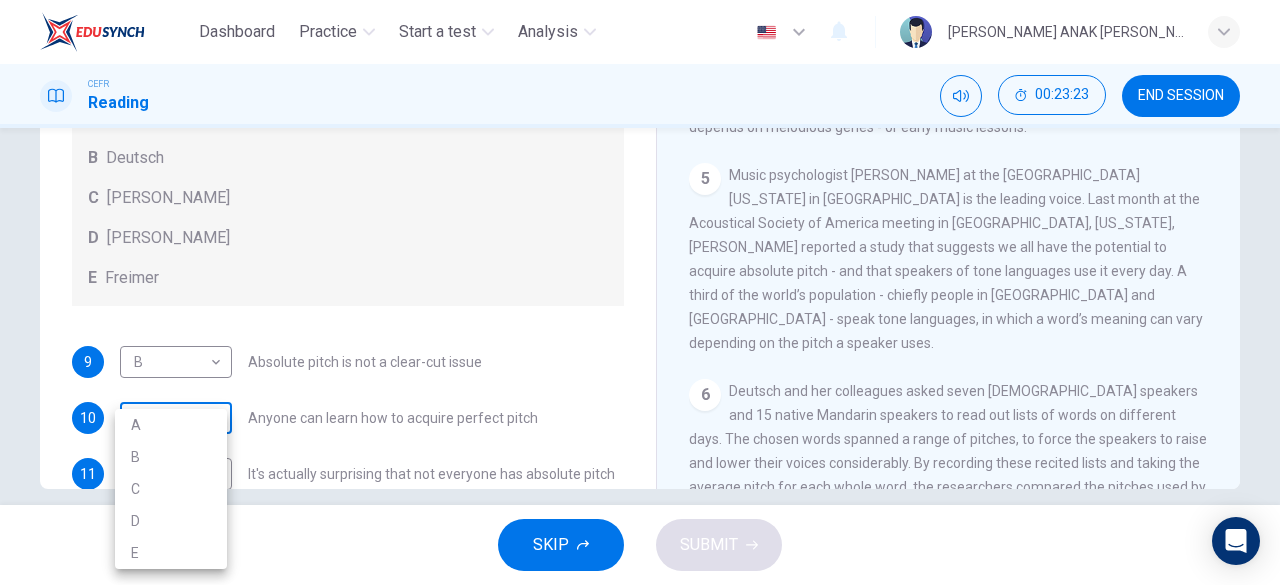 click on "Dashboard Practice Start a test Analysis English en ​ [PERSON_NAME] ANAK [PERSON_NAME] Reading 00:23:23 END SESSION Questions 9 - 13 The Reading Passage contains a number of opinions provided by five different scientists. Match each opinion with one of the scientists ( A-E  below).
Write your answers in the boxes below.
NB  You may use any of the choices  A-E  more than once. A Levitin B Deutsch C [PERSON_NAME] D [PERSON_NAME] 9 B B ​ Absolute pitch is not a clear-cut issue 10 ​ ​ Anyone can learn how to acquire perfect pitch 11 ​ ​ It's actually surprising that not everyone has absolute pitch 12 ​ ​ The perfect pitch ability is genetic 13 ​ ​ The important thing is the age at which music lessons are started Striking the Right Note CLICK TO ZOOM Click to Zoom 1 Is perfect pitch a rare talent possessed solely by the likes of
[PERSON_NAME]? [PERSON_NAME] discusses this much sought-after musical ability. 2 3 4 5 6 7 8 9 10 11 12 13 SKIP SUBMIT EduSynch - Online Language Proficiency Testing" at bounding box center (640, 292) 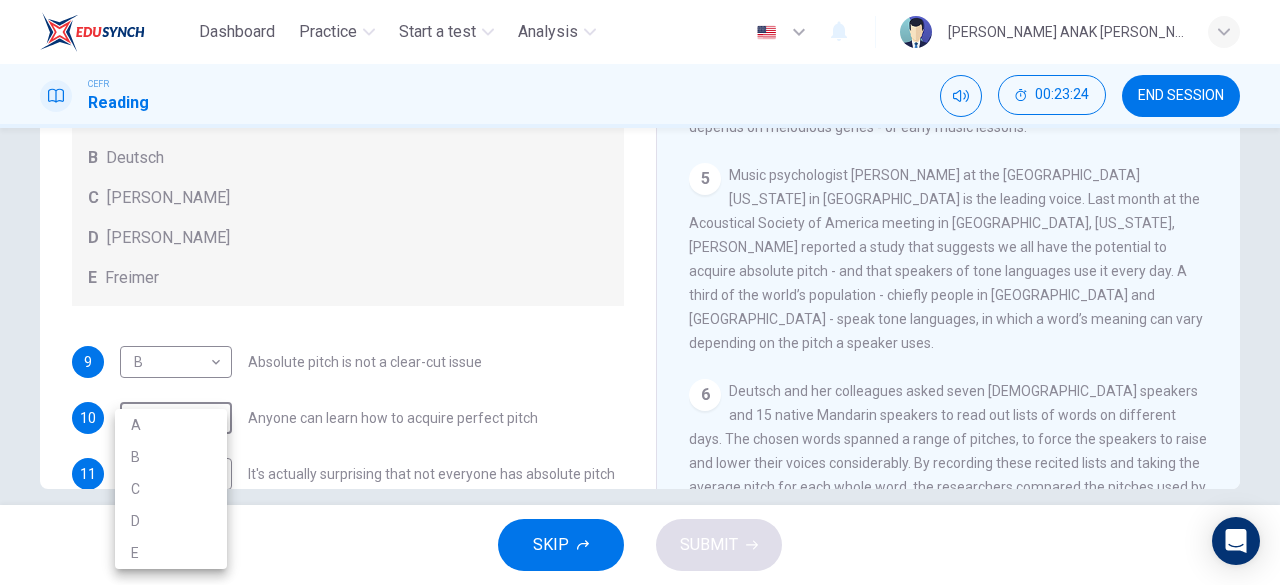 click on "B" at bounding box center (171, 457) 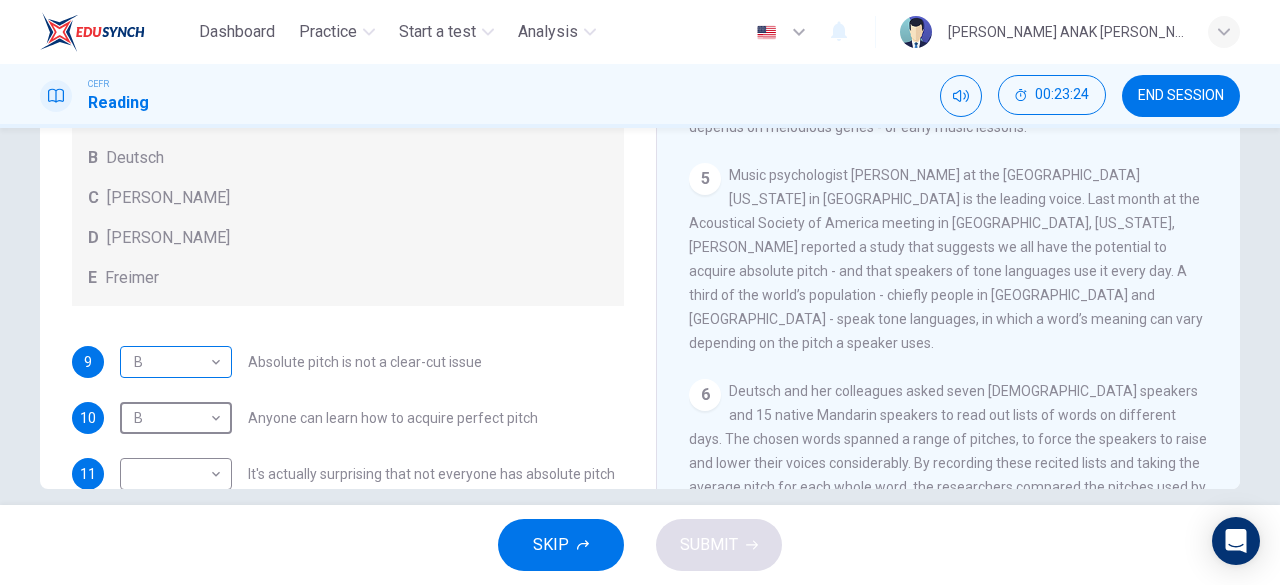 click on "Dashboard Practice Start a test Analysis English en ​ [PERSON_NAME] ANAK [PERSON_NAME] Reading 00:23:24 END SESSION Questions 9 - 13 The Reading Passage contains a number of opinions provided by five different scientists. Match each opinion with one of the scientists ( A-E  below).
Write your answers in the boxes below.
NB  You may use any of the choices  A-E  more than once. A Levitin B Deutsch C [PERSON_NAME] D [PERSON_NAME] 9 B B ​ Absolute pitch is not a clear-cut issue 10 B B ​ Anyone can learn how to acquire perfect pitch 11 ​ ​ It's actually surprising that not everyone has absolute pitch 12 ​ ​ The perfect pitch ability is genetic 13 ​ ​ The important thing is the age at which music lessons are started Striking the Right Note CLICK TO ZOOM Click to Zoom 1 Is perfect pitch a rare talent possessed solely by the likes of
[PERSON_NAME]? [PERSON_NAME] discusses this much sought-after musical ability. 2 3 4 5 6 7 8 9 10 11 12 13 SKIP SUBMIT EduSynch - Online Language Proficiency Testing" at bounding box center (640, 292) 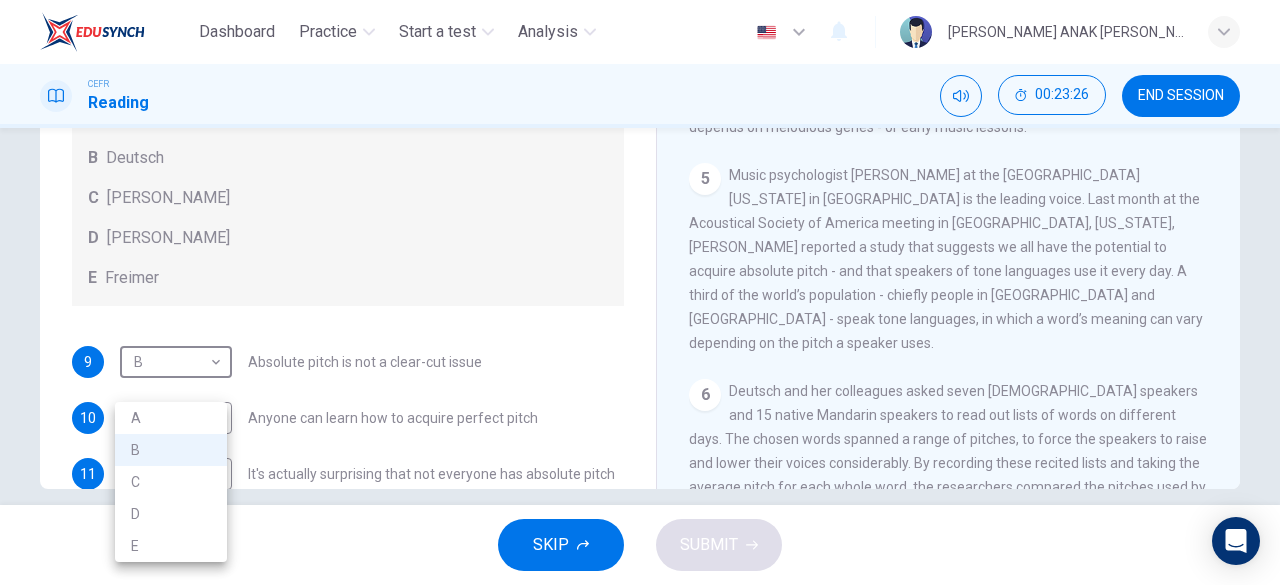 click on "B" at bounding box center (171, 450) 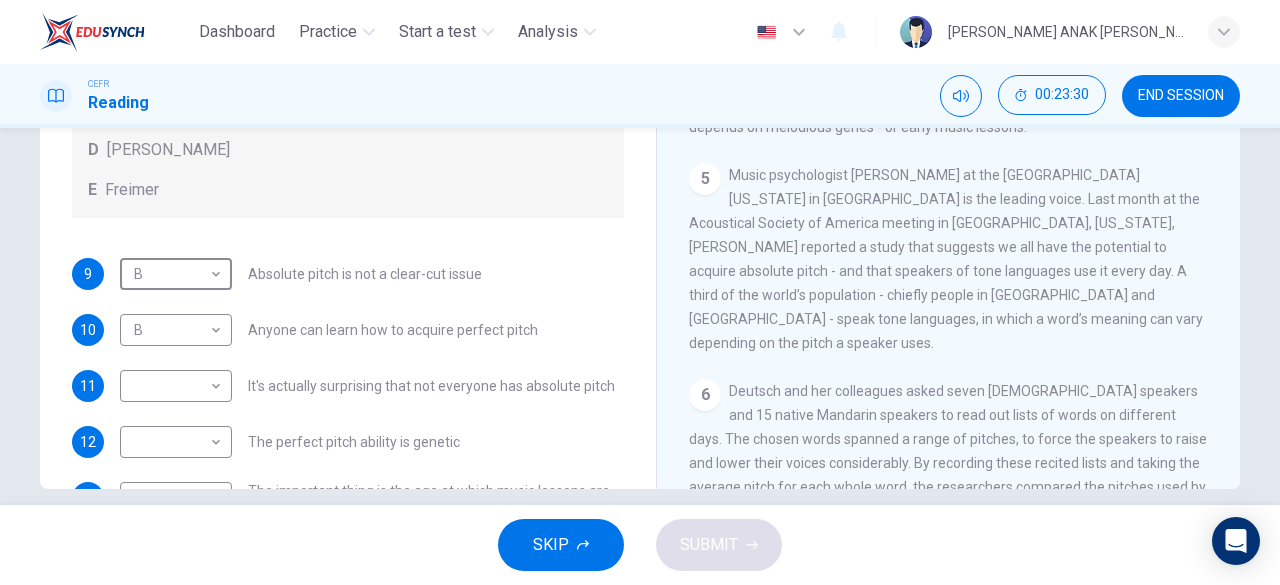 scroll, scrollTop: 89, scrollLeft: 0, axis: vertical 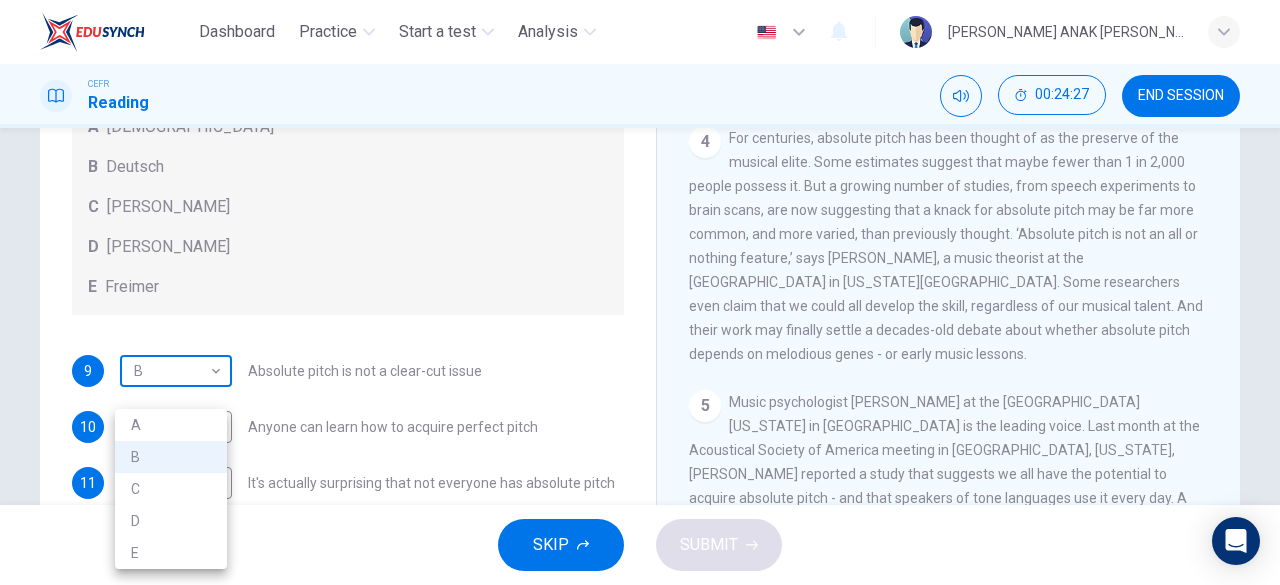 click on "Dashboard Practice Start a test Analysis English en ​ [PERSON_NAME] ANAK [PERSON_NAME] Reading 00:24:27 END SESSION Questions 9 - 13 The Reading Passage contains a number of opinions provided by five different scientists. Match each opinion with one of the scientists ( A-E  below).
Write your answers in the boxes below.
NB  You may use any of the choices  A-E  more than once. A Levitin B Deutsch C [PERSON_NAME] D [PERSON_NAME] 9 B B ​ Absolute pitch is not a clear-cut issue 10 B B ​ Anyone can learn how to acquire perfect pitch 11 ​ ​ It's actually surprising that not everyone has absolute pitch 12 ​ ​ The perfect pitch ability is genetic 13 ​ ​ The important thing is the age at which music lessons are started Striking the Right Note CLICK TO ZOOM Click to Zoom 1 Is perfect pitch a rare talent possessed solely by the likes of
[PERSON_NAME]? [PERSON_NAME] discusses this much sought-after musical ability. 2 3 4 5 6 7 8 9 10 11 12 13 SKIP SUBMIT EduSynch - Online Language Proficiency Testing" at bounding box center [640, 292] 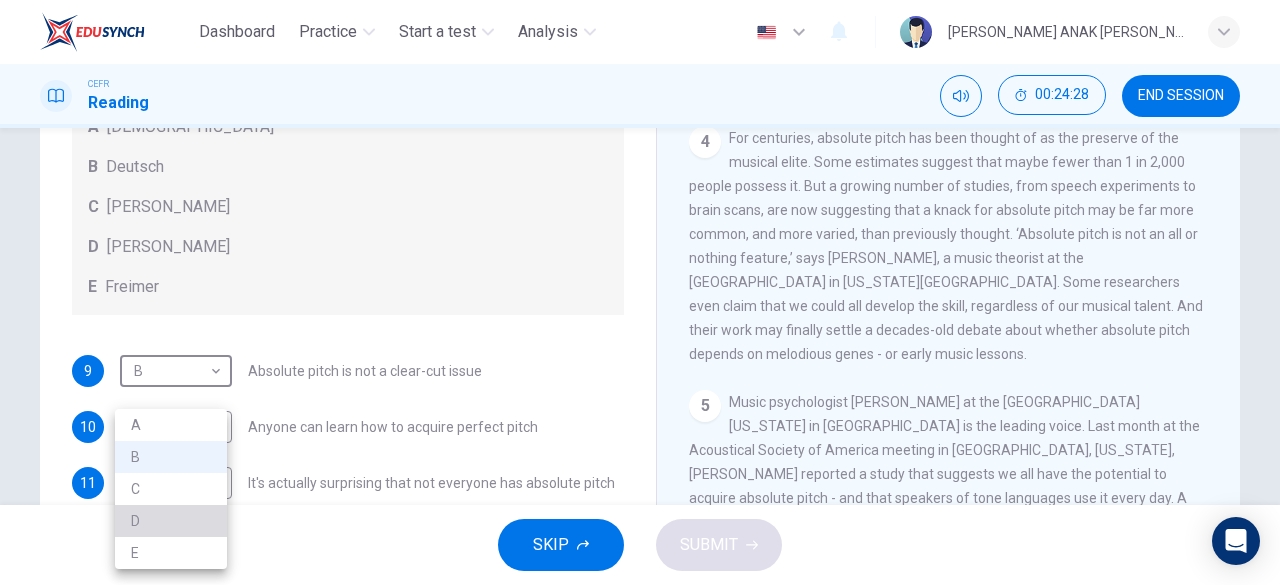 click on "D" at bounding box center (171, 521) 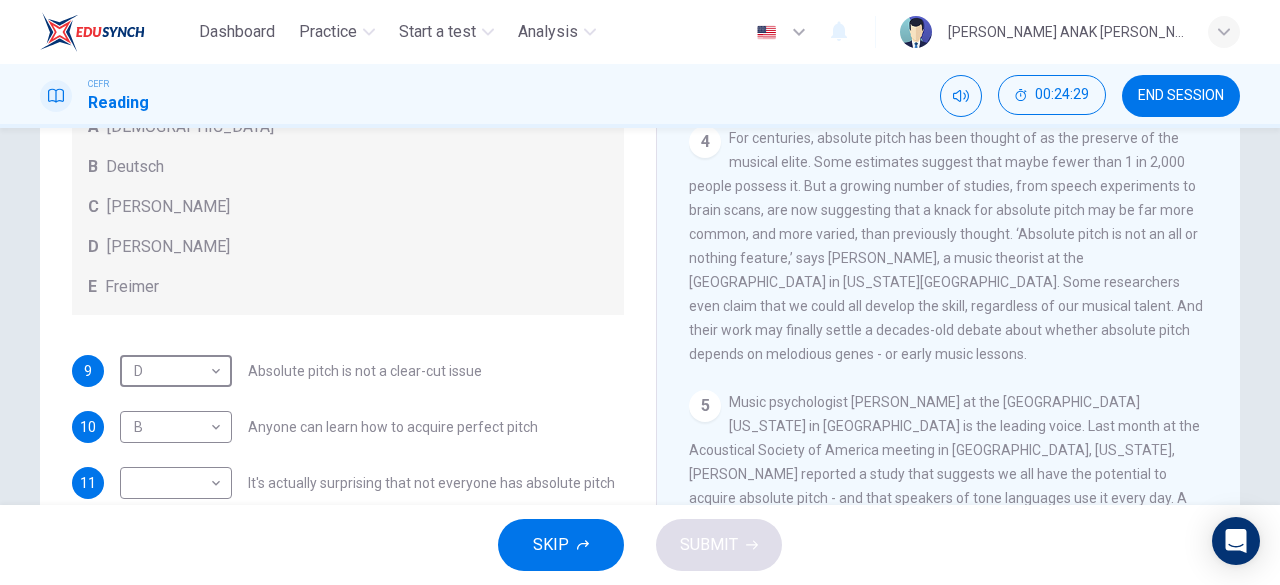 scroll, scrollTop: 176, scrollLeft: 0, axis: vertical 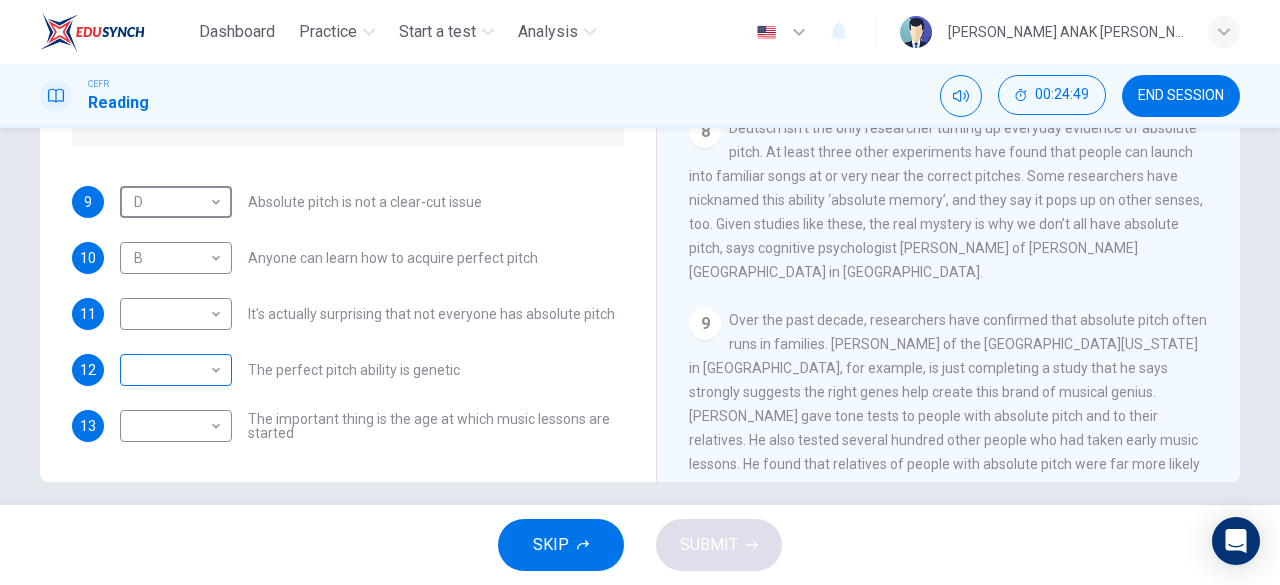 click on "Dashboard Practice Start a test Analysis English en ​ [PERSON_NAME] ANAK [PERSON_NAME] Reading 00:24:49 END SESSION Questions 9 - 13 The Reading Passage contains a number of opinions provided by five different scientists. Match each opinion with one of the scientists ( A-E  below).
Write your answers in the boxes below.
NB  You may use any of the choices  A-E  more than once. A Levitin B Deutsch C [PERSON_NAME] D [PERSON_NAME] 9 D D ​ Absolute pitch is not a clear-cut issue 10 B B ​ Anyone can learn how to acquire perfect pitch 11 ​ ​ It's actually surprising that not everyone has absolute pitch 12 ​ ​ The perfect pitch ability is genetic 13 ​ ​ The important thing is the age at which music lessons are started Striking the Right Note CLICK TO ZOOM Click to Zoom 1 Is perfect pitch a rare talent possessed solely by the likes of
[PERSON_NAME]? [PERSON_NAME] discusses this much sought-after musical ability. 2 3 4 5 6 7 8 9 10 11 12 13 SKIP SUBMIT EduSynch - Online Language Proficiency Testing" at bounding box center (640, 292) 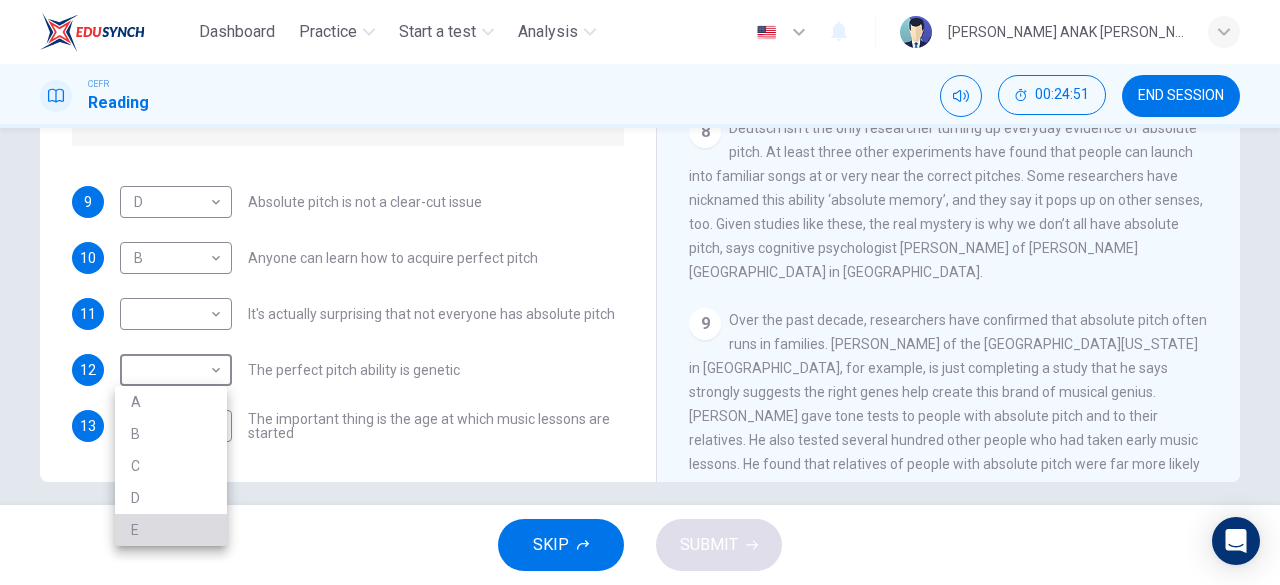 click on "E" at bounding box center (171, 530) 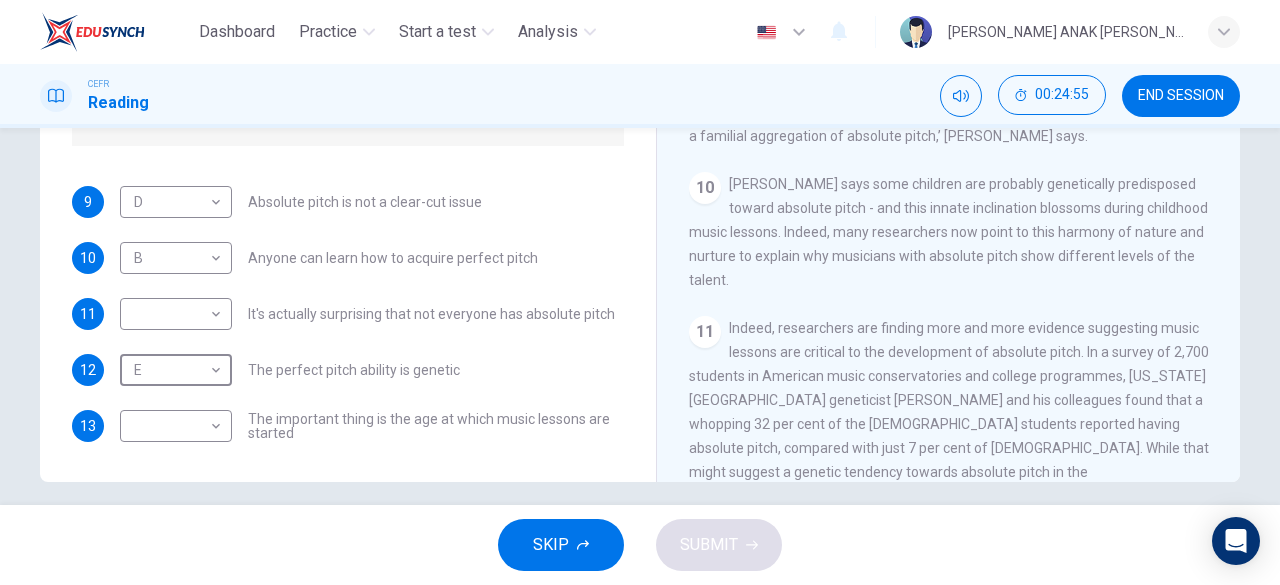 scroll, scrollTop: 1829, scrollLeft: 0, axis: vertical 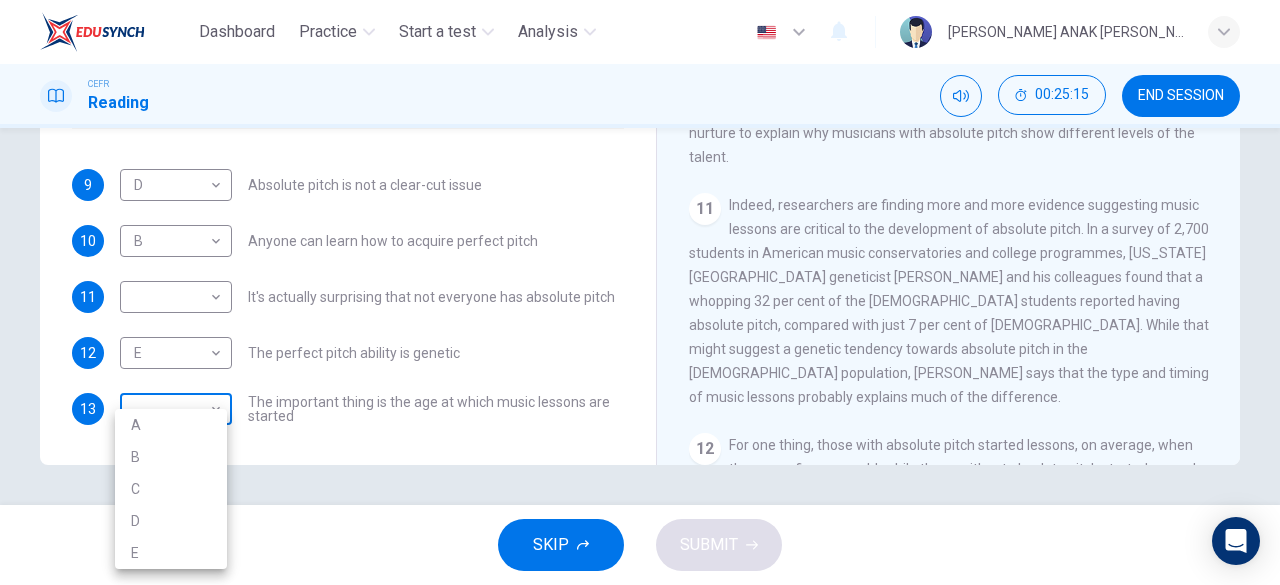 click on "Dashboard Practice Start a test Analysis English en ​ [PERSON_NAME] ANAK [PERSON_NAME] Reading 00:25:15 END SESSION Questions 9 - 13 The Reading Passage contains a number of opinions provided by five different scientists. Match each opinion with one of the scientists ( A-E  below).
Write your answers in the boxes below.
NB  You may use any of the choices  A-E  more than once. A Levitin B Deutsch C [PERSON_NAME] D [PERSON_NAME] 9 D D ​ Absolute pitch is not a clear-cut issue 10 B B ​ Anyone can learn how to acquire perfect pitch 11 ​ ​ It's actually surprising that not everyone has absolute pitch 12 E E ​ The perfect pitch ability is genetic 13 ​ ​ The important thing is the age at which music lessons are started Striking the Right Note CLICK TO ZOOM Click to Zoom 1 Is perfect pitch a rare talent possessed solely by the likes of
[PERSON_NAME]? [PERSON_NAME] discusses this much sought-after musical ability. 2 3 4 5 6 7 8 9 10 11 12 13 SKIP SUBMIT EduSynch - Online Language Proficiency Testing" at bounding box center [640, 292] 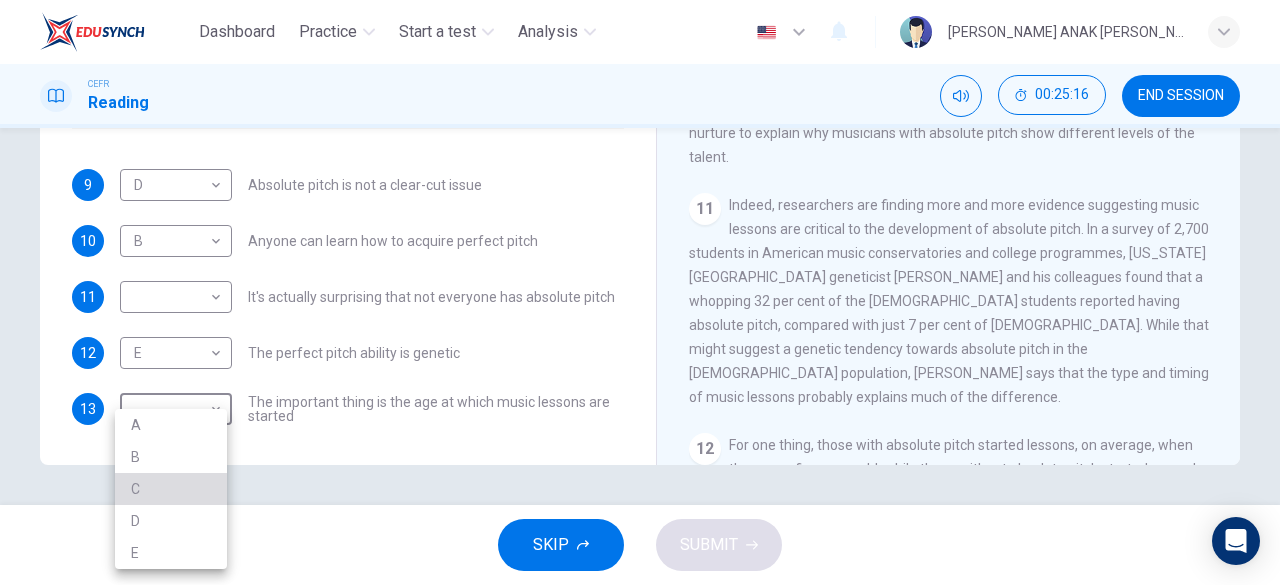 click on "C" at bounding box center (171, 489) 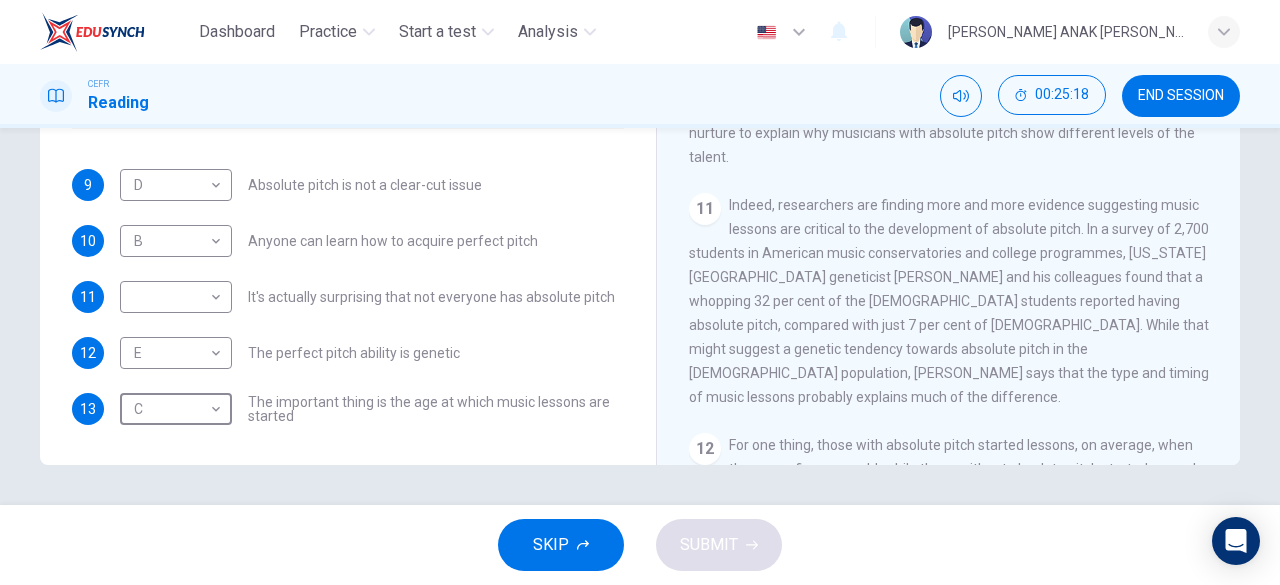 scroll, scrollTop: 0, scrollLeft: 0, axis: both 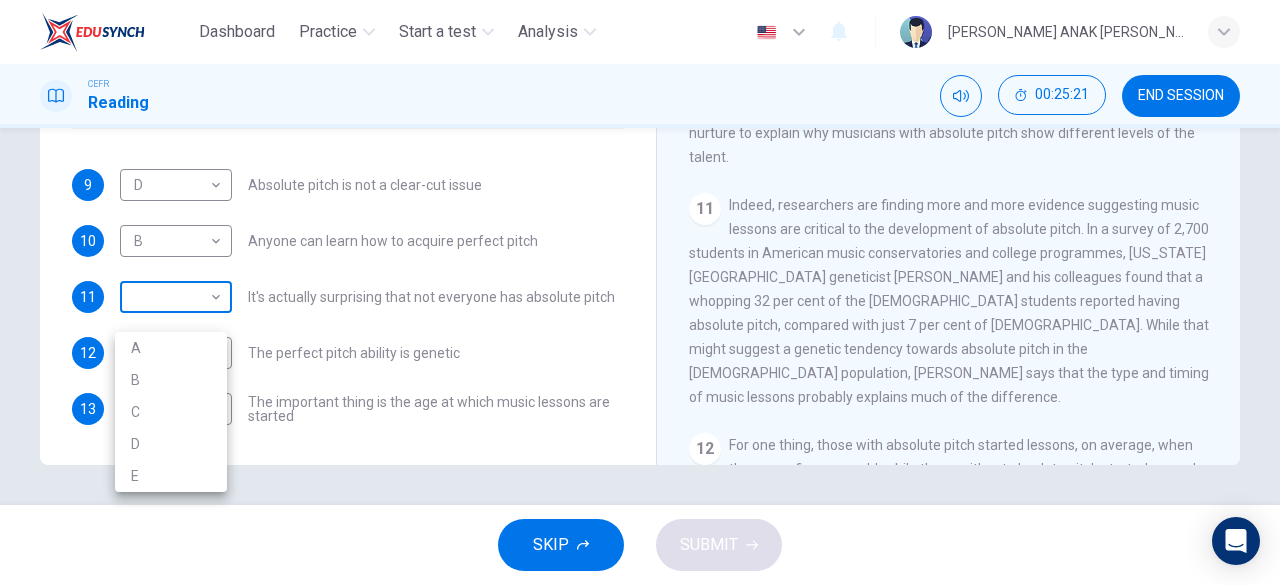 click on "Dashboard Practice Start a test Analysis English en ​ [PERSON_NAME] ANAK [PERSON_NAME] Reading 00:25:21 END SESSION Questions 9 - 13 The Reading Passage contains a number of opinions provided by five different scientists. Match each opinion with one of the scientists ( A-E  below).
Write your answers in the boxes below.
NB  You may use any of the choices  A-E  more than once. A Levitin B Deutsch C [PERSON_NAME] D [PERSON_NAME] 9 D D ​ Absolute pitch is not a clear-cut issue 10 B B ​ Anyone can learn how to acquire perfect pitch 11 ​ ​ It's actually surprising that not everyone has absolute pitch 12 E E ​ The perfect pitch ability is genetic 13 C C ​ The important thing is the age at which music lessons are started Striking the Right Note CLICK TO ZOOM Click to Zoom 1 Is perfect pitch a rare talent possessed solely by the likes of
[PERSON_NAME]? [PERSON_NAME] discusses this much sought-after musical ability. 2 3 4 5 6 7 8 9 10 11 12 13 SKIP SUBMIT EduSynch - Online Language Proficiency Testing" at bounding box center (640, 292) 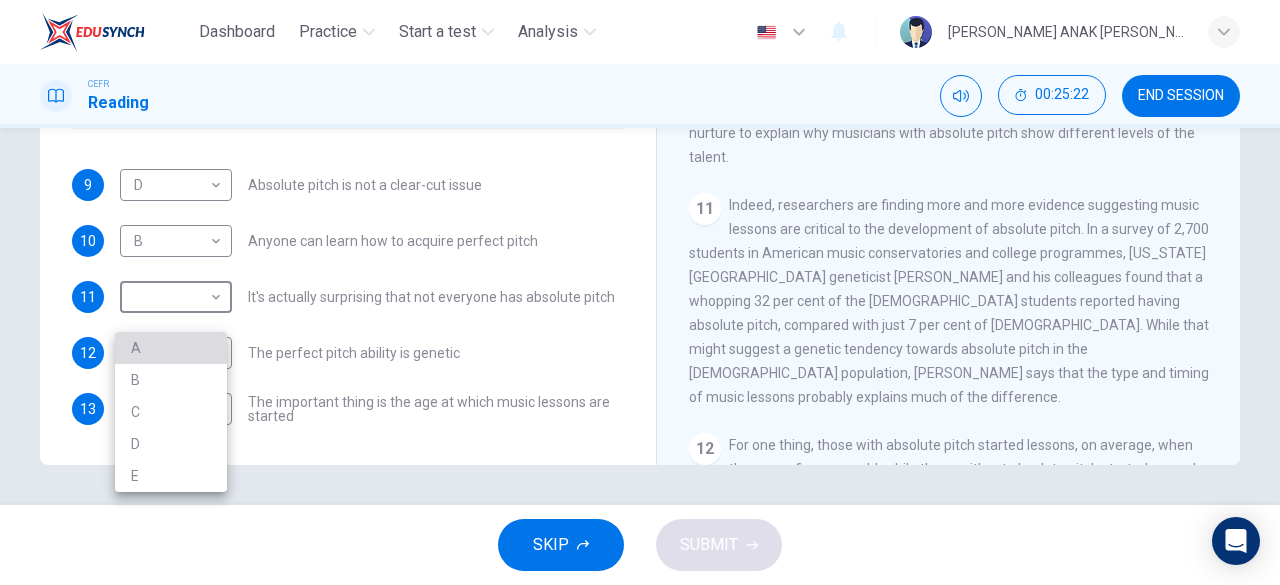 click on "A" at bounding box center [171, 348] 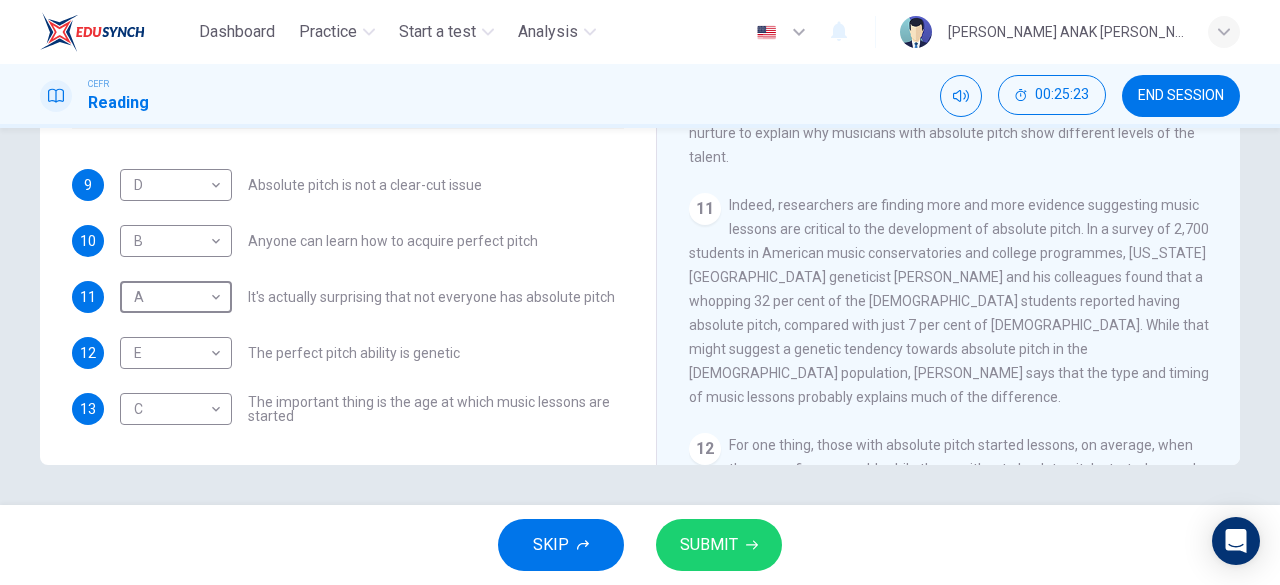 scroll, scrollTop: 0, scrollLeft: 0, axis: both 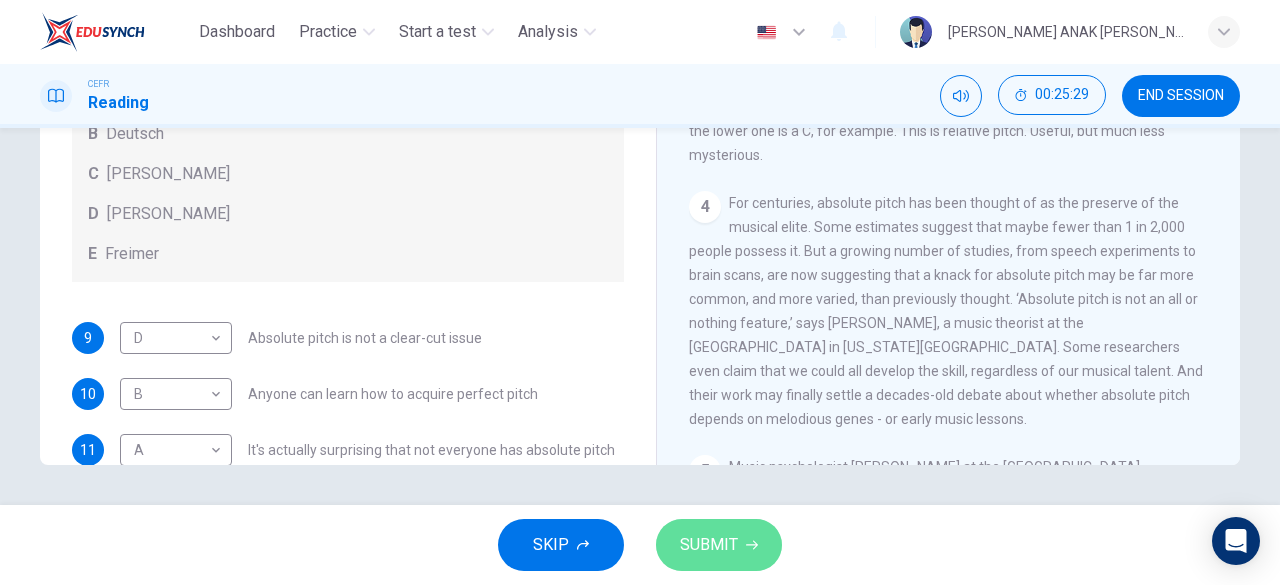 click on "SUBMIT" at bounding box center (719, 545) 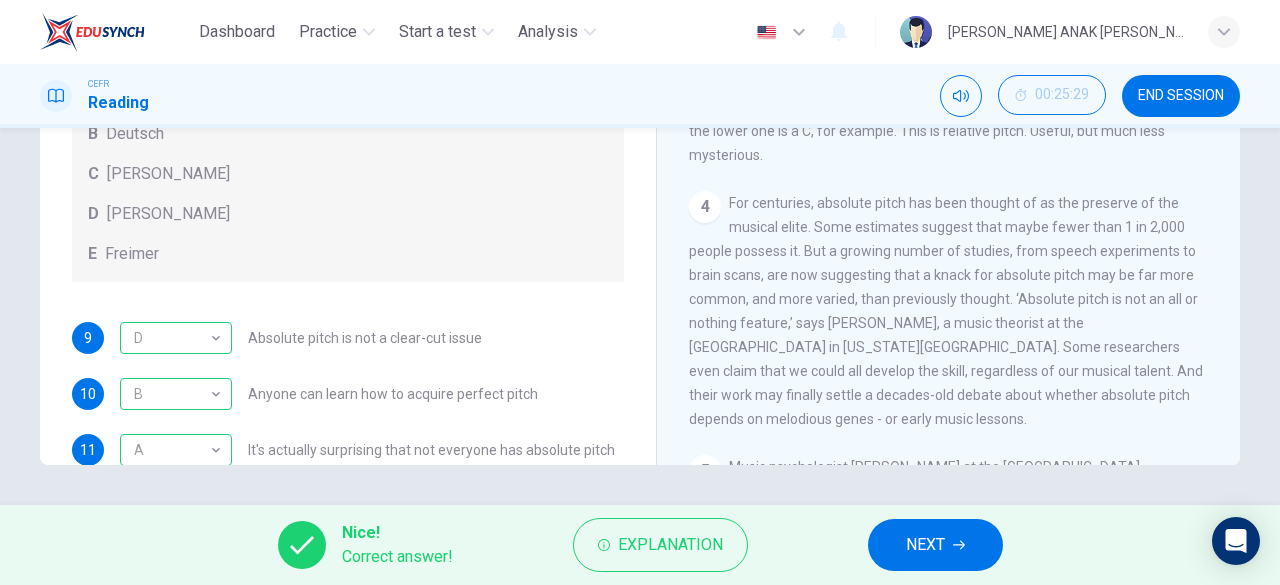 scroll, scrollTop: 176, scrollLeft: 0, axis: vertical 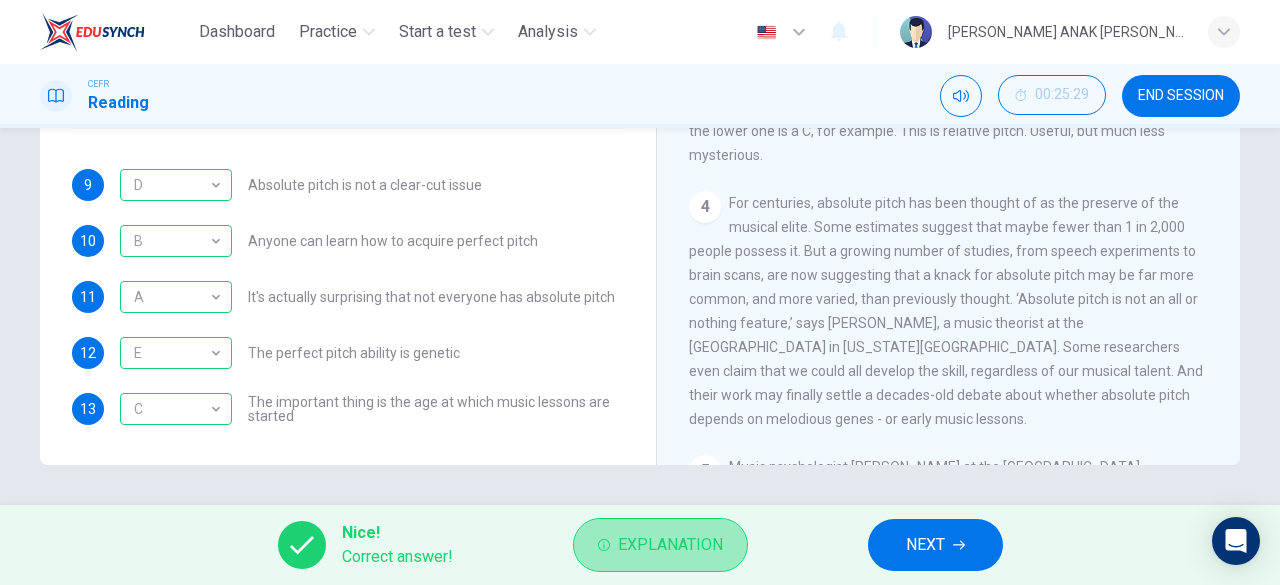 click on "Explanation" at bounding box center [660, 545] 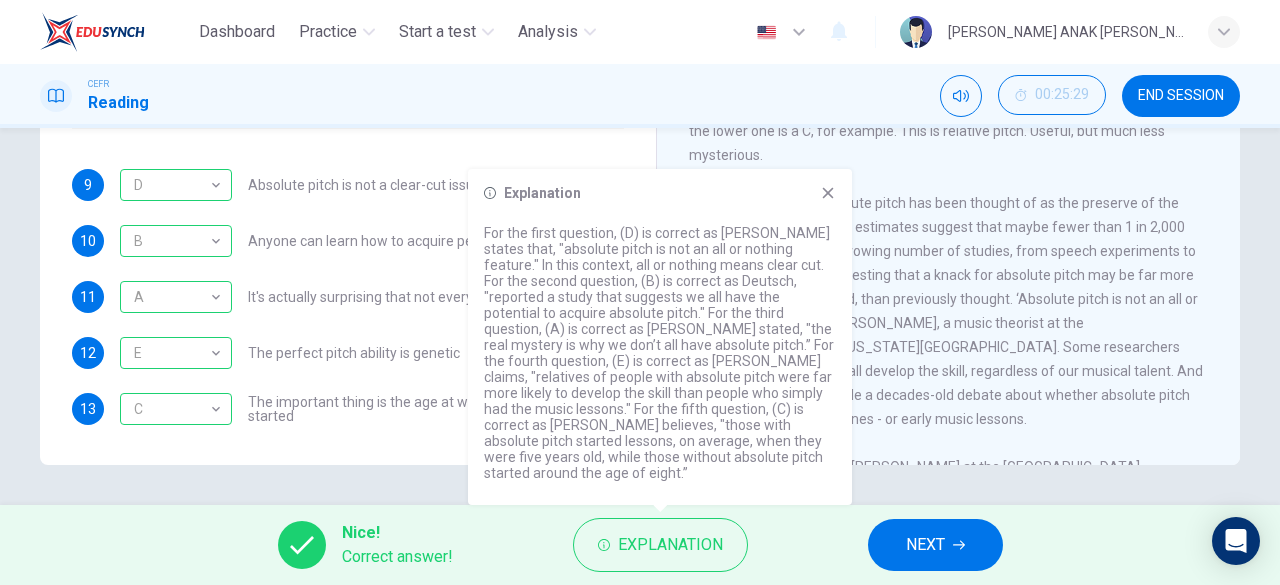 click on "NEXT" at bounding box center [925, 545] 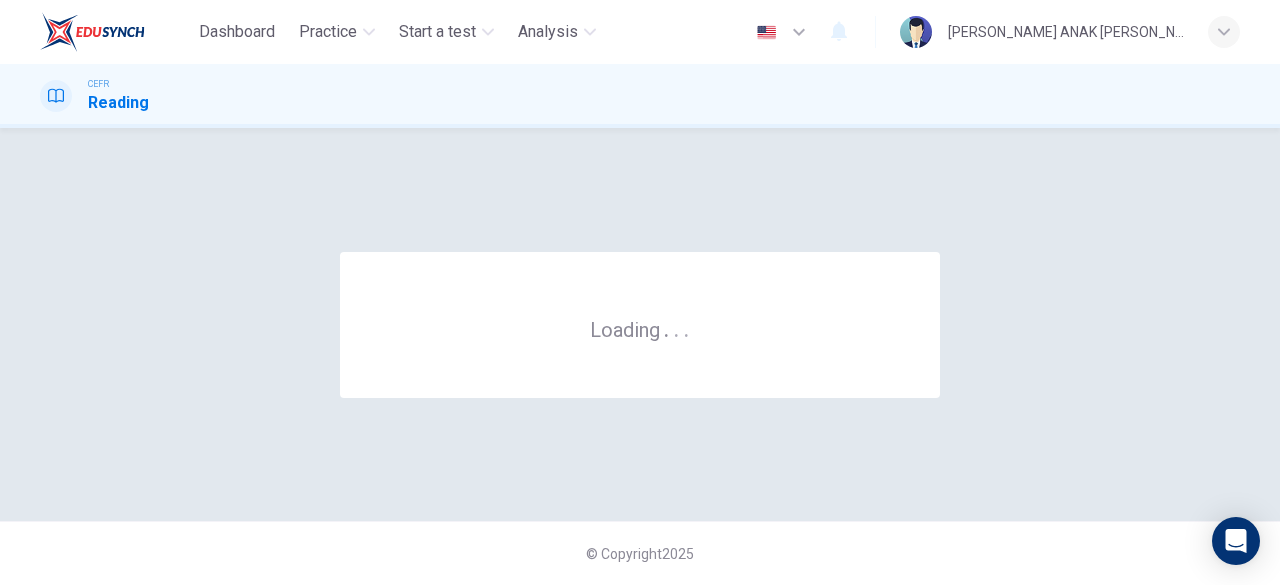 scroll, scrollTop: 0, scrollLeft: 0, axis: both 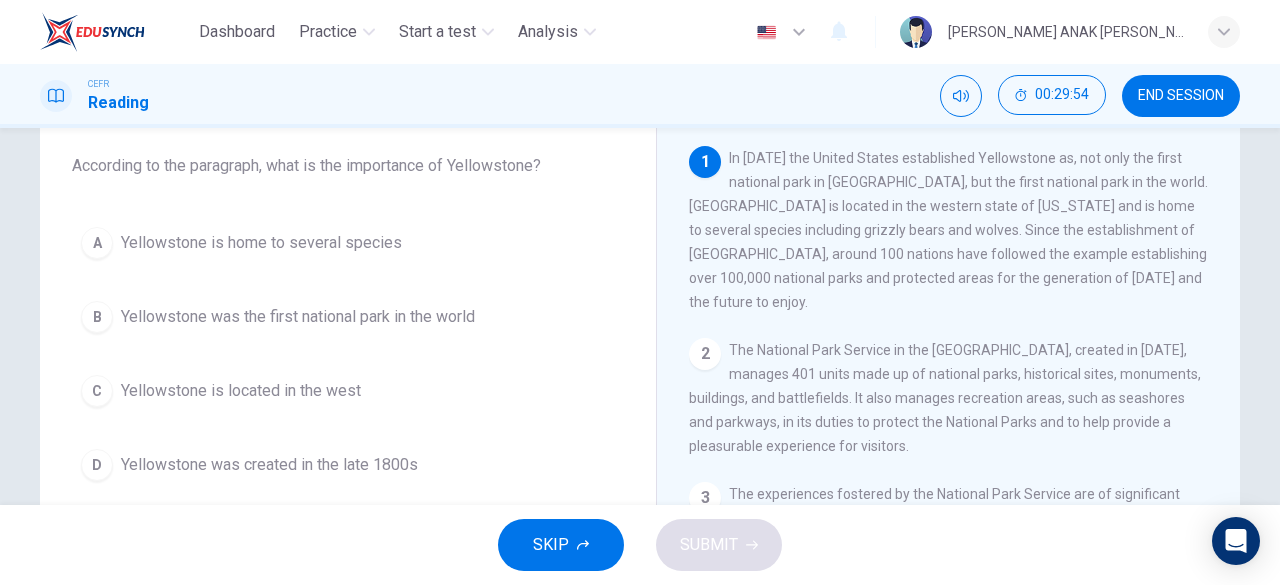 click on "A" at bounding box center [97, 243] 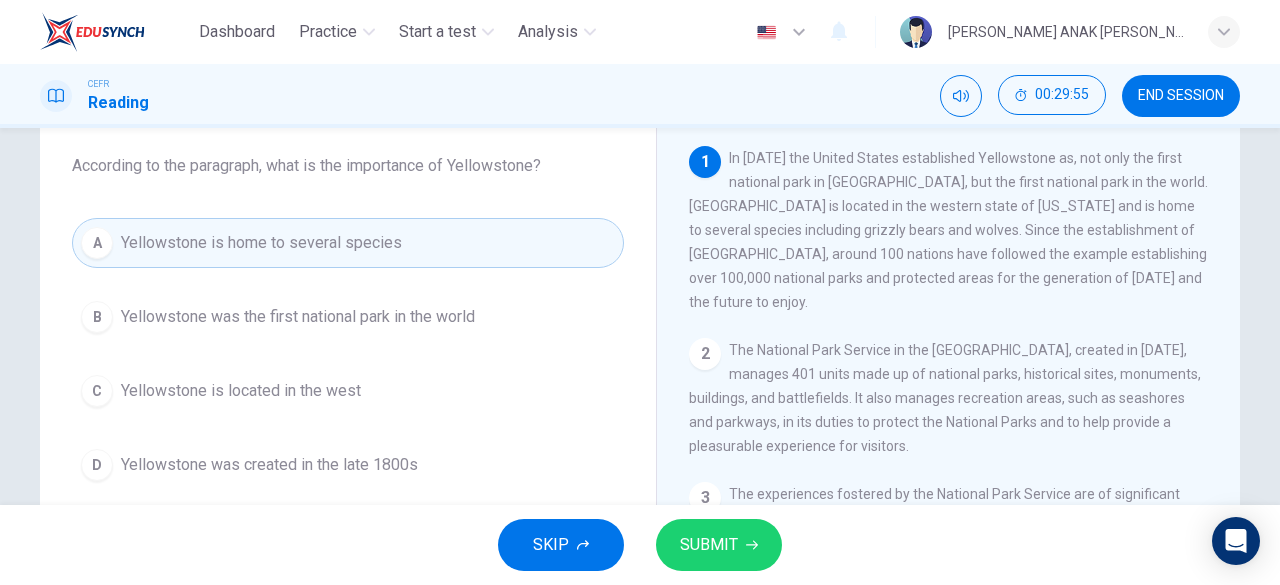 click on "SUBMIT" at bounding box center [719, 545] 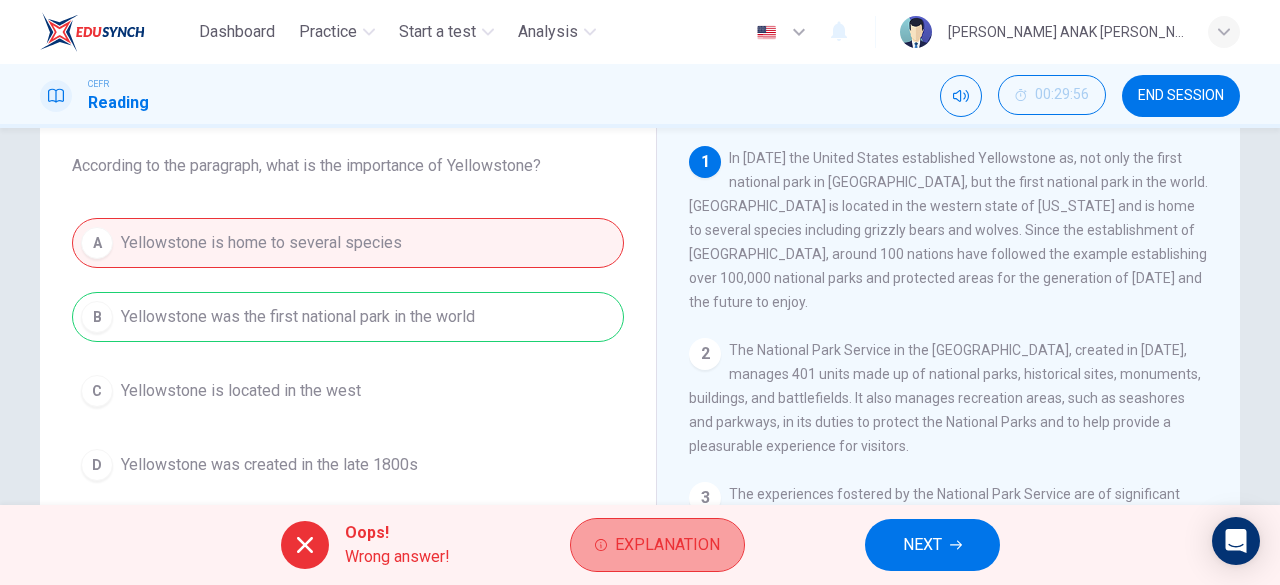 click on "Explanation" at bounding box center (657, 545) 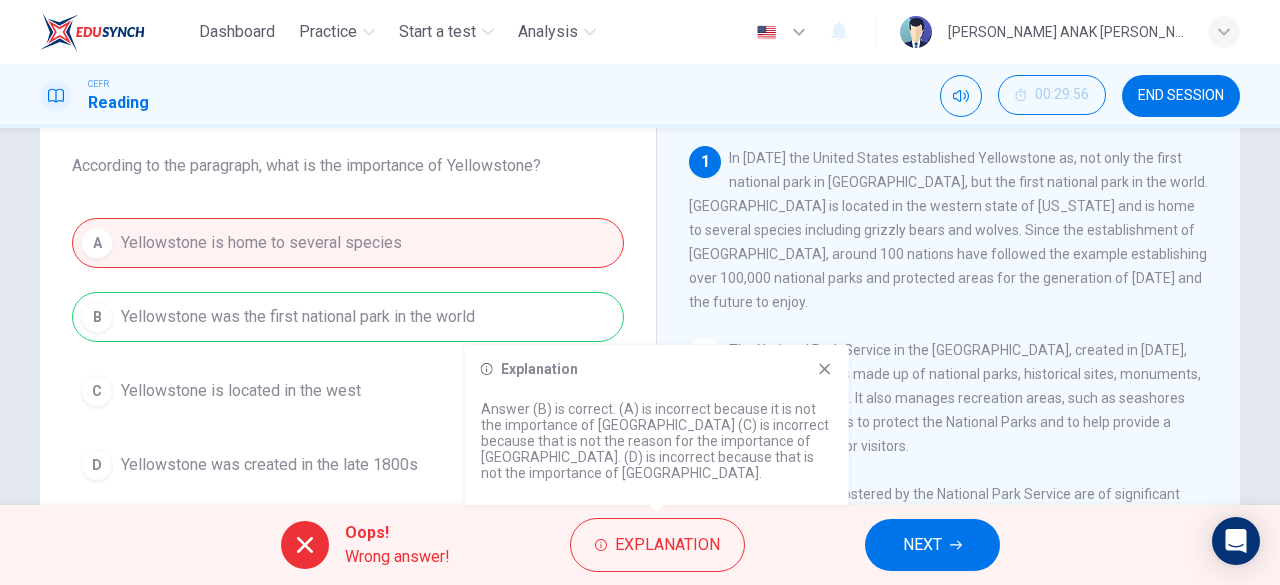 click 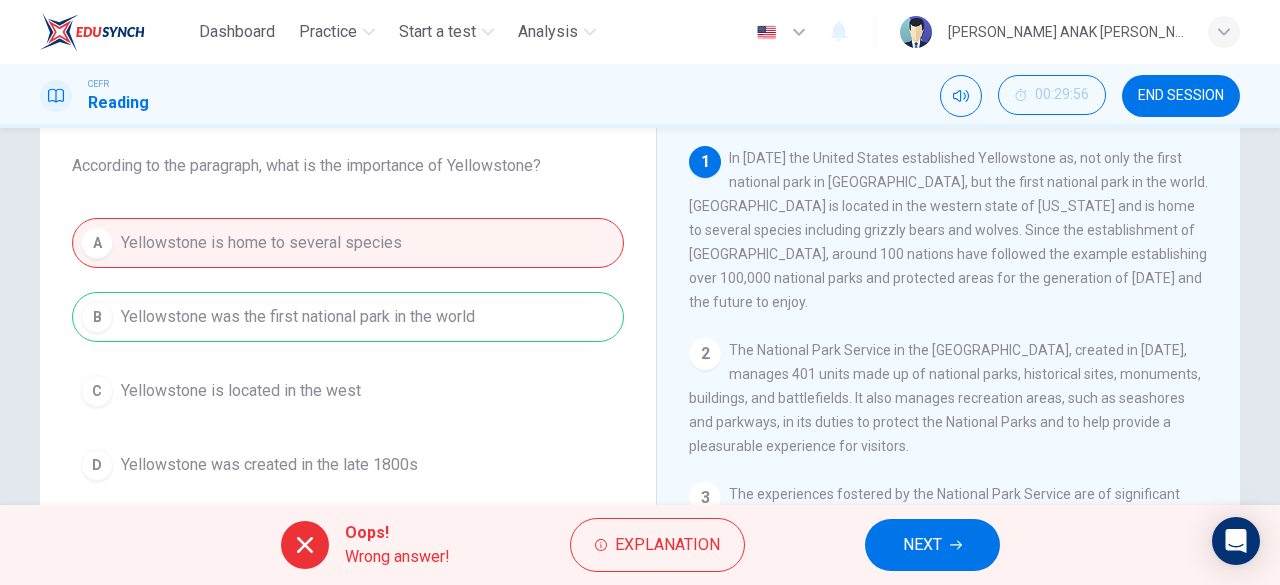 click on "NEXT" at bounding box center [922, 545] 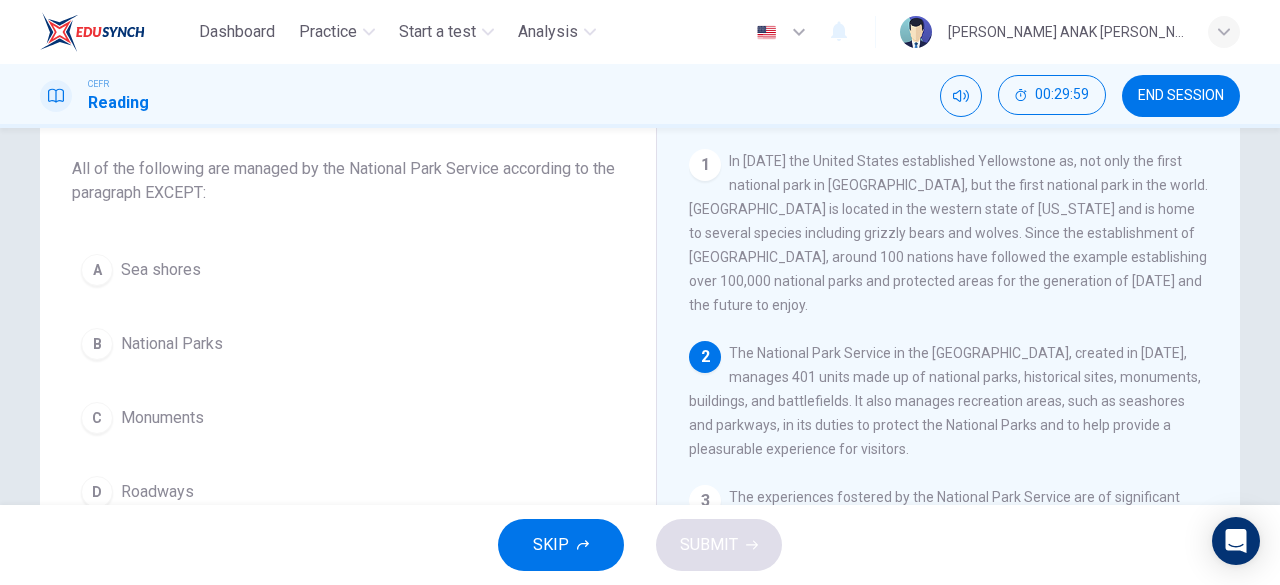 scroll, scrollTop: 108, scrollLeft: 0, axis: vertical 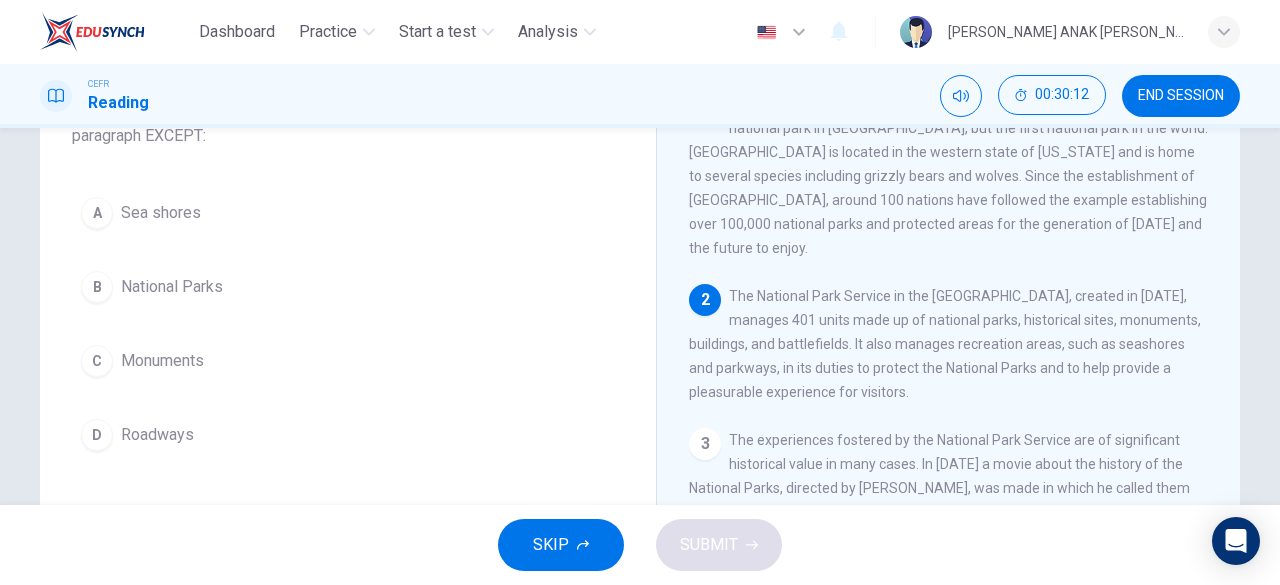 click on "D" at bounding box center (97, 435) 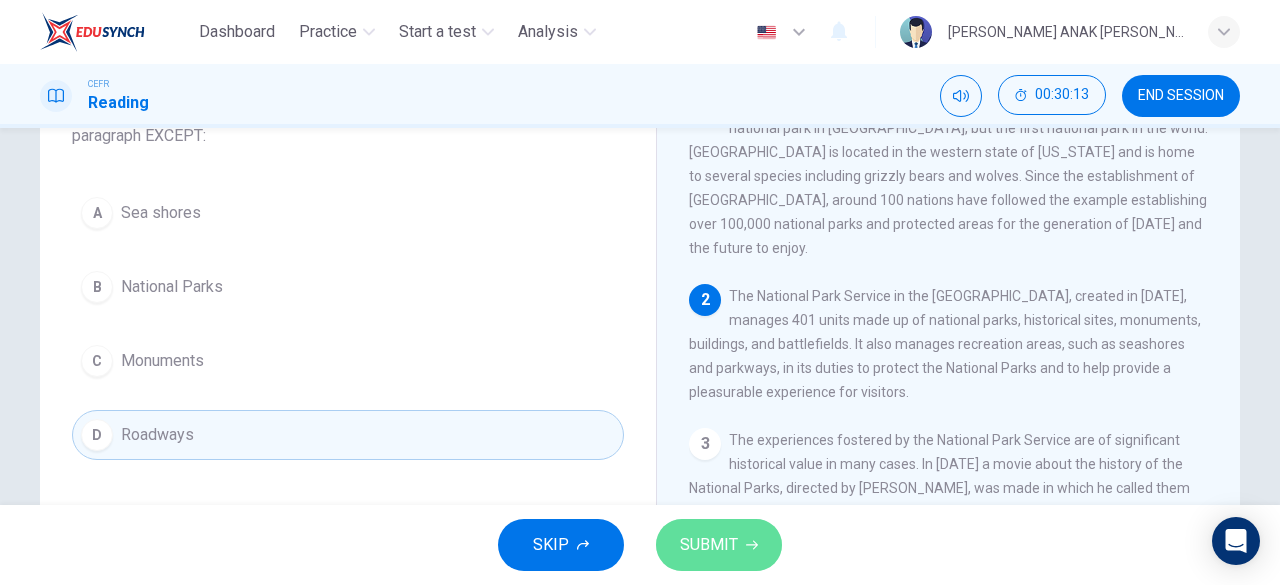 click on "SUBMIT" at bounding box center (719, 545) 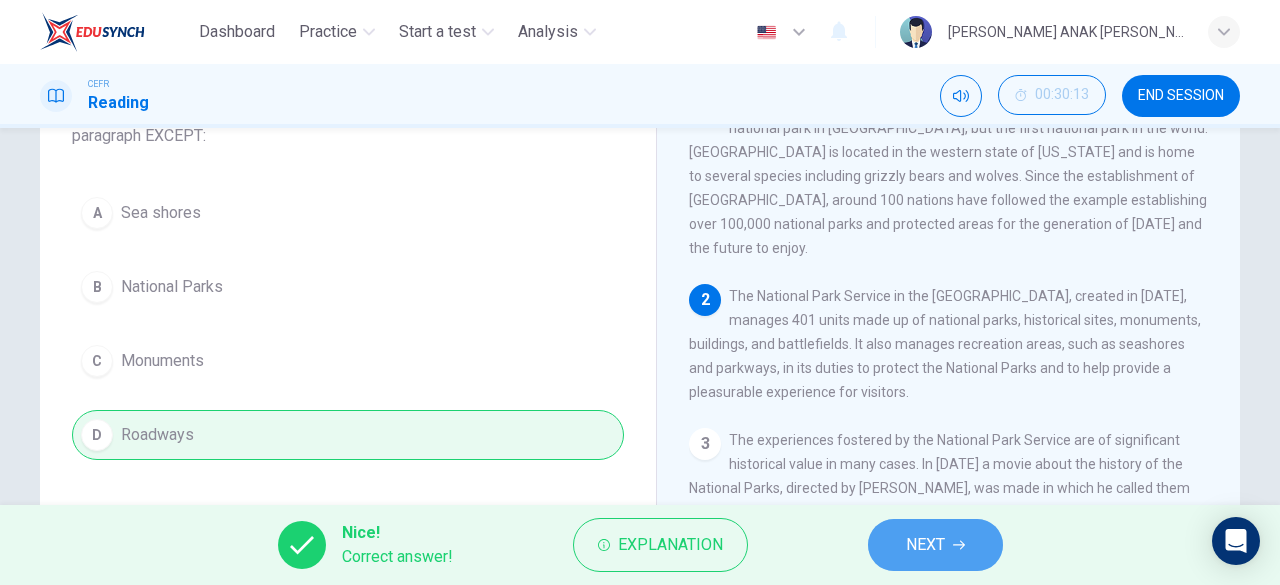 click on "NEXT" at bounding box center (935, 545) 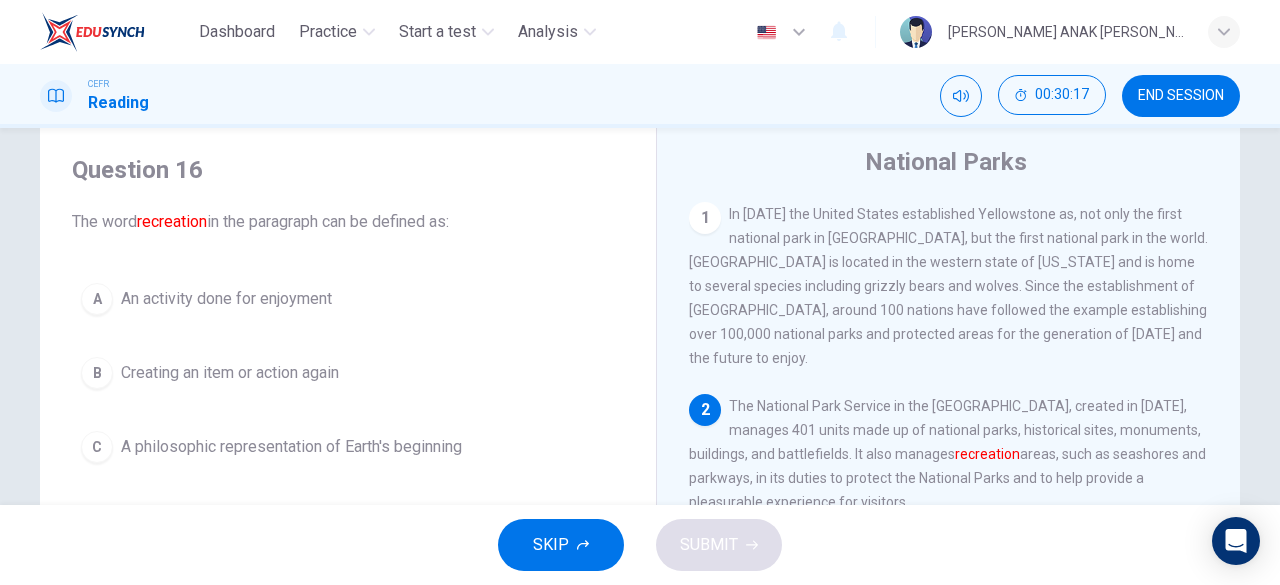 scroll, scrollTop: 0, scrollLeft: 0, axis: both 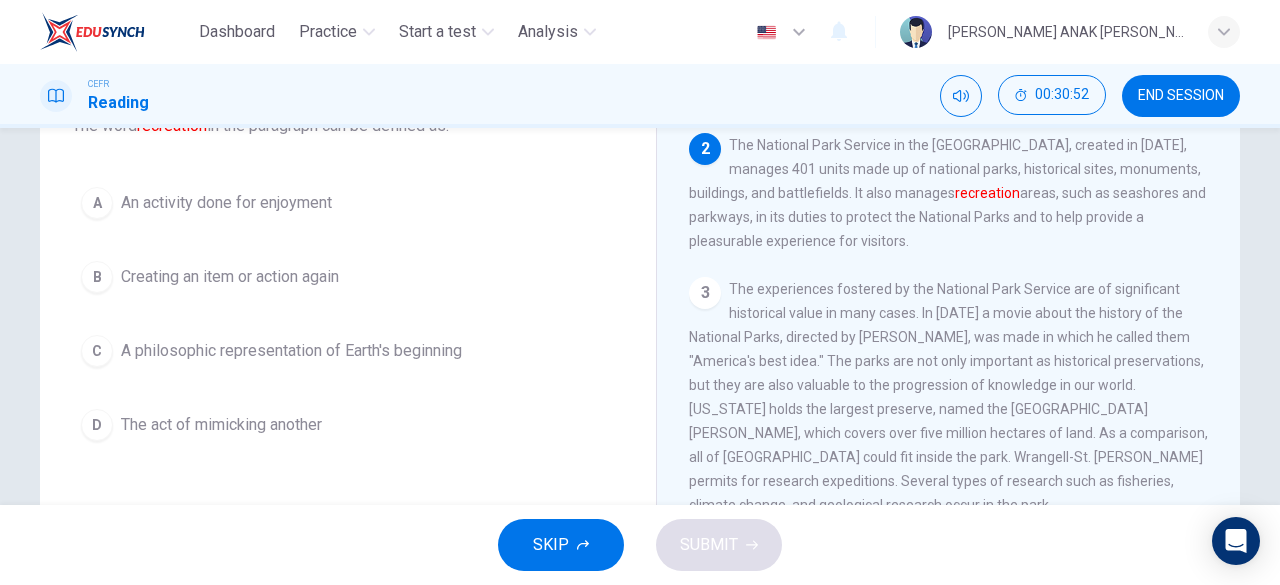 click on "C" at bounding box center (97, 351) 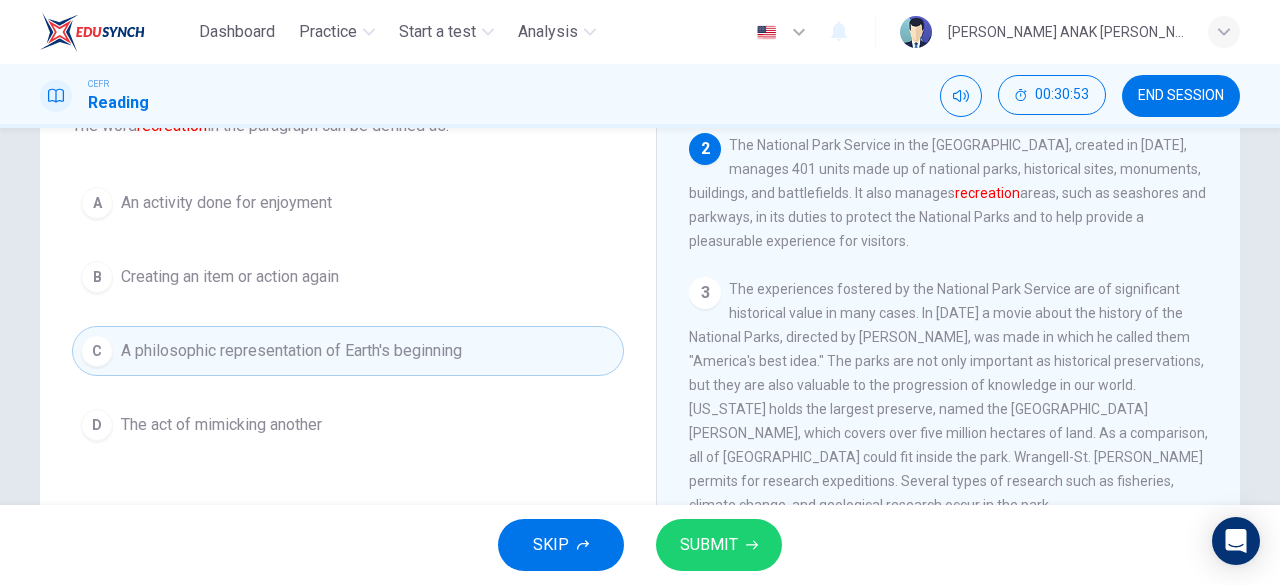 click on "SUBMIT" at bounding box center [719, 545] 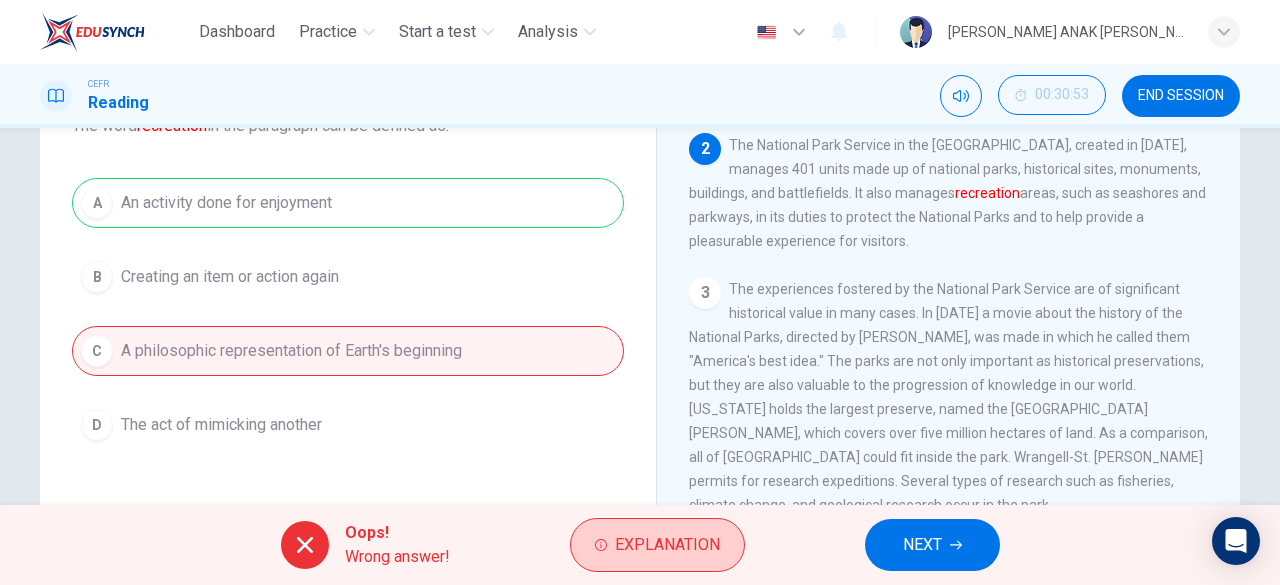 click on "Explanation" at bounding box center (667, 545) 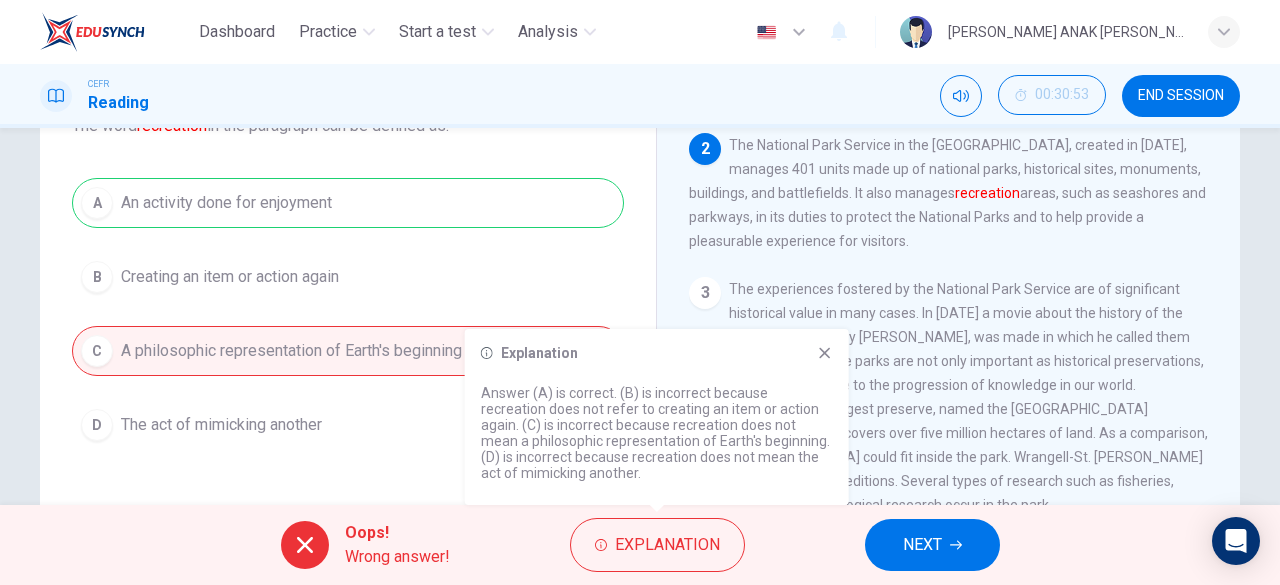 click 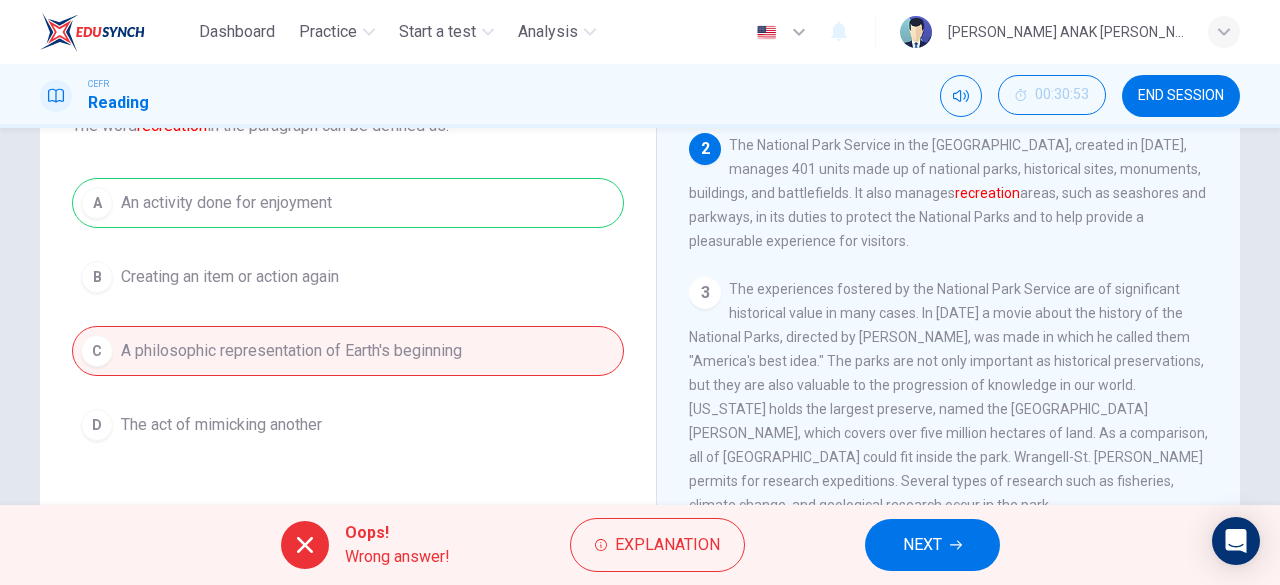 click on "NEXT" at bounding box center [932, 545] 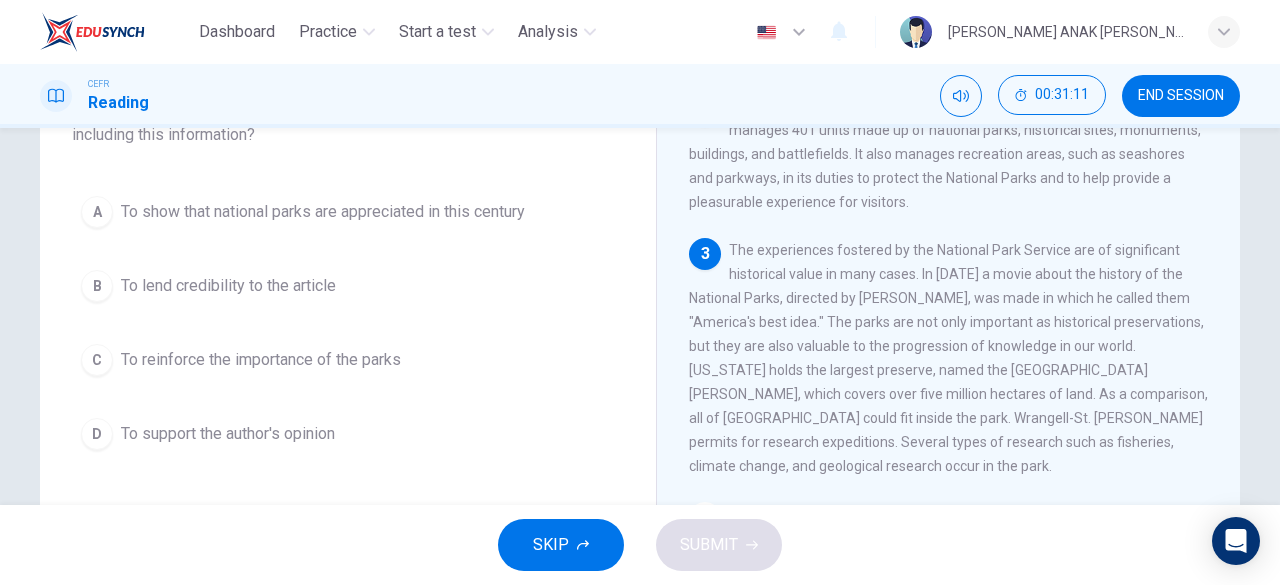 scroll, scrollTop: 191, scrollLeft: 0, axis: vertical 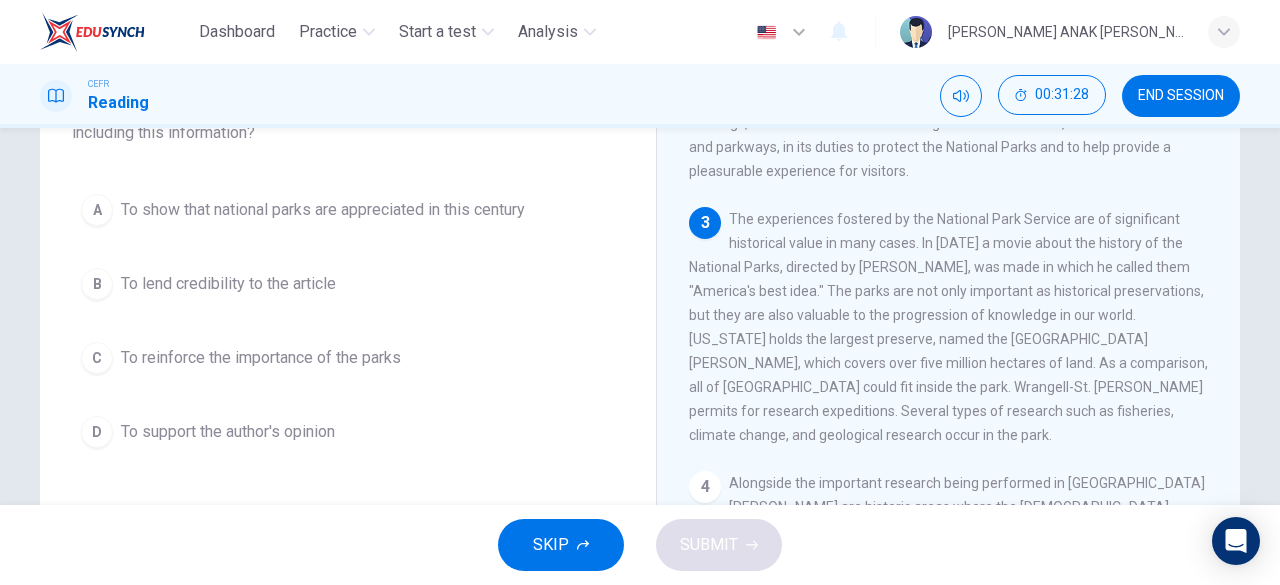 click on "A" at bounding box center (97, 210) 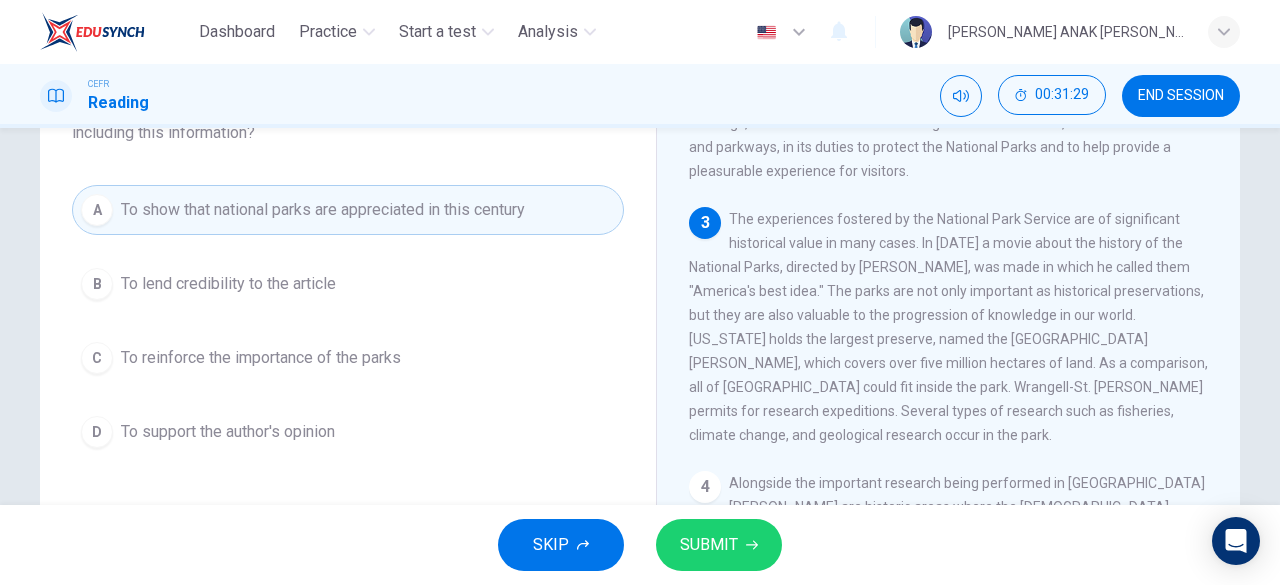 click on "SUBMIT" at bounding box center [709, 545] 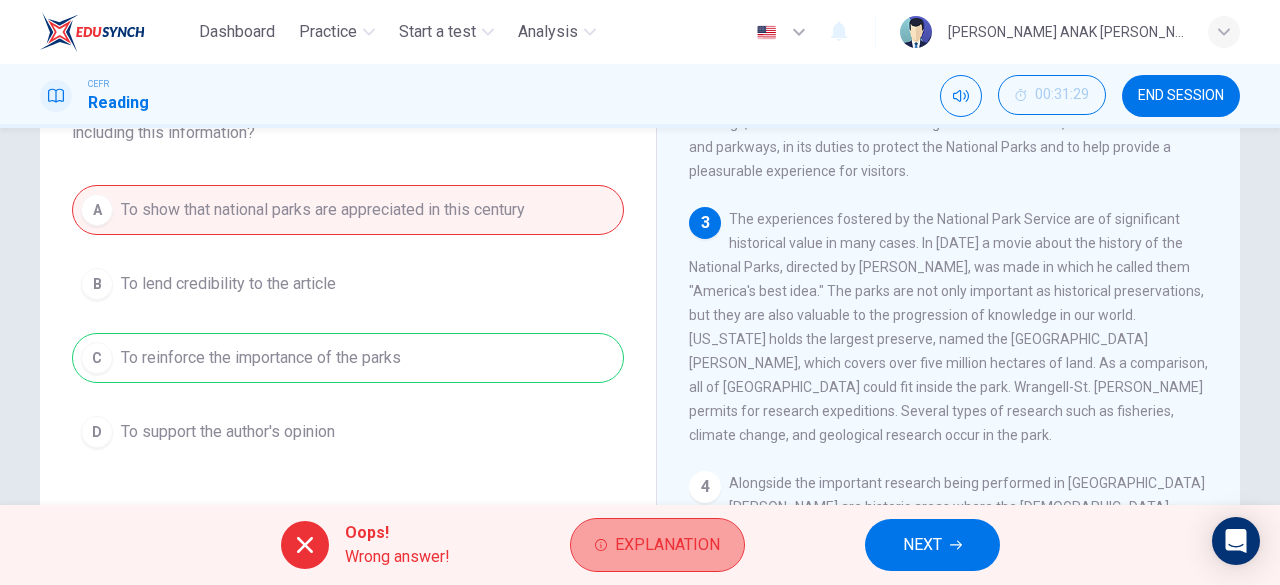 click on "Explanation" at bounding box center [667, 545] 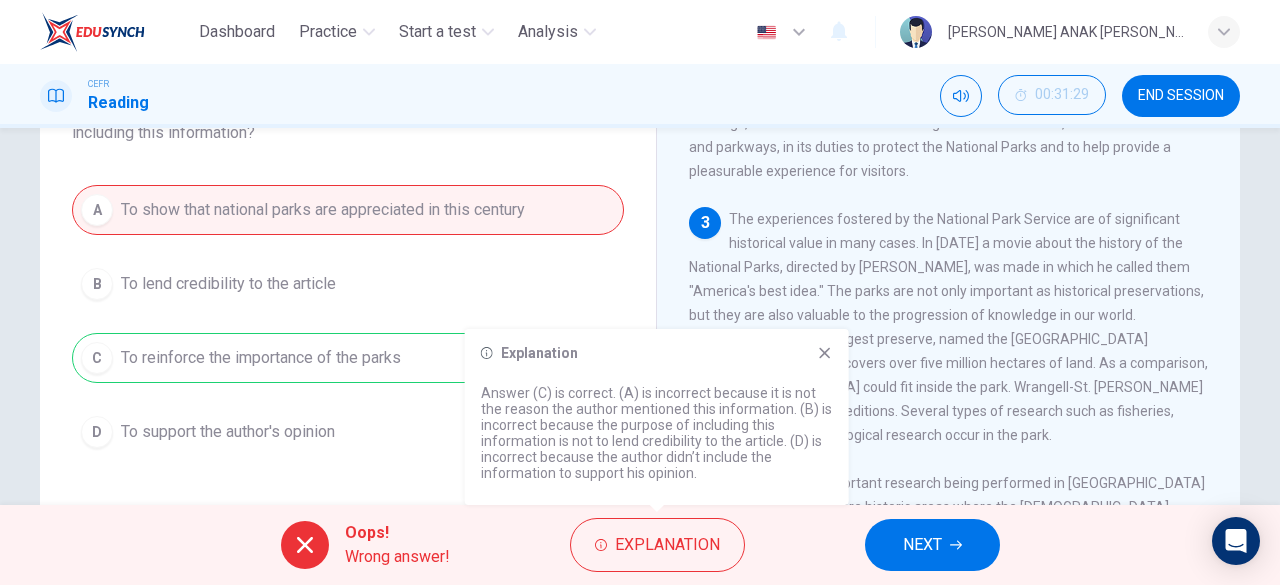 click on "Explanation Answer (C) is correct. (A) is incorrect because it is not the reason the author mentioned this information. (B) is incorrect because the purpose of including this information is not to lend credibility to the article. (D) is incorrect because the author didn’t include the information to support his opinion." at bounding box center [657, 417] 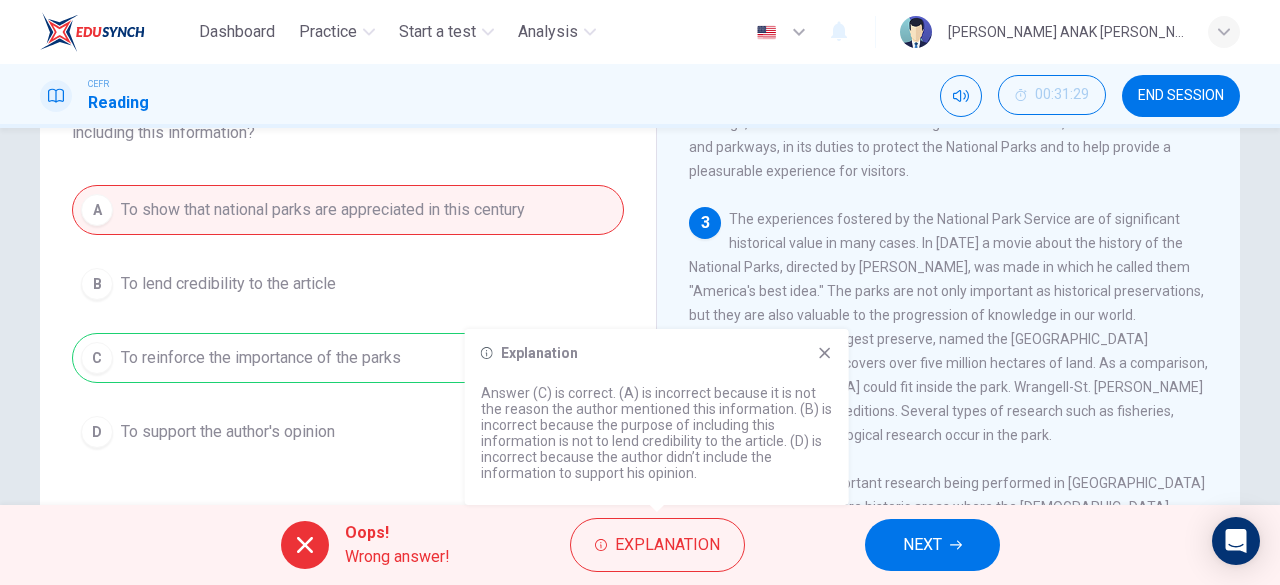 click on "Explanation Answer (C) is correct. (A) is incorrect because it is not the reason the author mentioned this information. (B) is incorrect because the purpose of including this information is not to lend credibility to the article. (D) is incorrect because the author didn’t include the information to support his opinion." at bounding box center [657, 417] 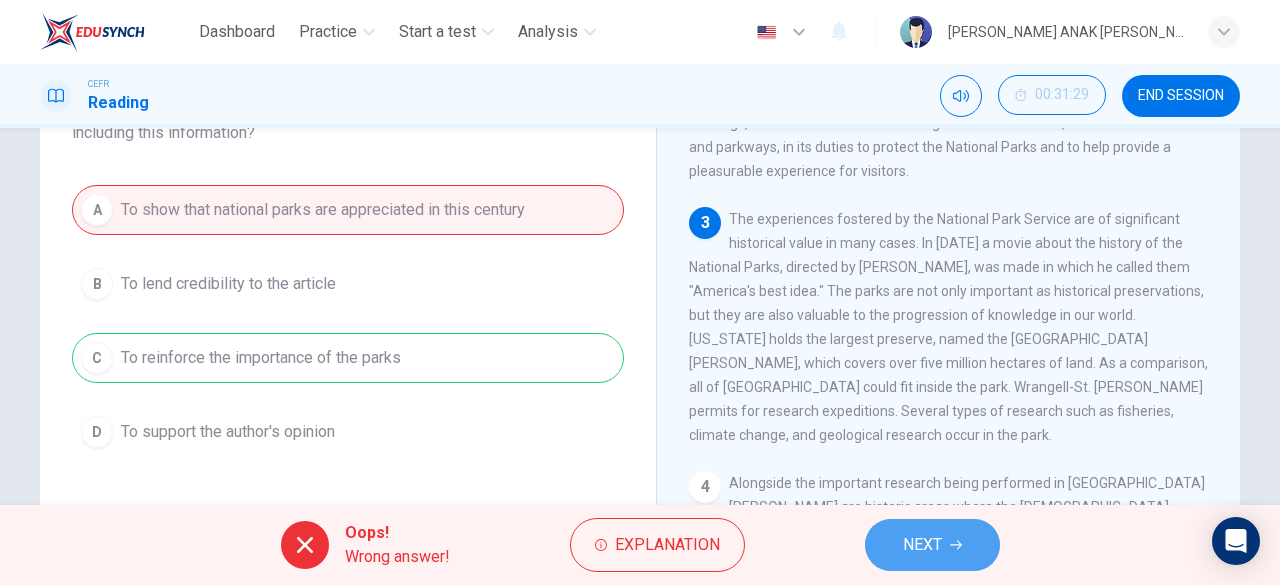 click on "NEXT" at bounding box center (922, 545) 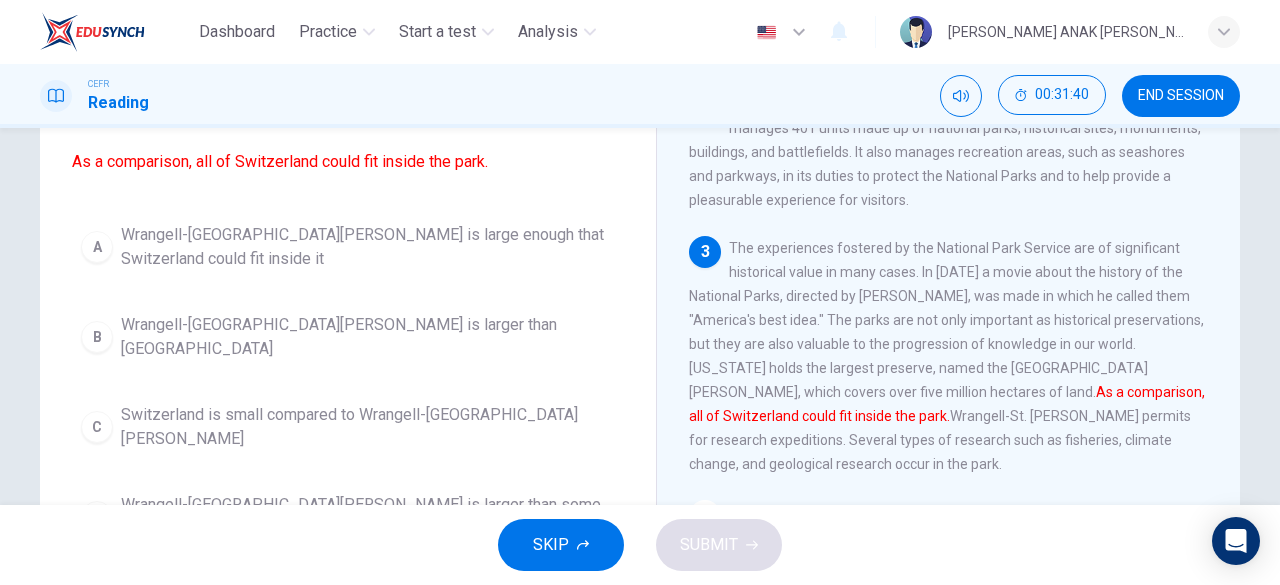 scroll, scrollTop: 161, scrollLeft: 0, axis: vertical 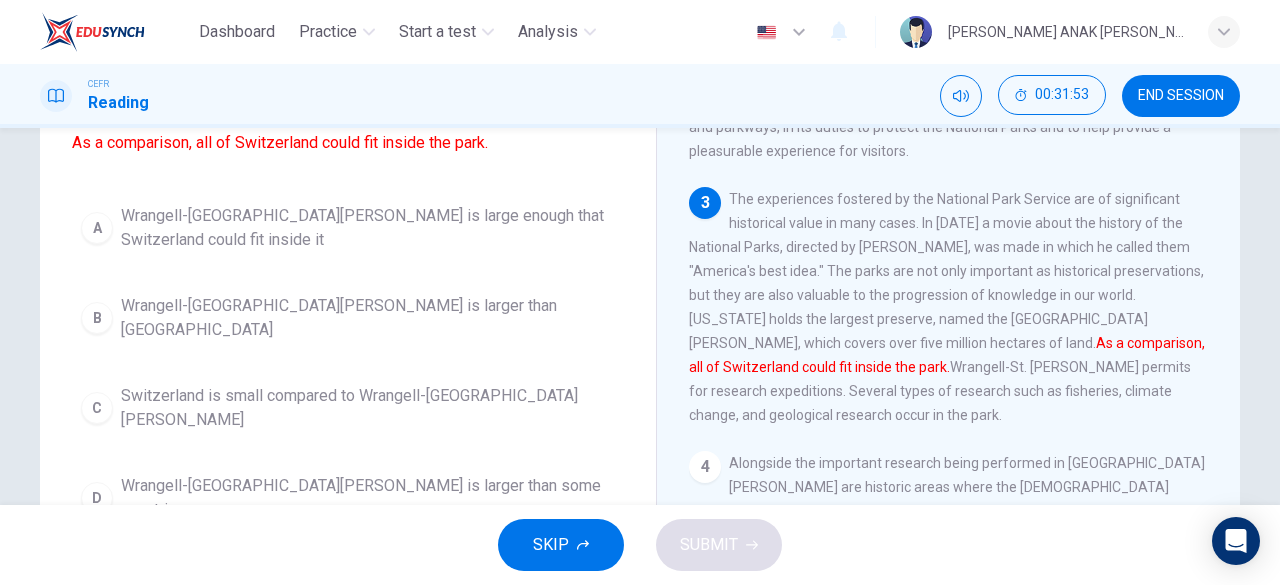 click on "A" at bounding box center (97, 228) 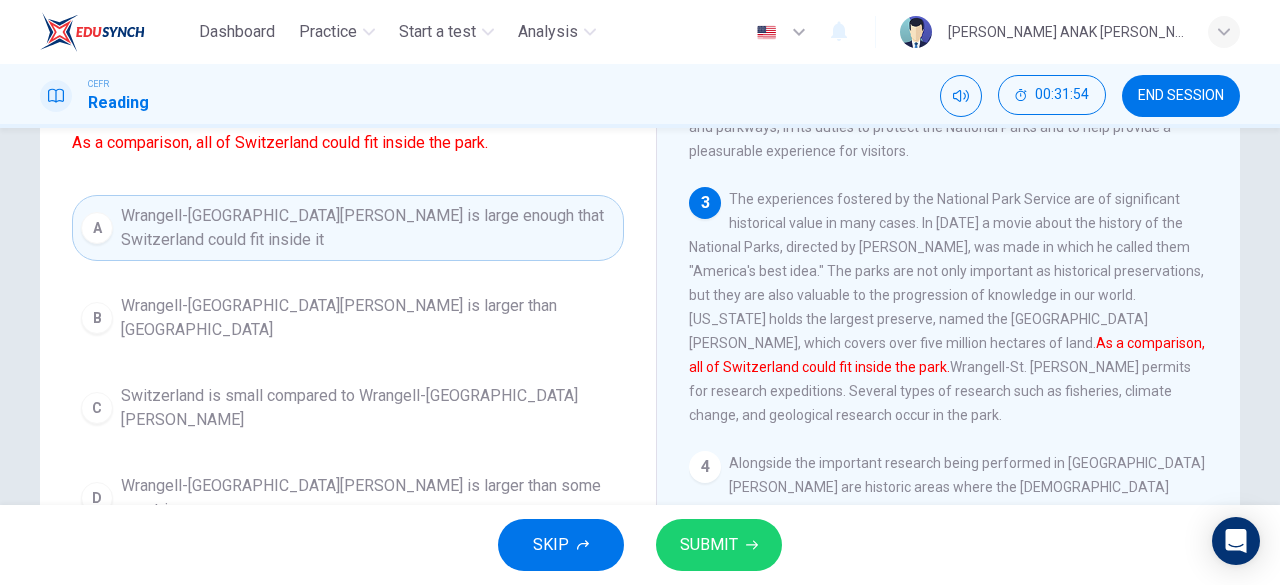 click on "SUBMIT" at bounding box center [719, 545] 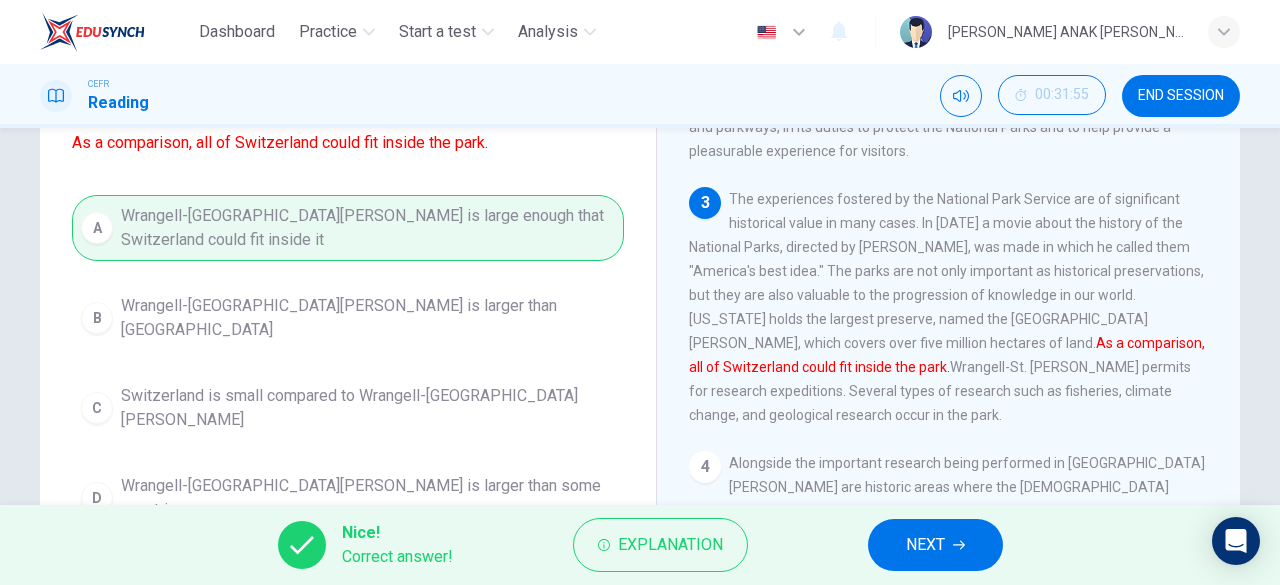click on "NEXT" at bounding box center (925, 545) 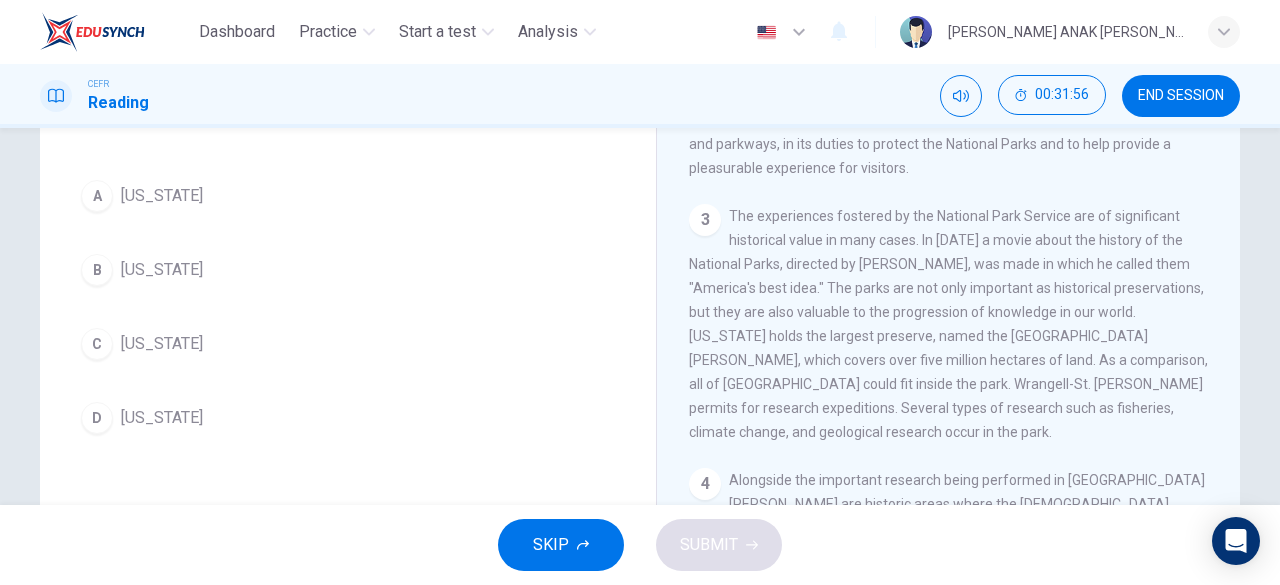 scroll, scrollTop: 208, scrollLeft: 0, axis: vertical 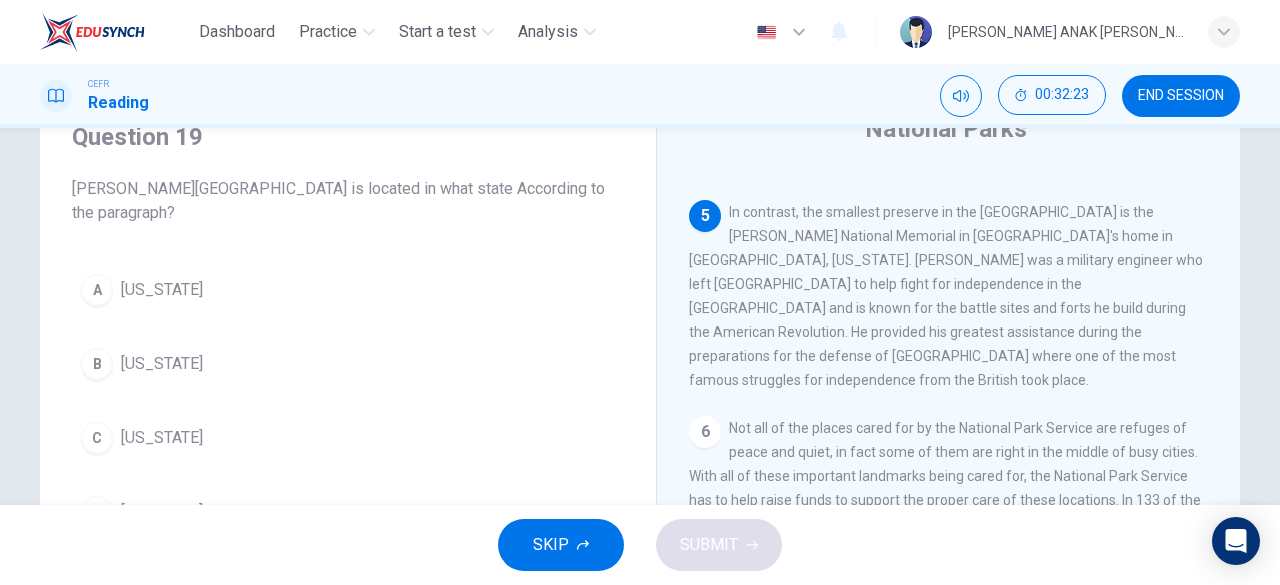 click on "A" at bounding box center (97, 290) 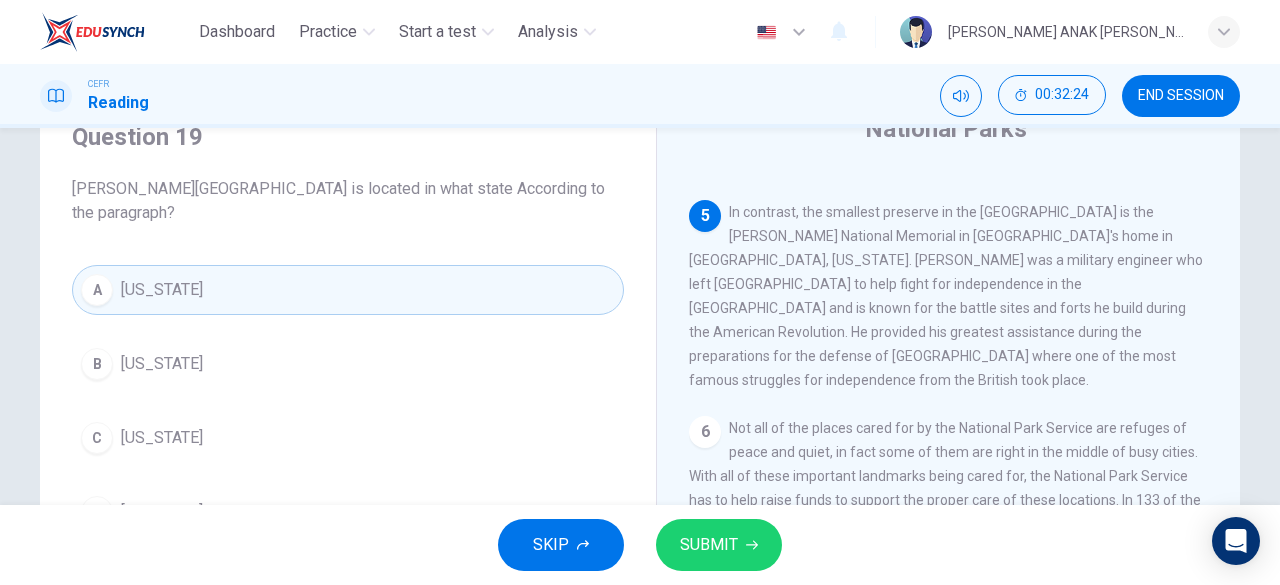 click on "SUBMIT" at bounding box center (719, 545) 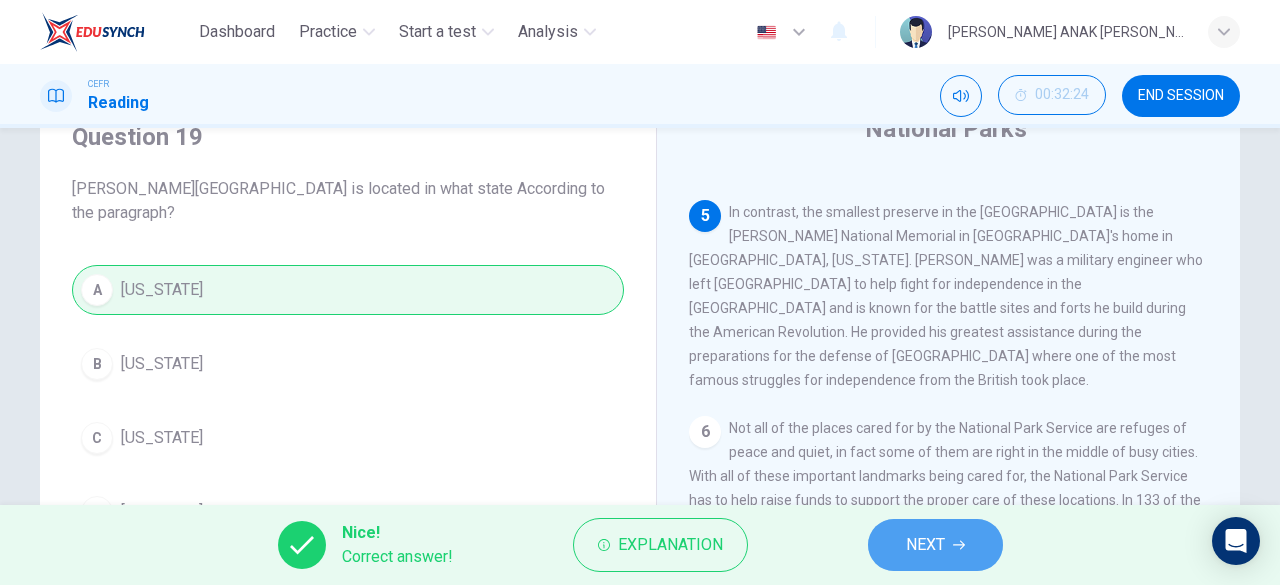 click on "NEXT" at bounding box center (925, 545) 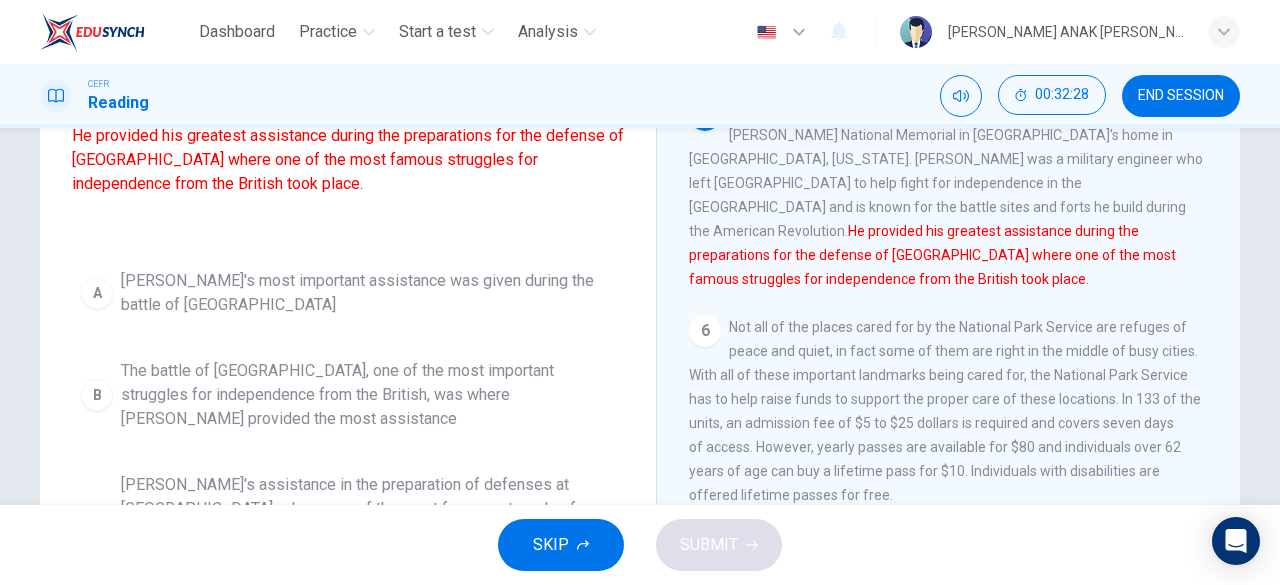 scroll, scrollTop: 189, scrollLeft: 0, axis: vertical 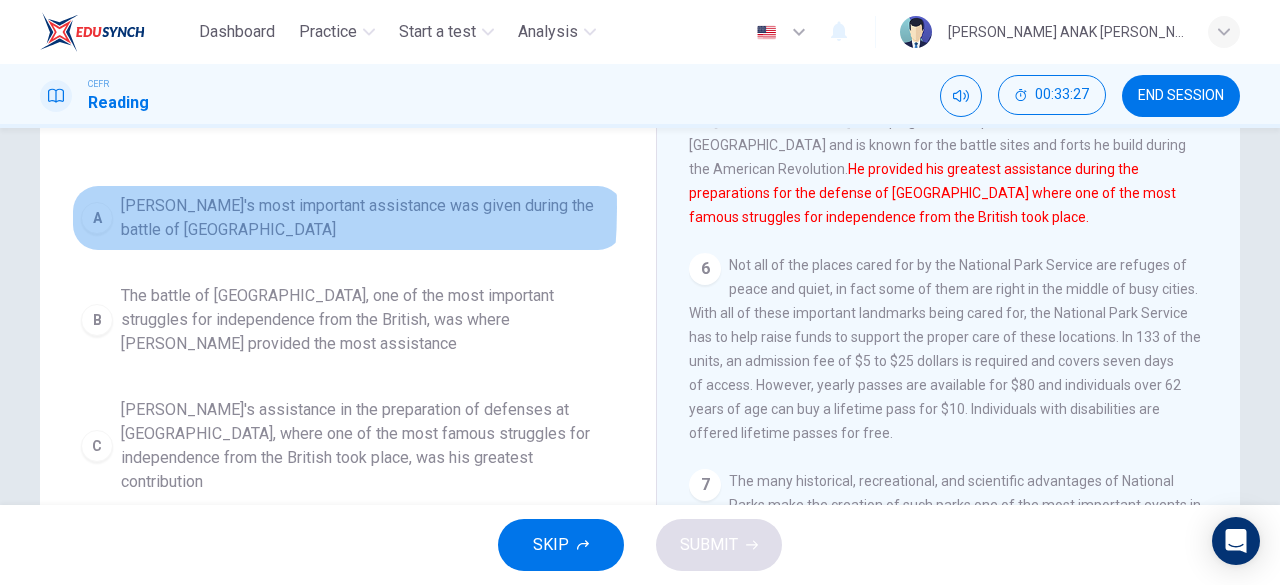click on "A" at bounding box center (97, 218) 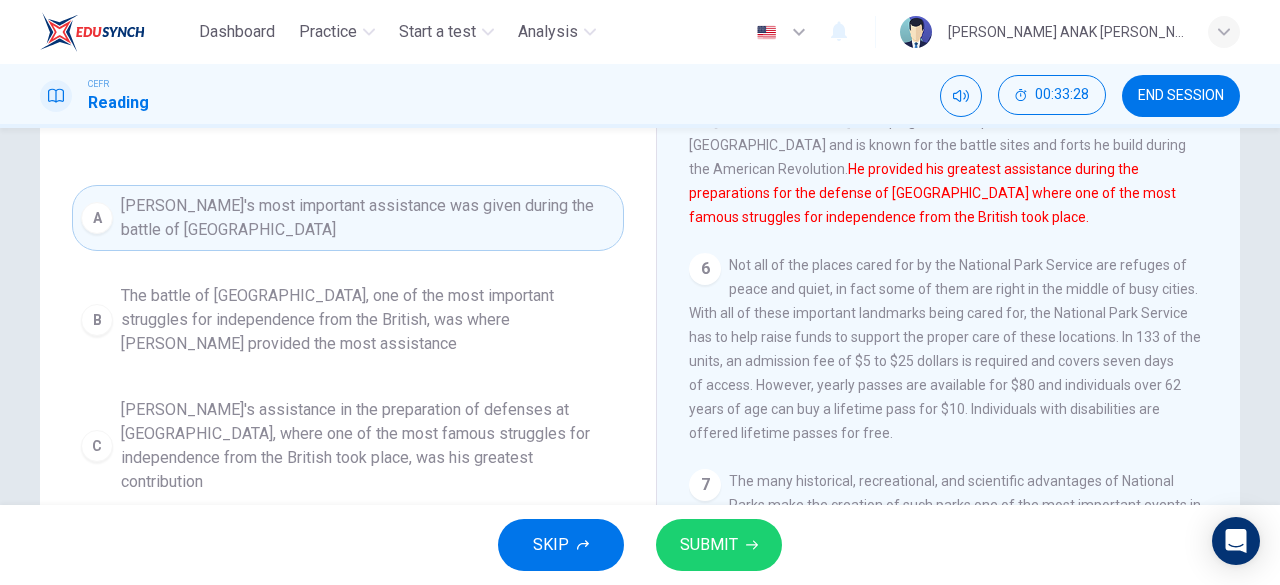 scroll, scrollTop: 14, scrollLeft: 0, axis: vertical 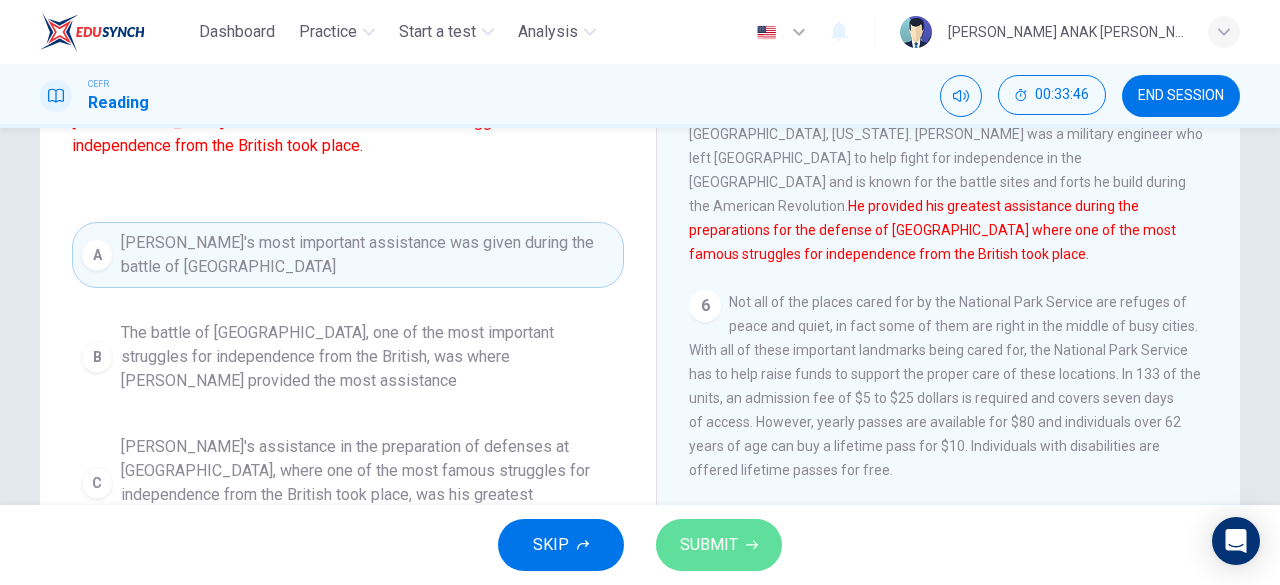 click on "SUBMIT" at bounding box center (709, 545) 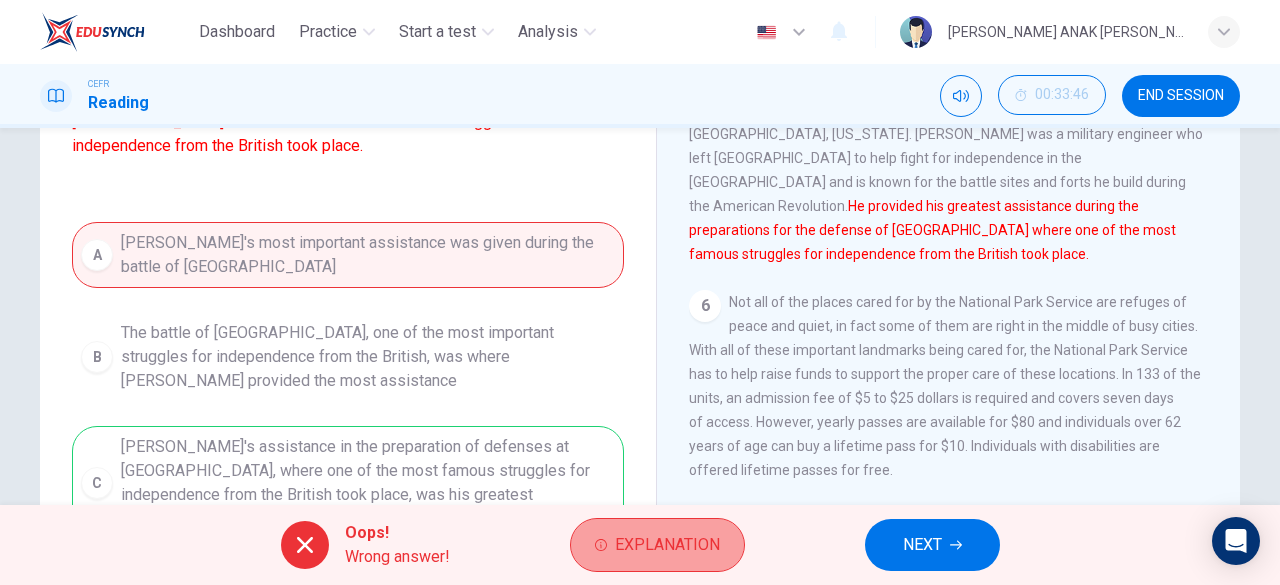 click on "Explanation" at bounding box center (657, 545) 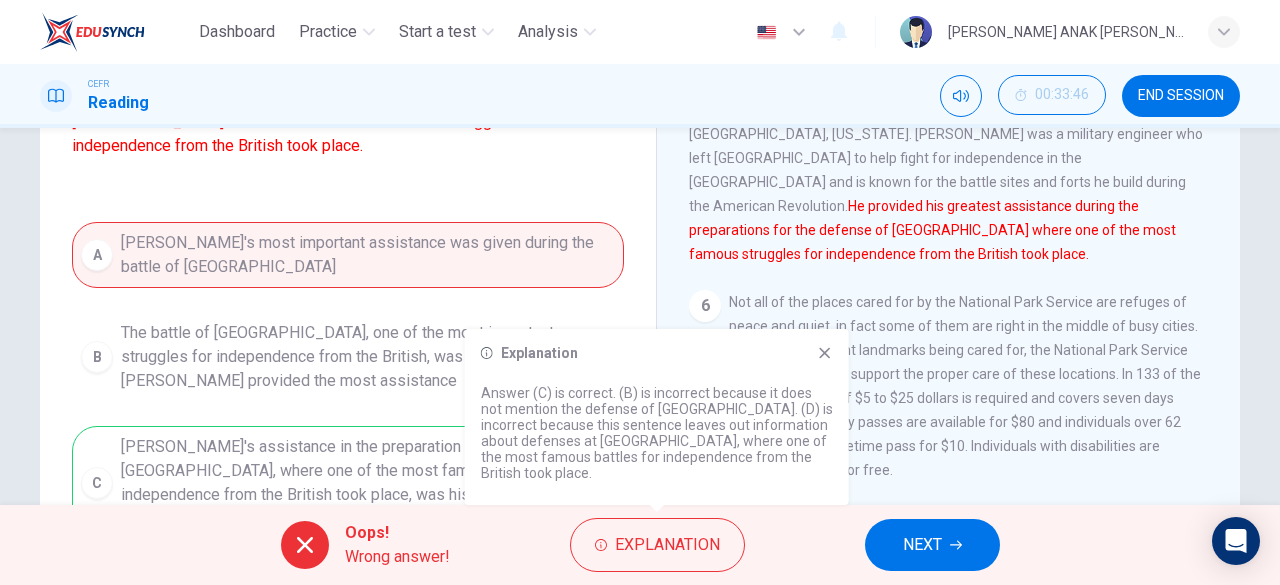 scroll, scrollTop: 14, scrollLeft: 0, axis: vertical 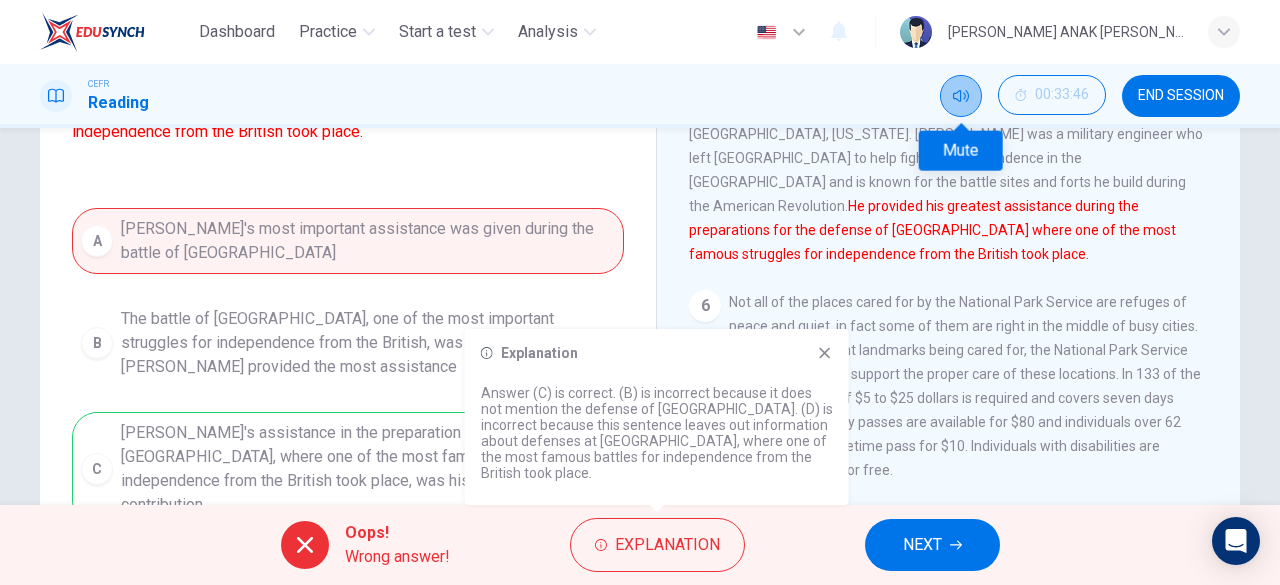 click 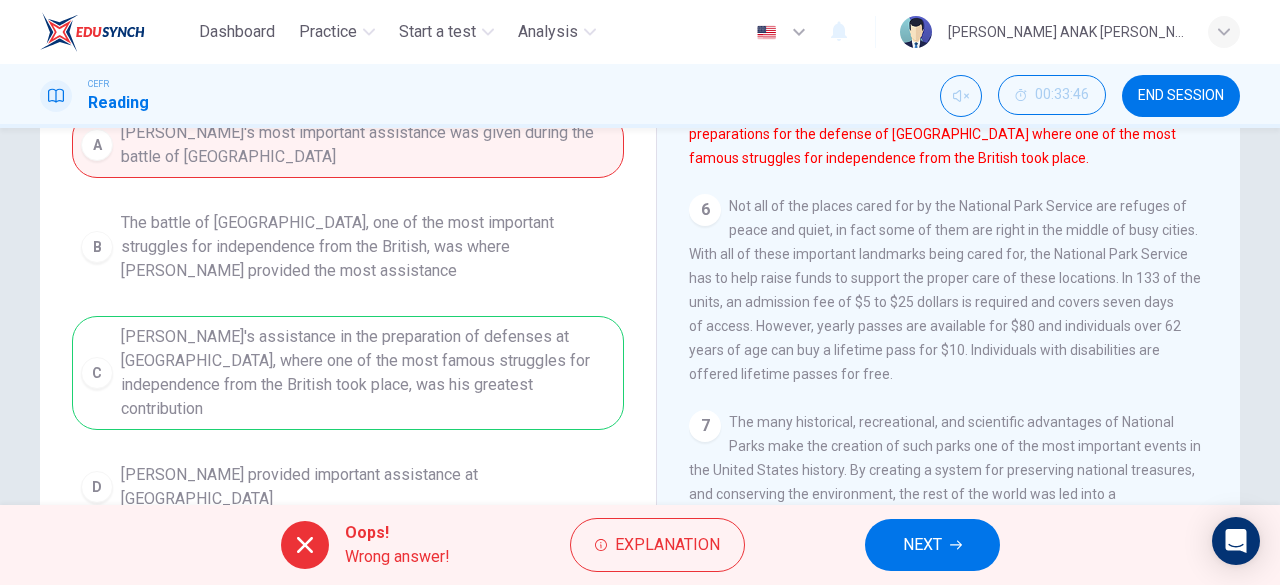 scroll, scrollTop: 321, scrollLeft: 0, axis: vertical 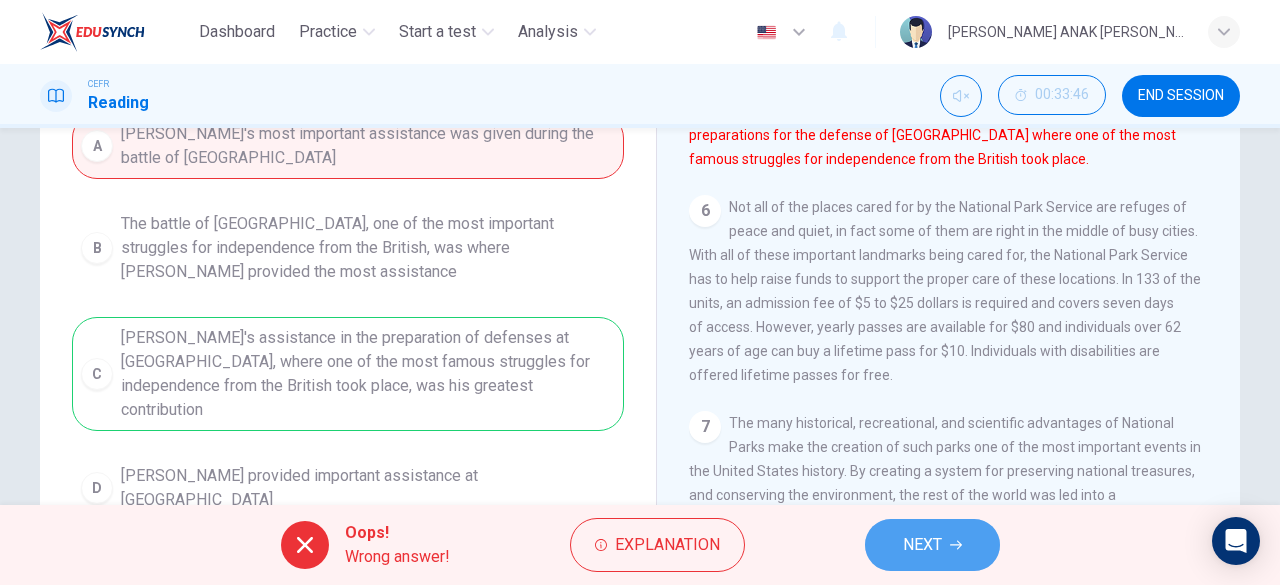 click on "NEXT" at bounding box center (932, 545) 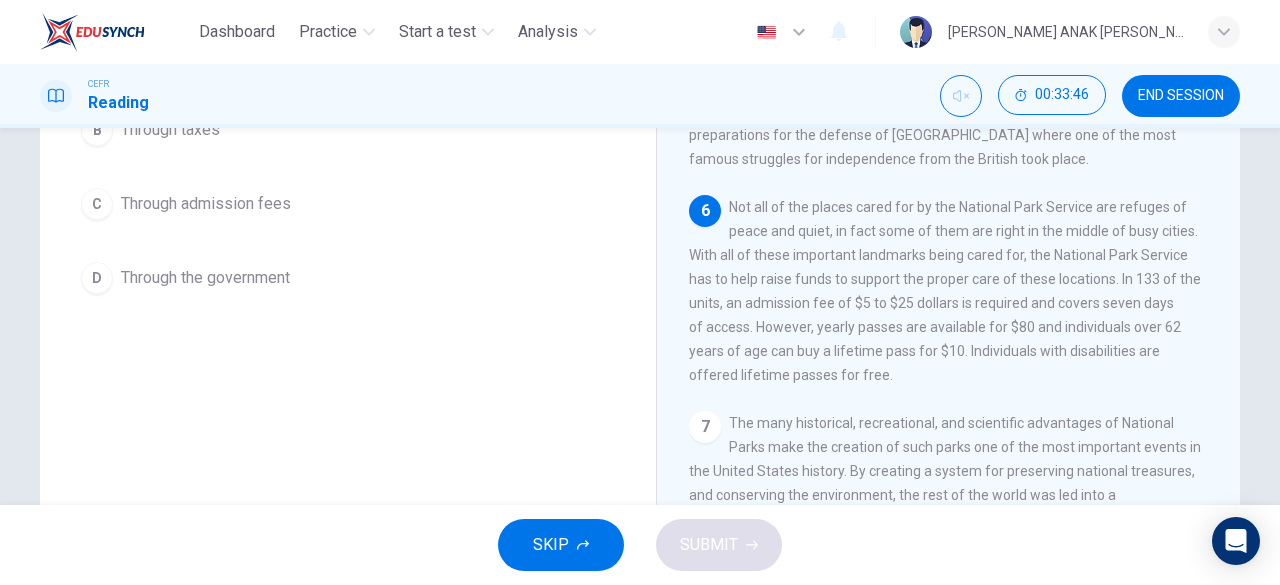scroll, scrollTop: 0, scrollLeft: 0, axis: both 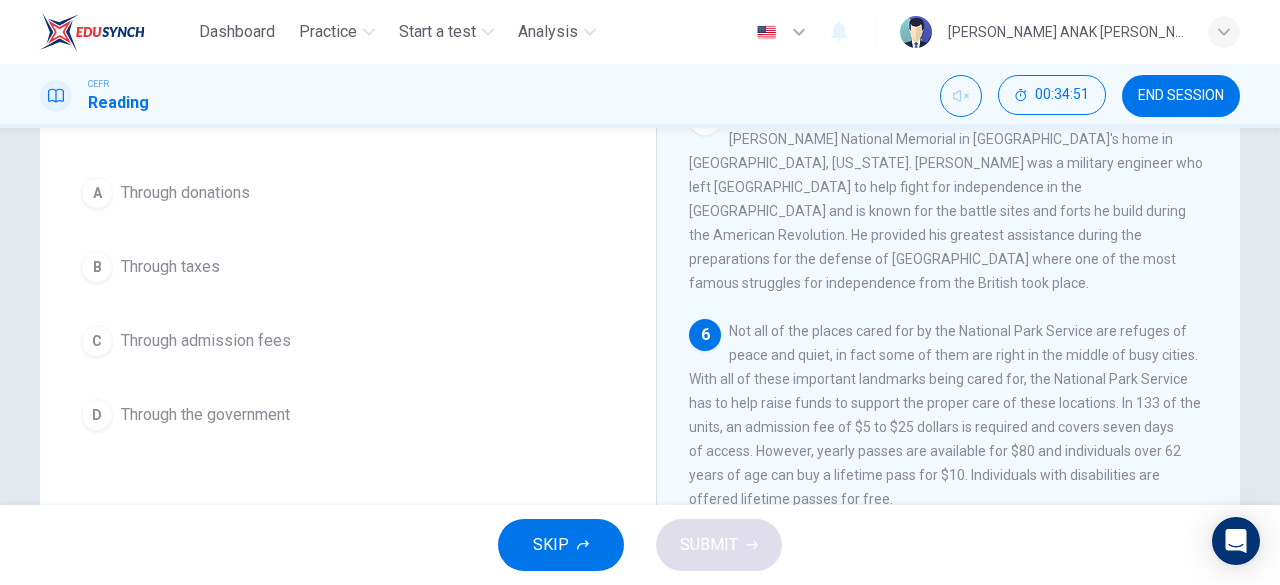 click on "A" at bounding box center (97, 193) 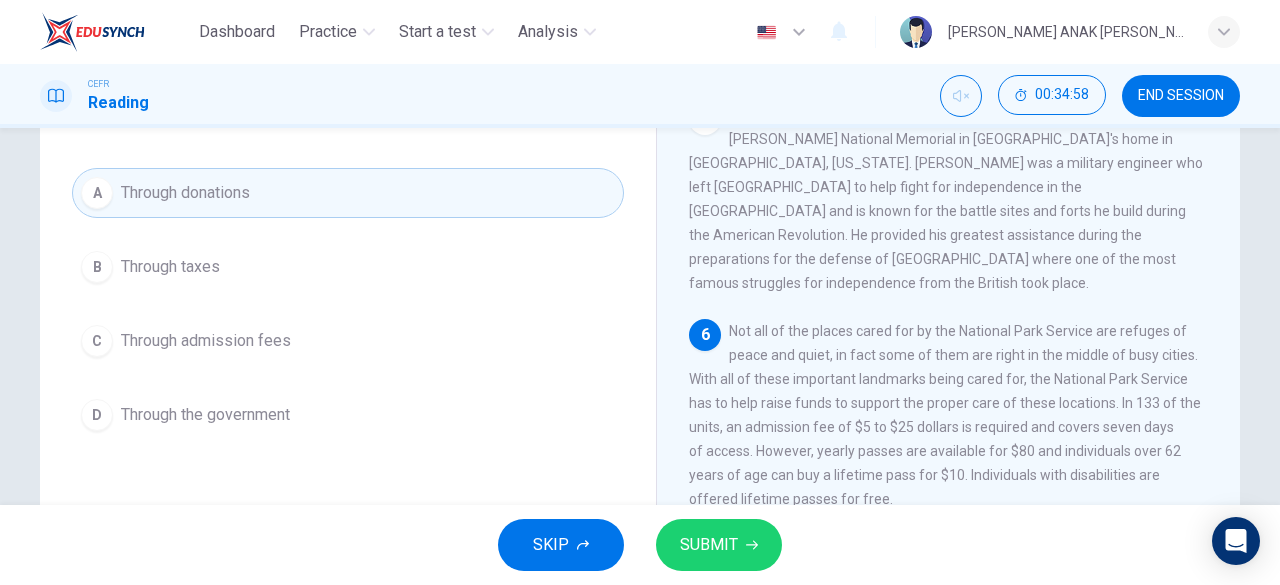 click on "C Through admission fees" at bounding box center (348, 341) 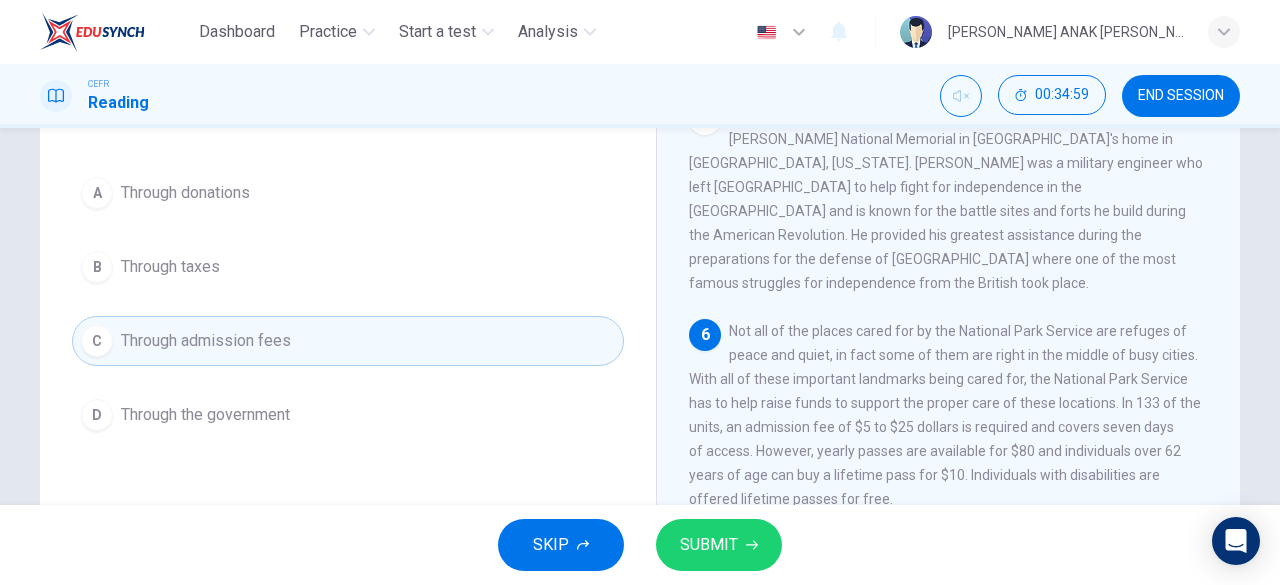 click on "SUBMIT" at bounding box center (709, 545) 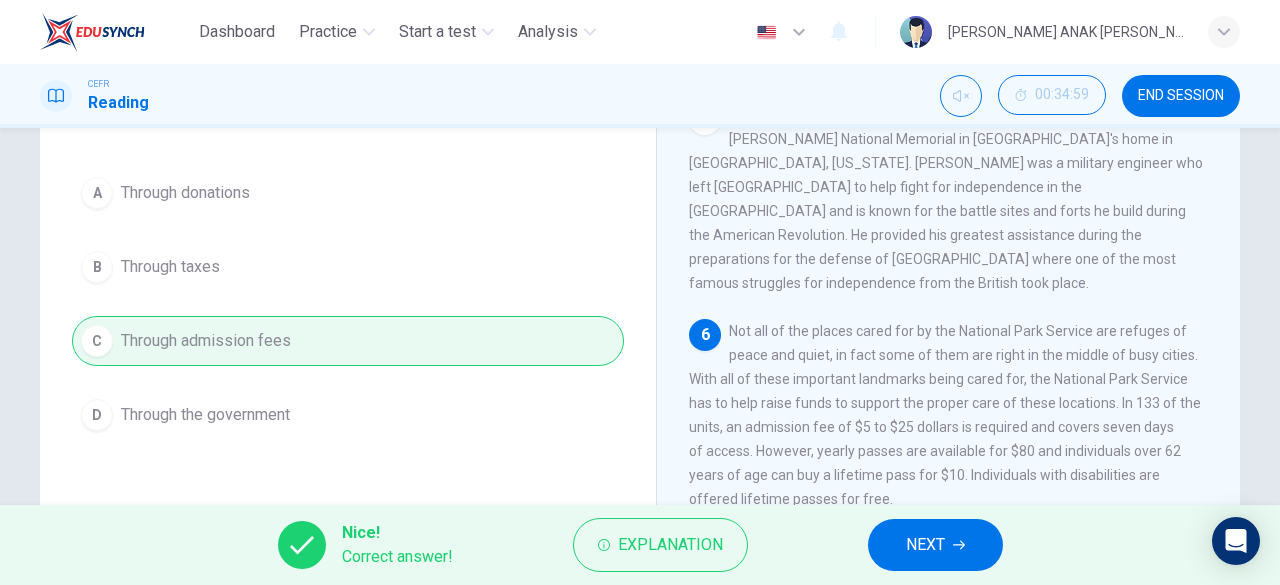 click on "NEXT" at bounding box center (935, 545) 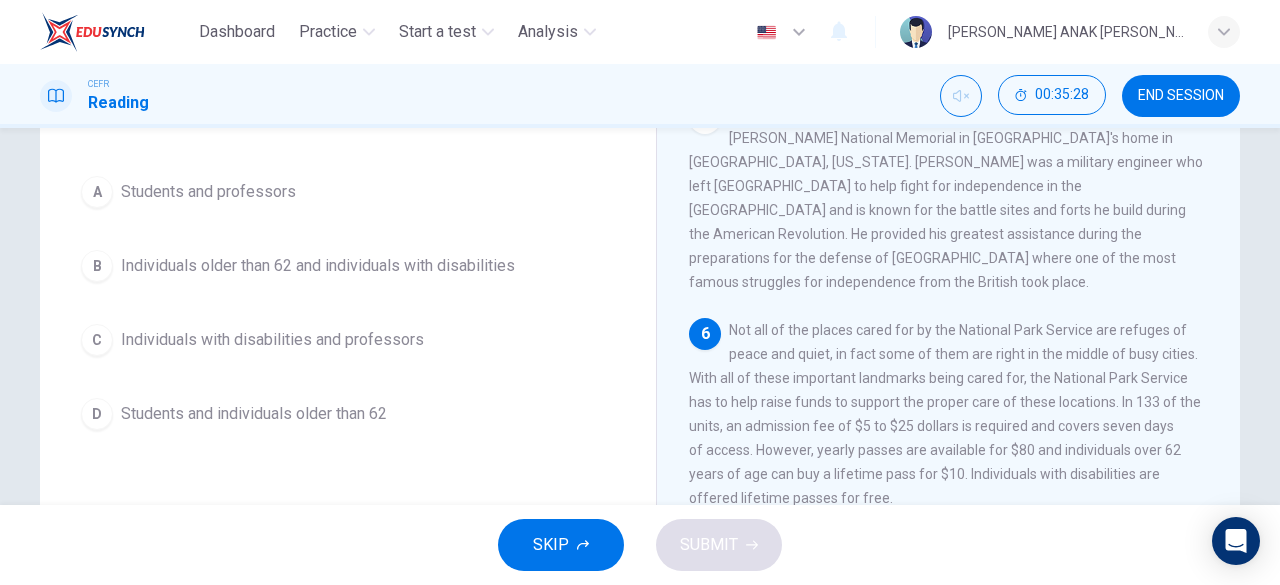 scroll, scrollTop: 186, scrollLeft: 0, axis: vertical 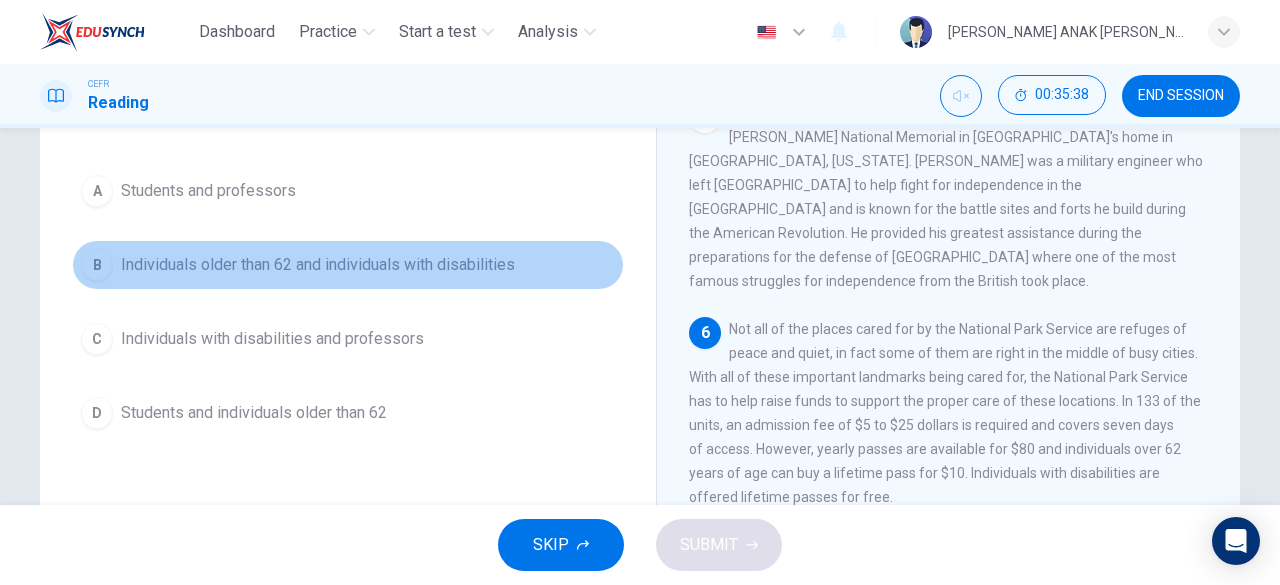 click on "B" at bounding box center [97, 265] 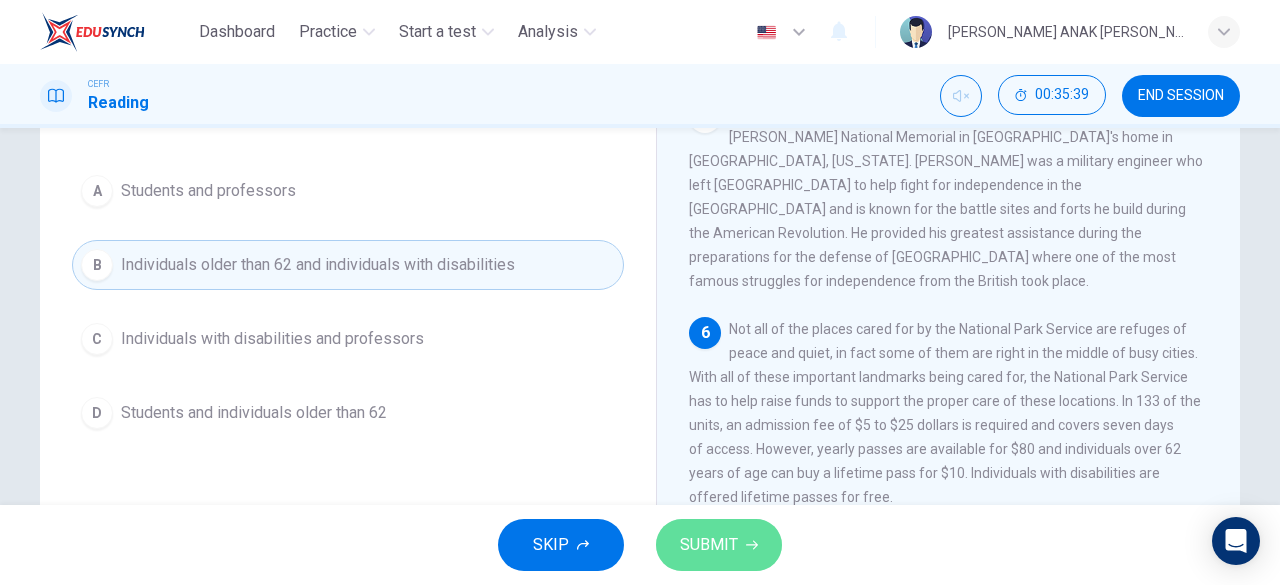 click on "SUBMIT" at bounding box center [709, 545] 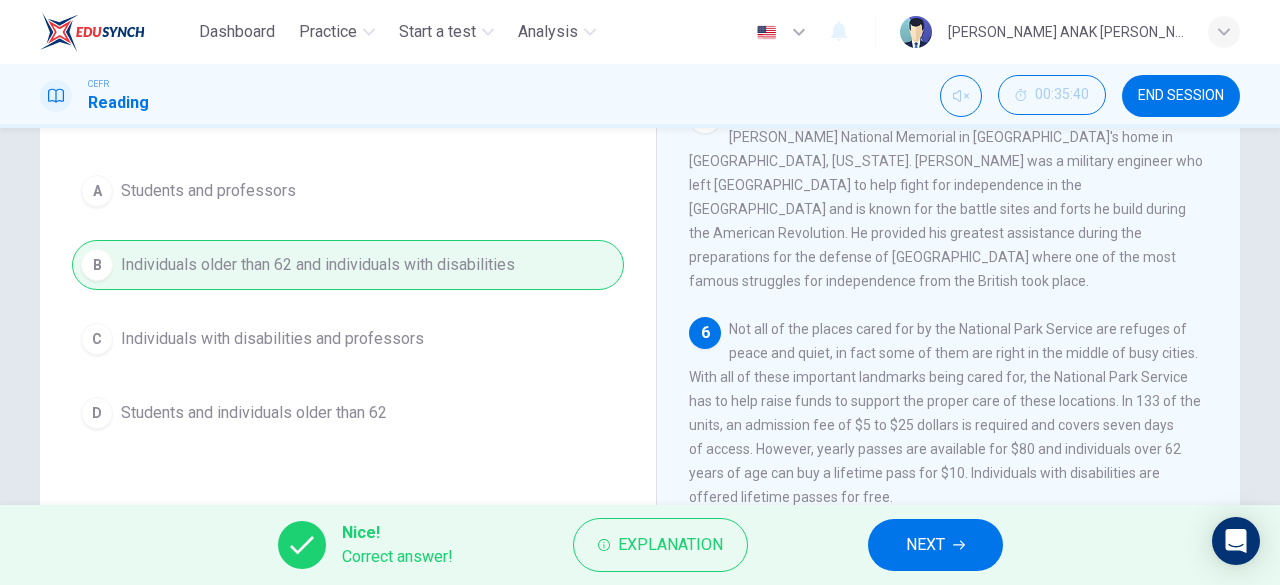 click on "NEXT" at bounding box center (935, 545) 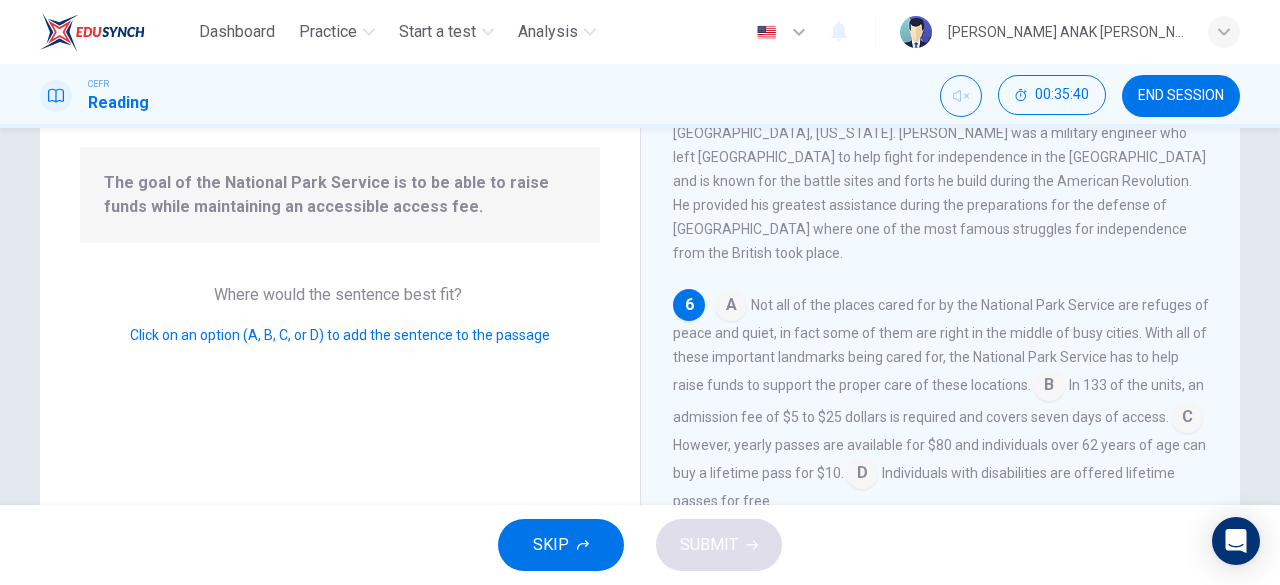 scroll, scrollTop: 778, scrollLeft: 0, axis: vertical 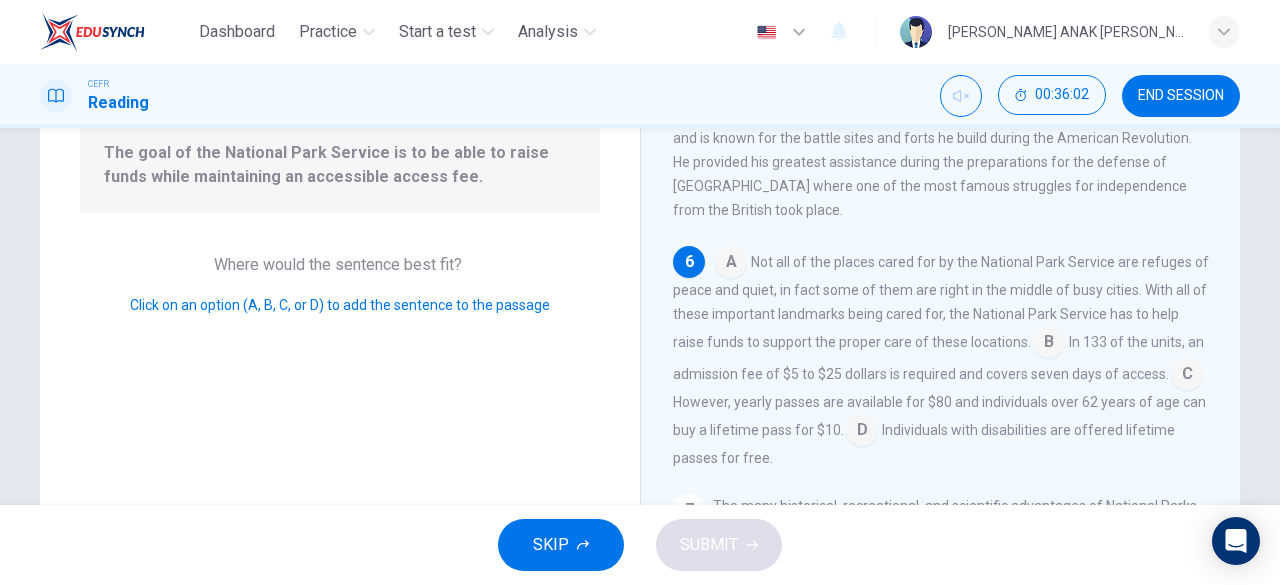 click at bounding box center [731, 264] 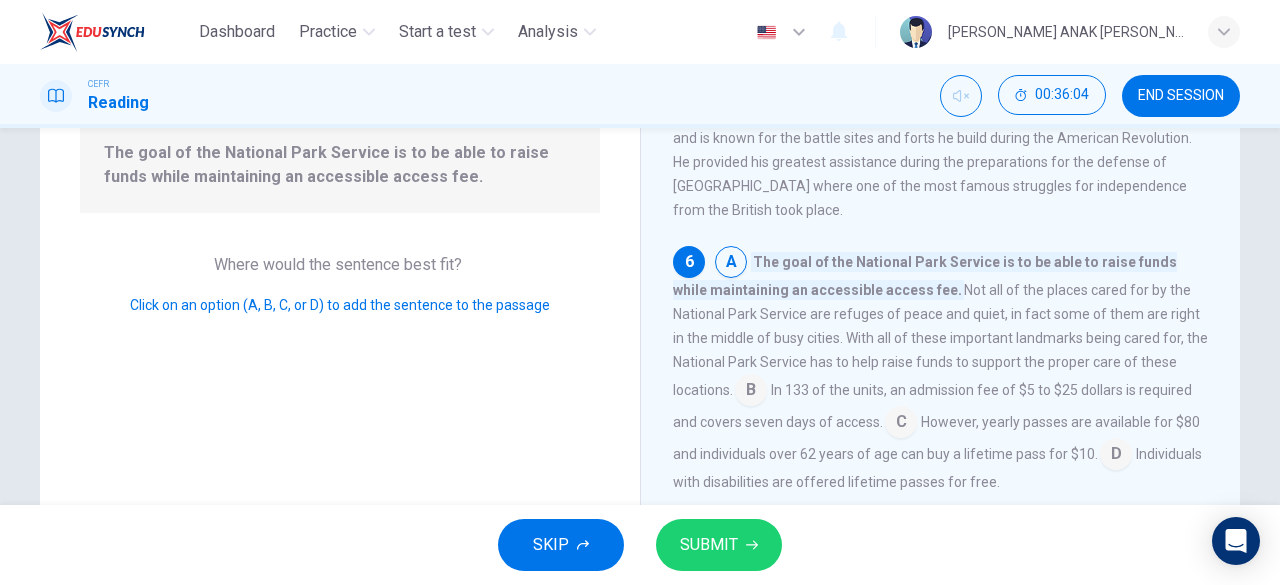 click on "SUBMIT" at bounding box center (709, 545) 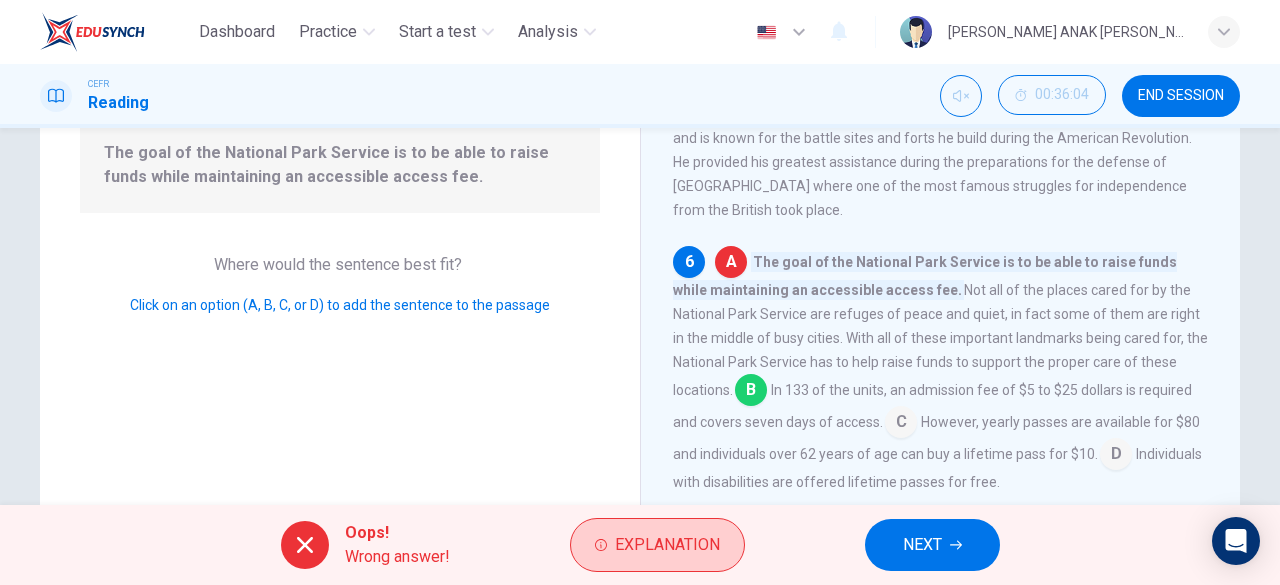 click on "Explanation" at bounding box center (667, 545) 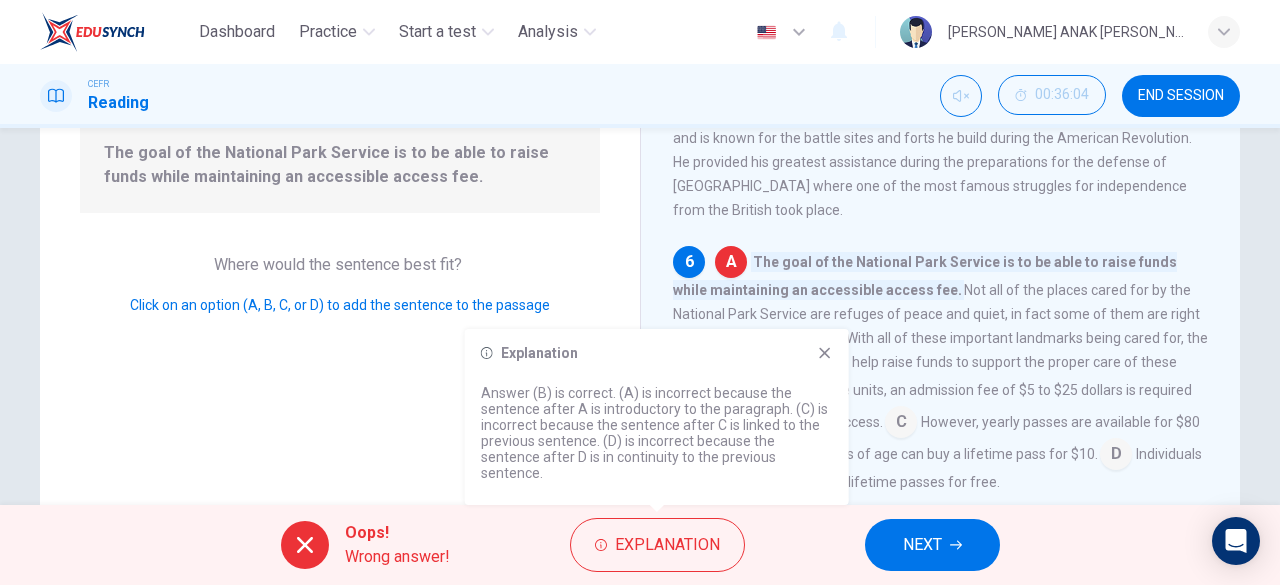 click on "Explanation Answer (B) is correct. (A) is incorrect because the sentence after A is introductory to the paragraph. (C) is incorrect because the sentence after C is linked to the previous sentence. (D) is incorrect because the sentence after D is in continuity to the previous sentence." at bounding box center [657, 417] 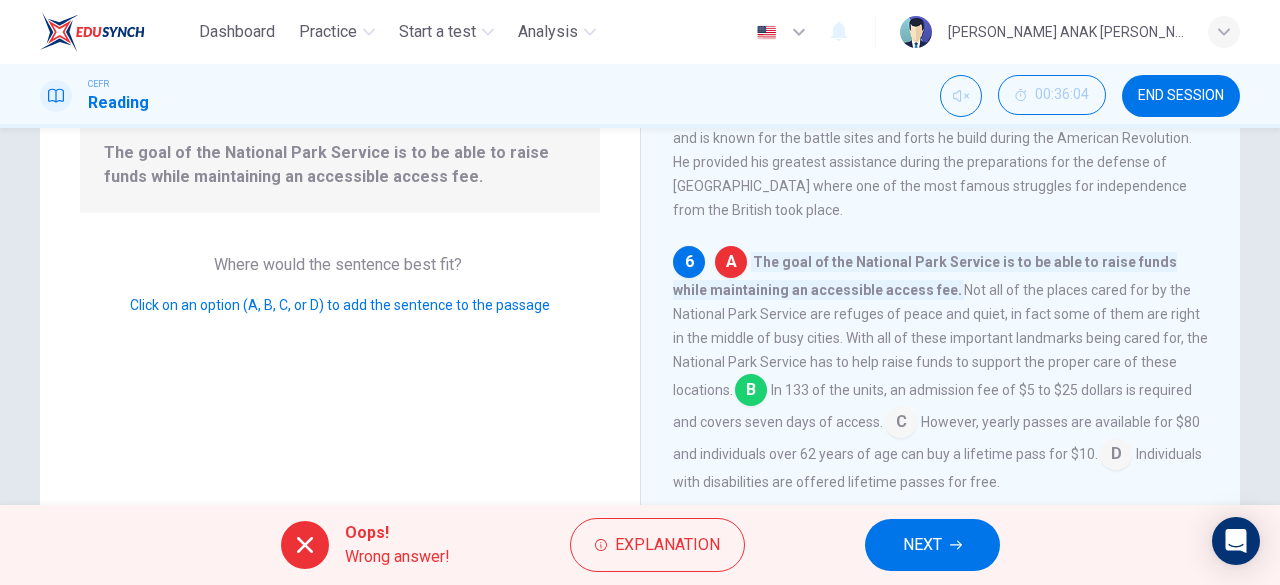 click on "NEXT" at bounding box center [932, 545] 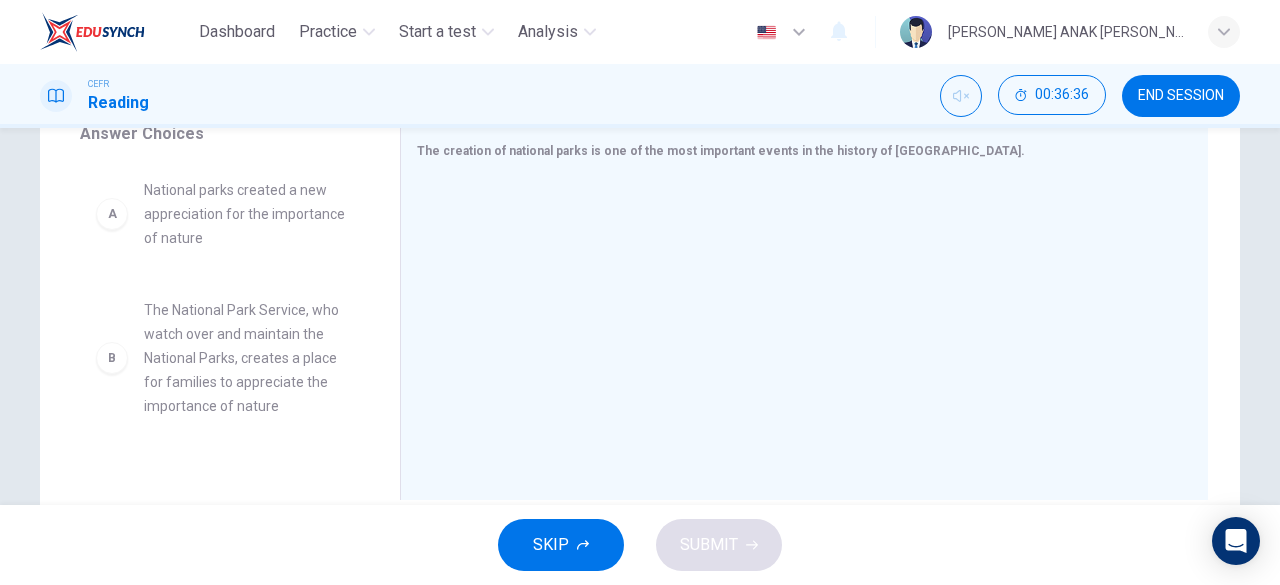 scroll, scrollTop: 398, scrollLeft: 0, axis: vertical 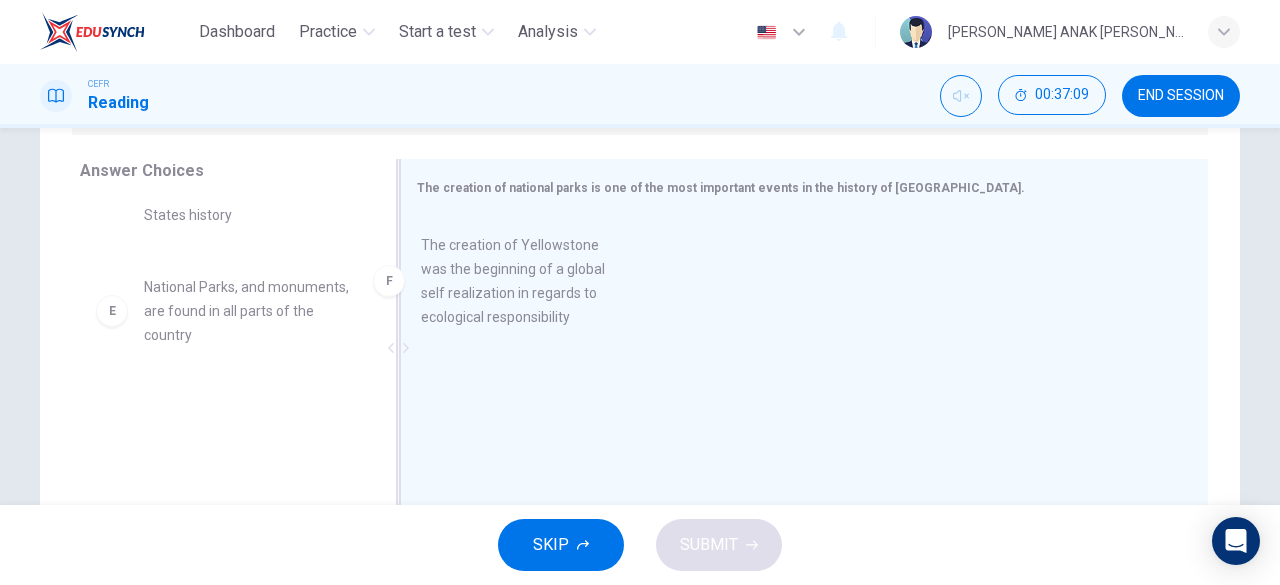 drag, startPoint x: 280, startPoint y: 471, endPoint x: 568, endPoint y: 307, distance: 331.42117 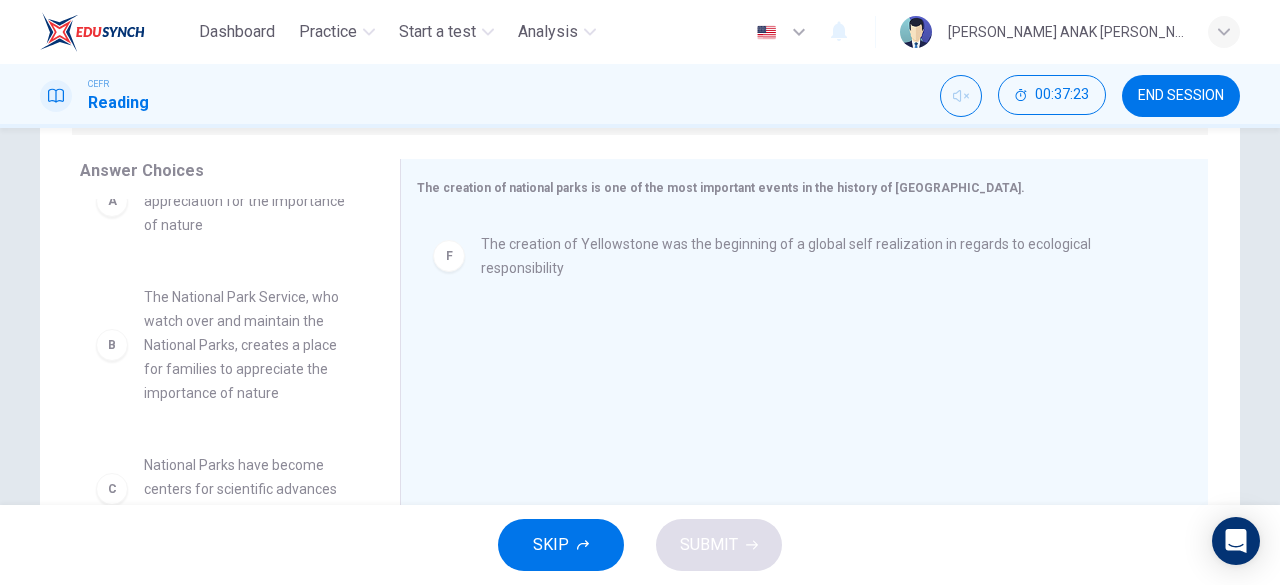 scroll, scrollTop: 52, scrollLeft: 0, axis: vertical 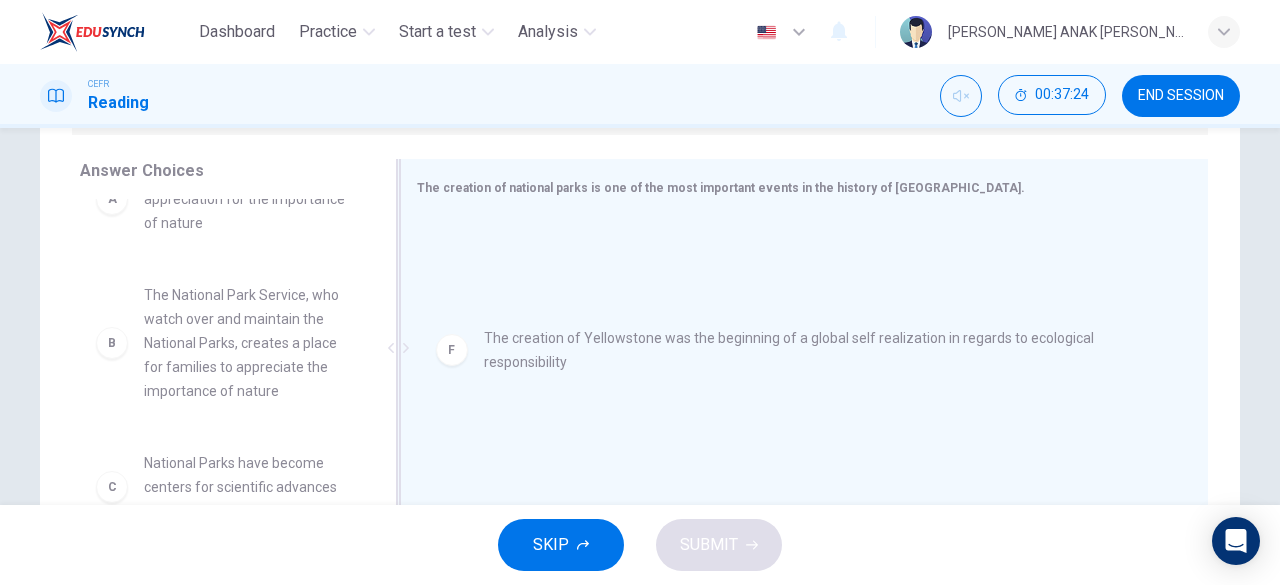 drag, startPoint x: 518, startPoint y: 271, endPoint x: 524, endPoint y: 356, distance: 85.2115 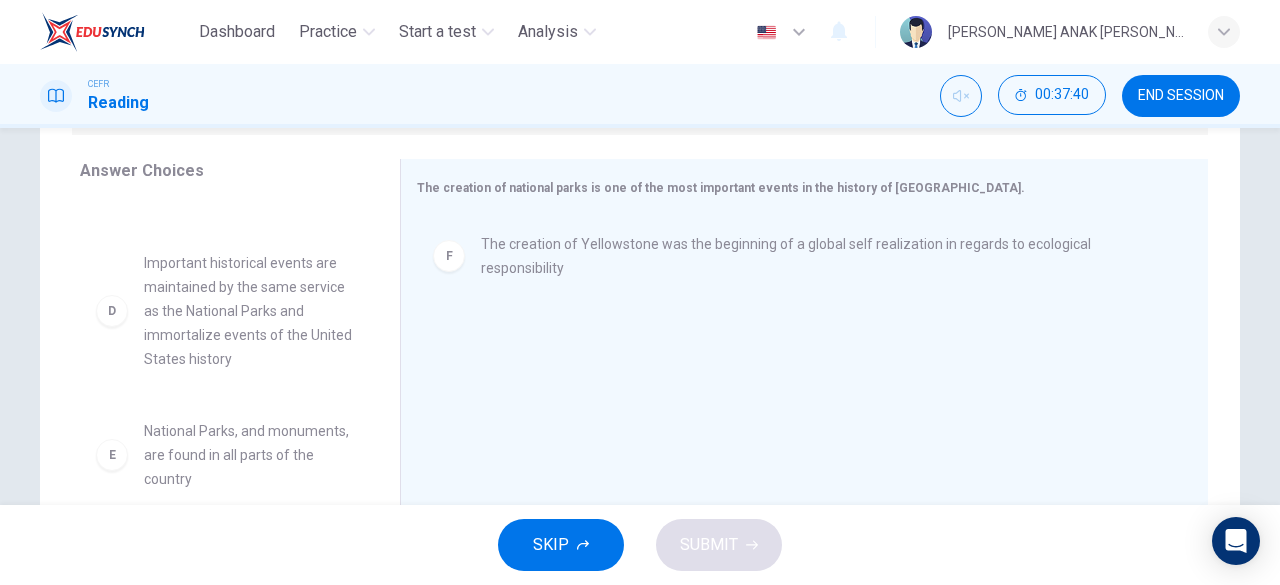 scroll, scrollTop: 0, scrollLeft: 0, axis: both 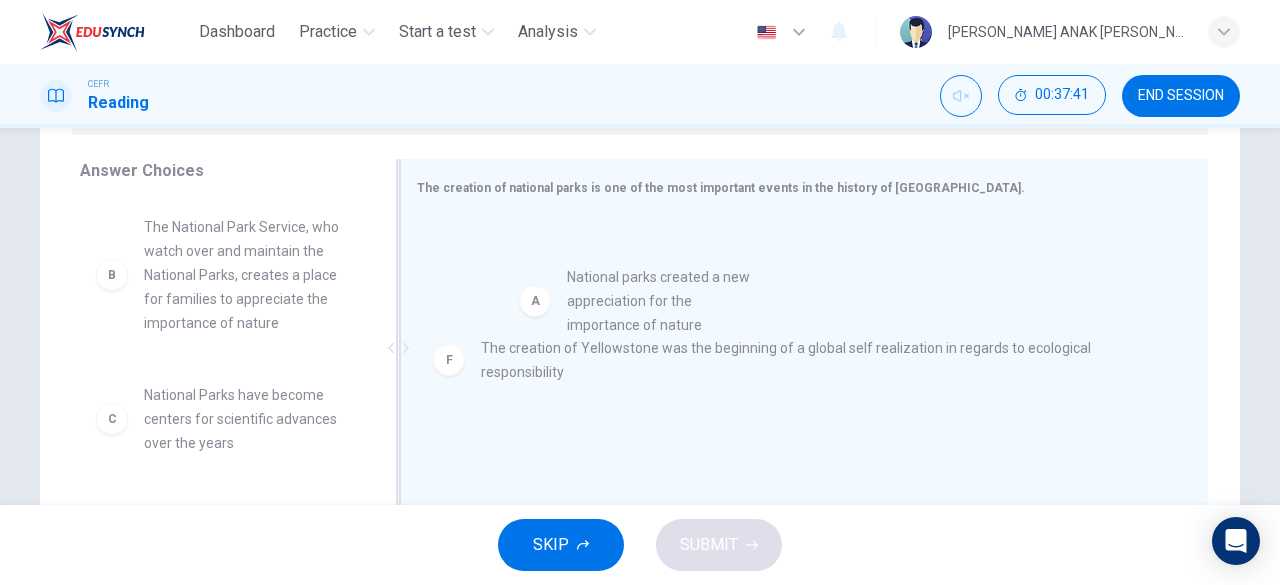 drag, startPoint x: 216, startPoint y: 247, endPoint x: 661, endPoint y: 306, distance: 448.8942 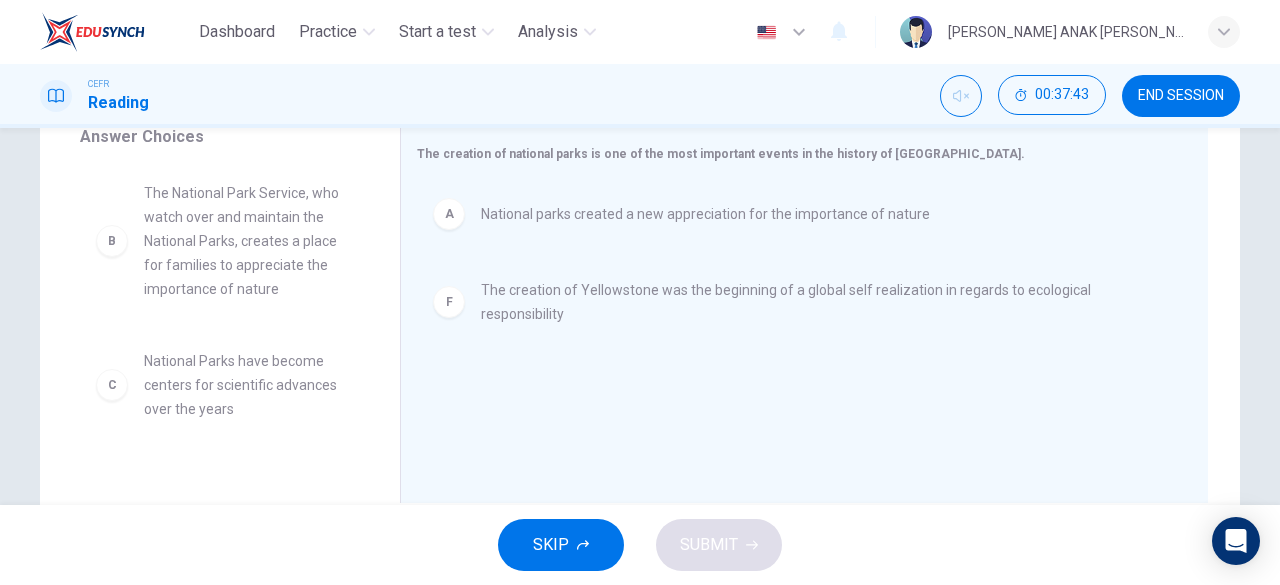 scroll, scrollTop: 352, scrollLeft: 0, axis: vertical 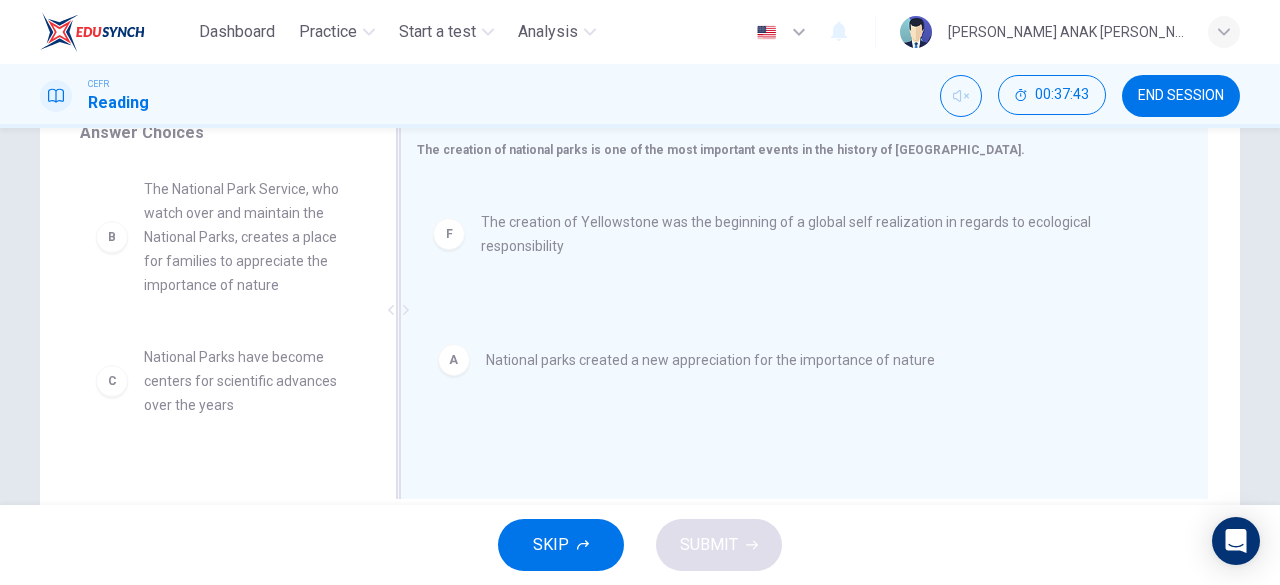 drag, startPoint x: 534, startPoint y: 211, endPoint x: 542, endPoint y: 351, distance: 140.22838 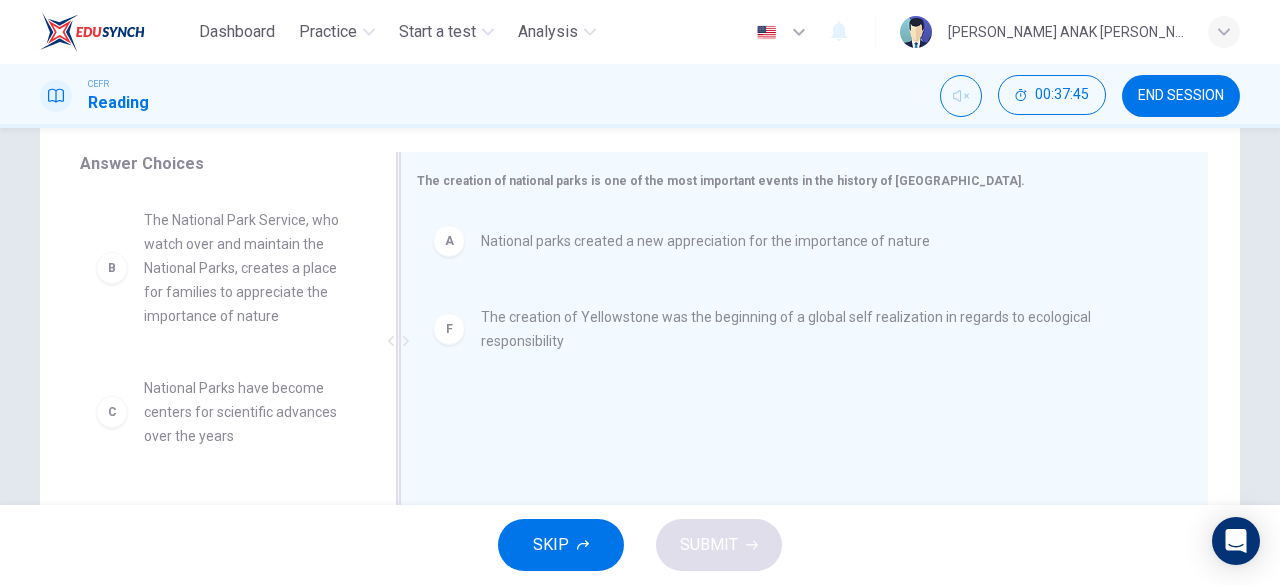 scroll, scrollTop: 320, scrollLeft: 0, axis: vertical 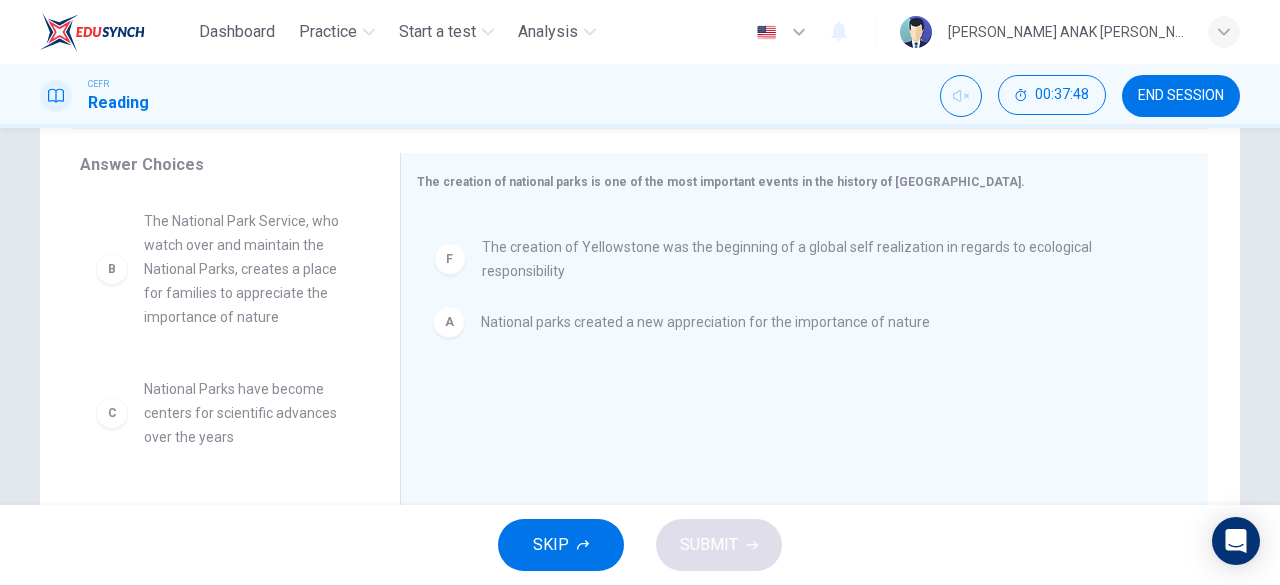 drag, startPoint x: 648, startPoint y: 306, endPoint x: 654, endPoint y: 253, distance: 53.338543 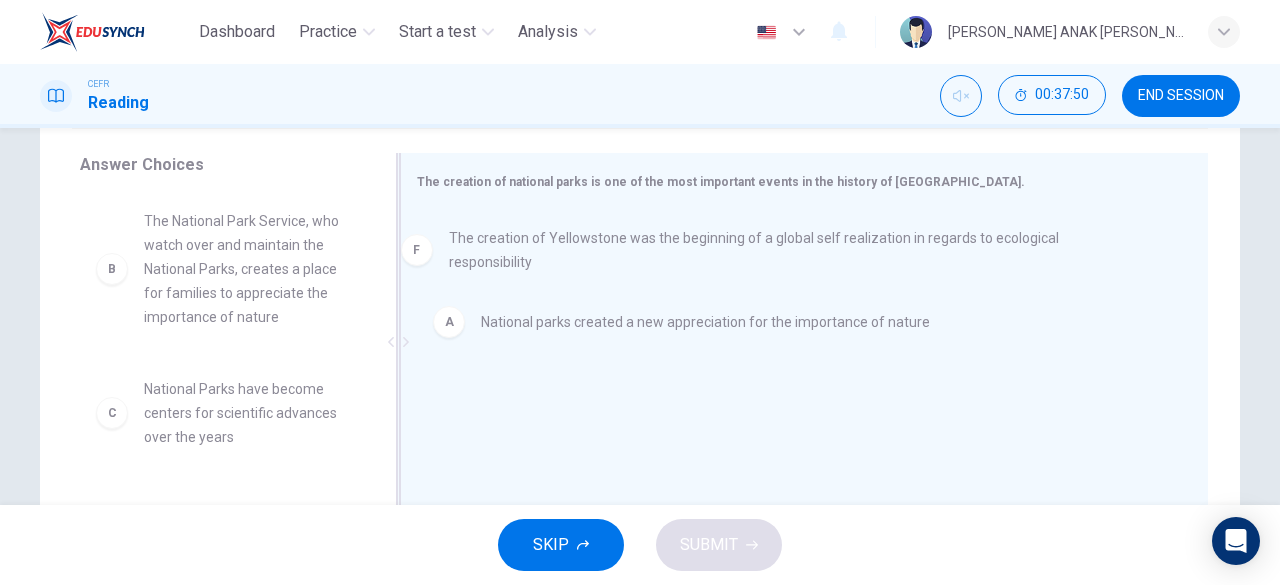 drag, startPoint x: 521, startPoint y: 332, endPoint x: 494, endPoint y: 252, distance: 84.4334 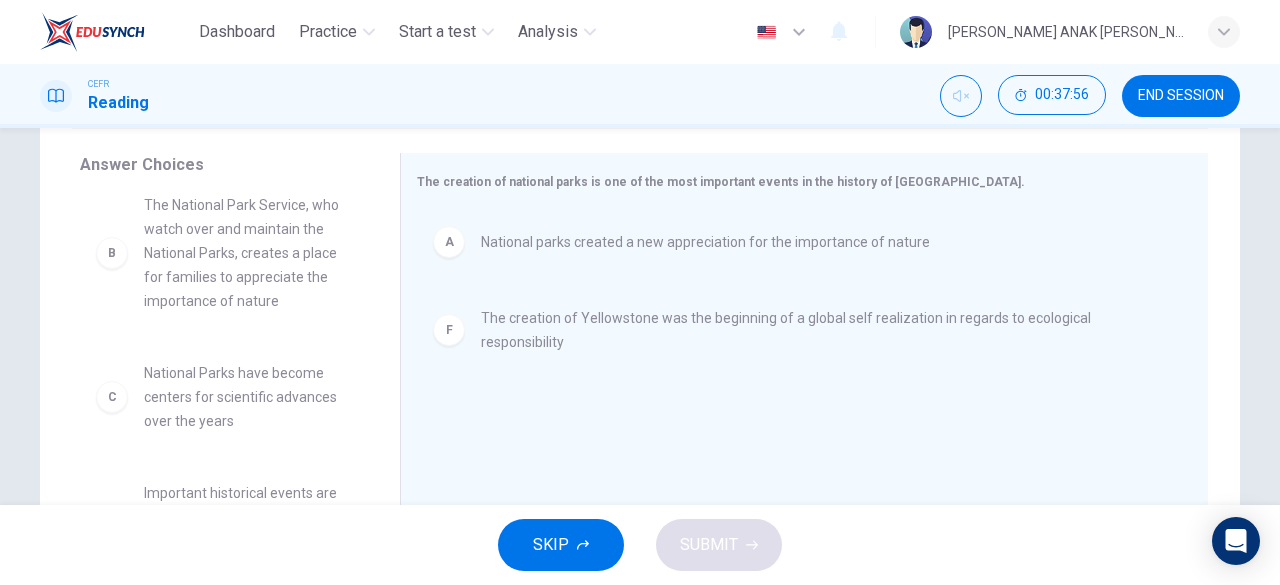scroll, scrollTop: 0, scrollLeft: 0, axis: both 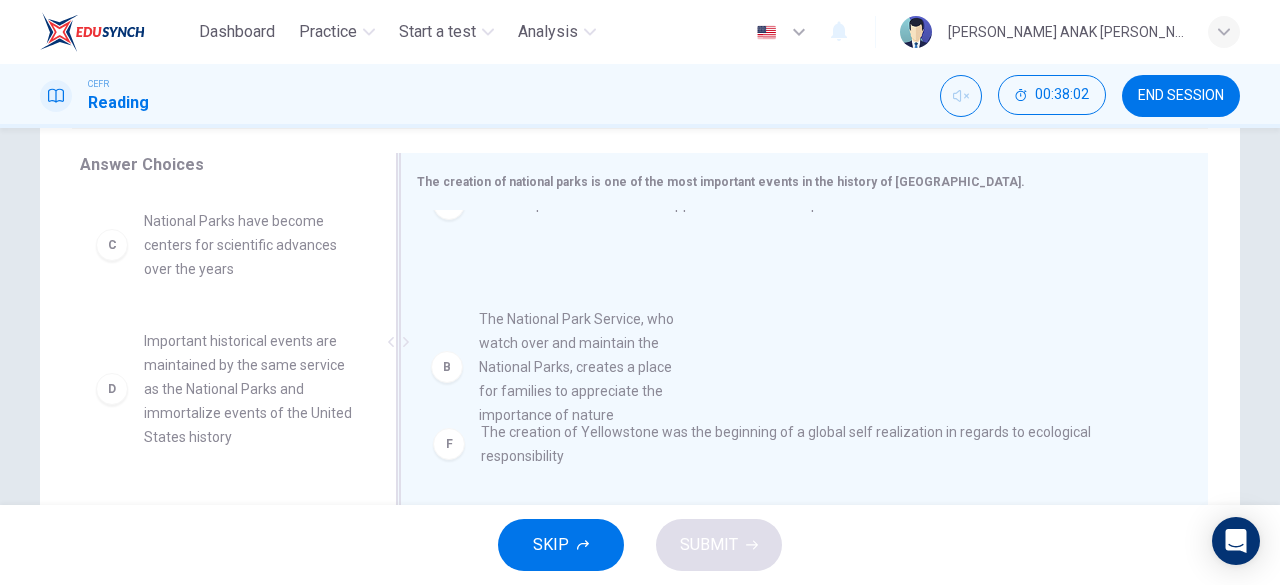 drag, startPoint x: 238, startPoint y: 306, endPoint x: 577, endPoint y: 409, distance: 354.30212 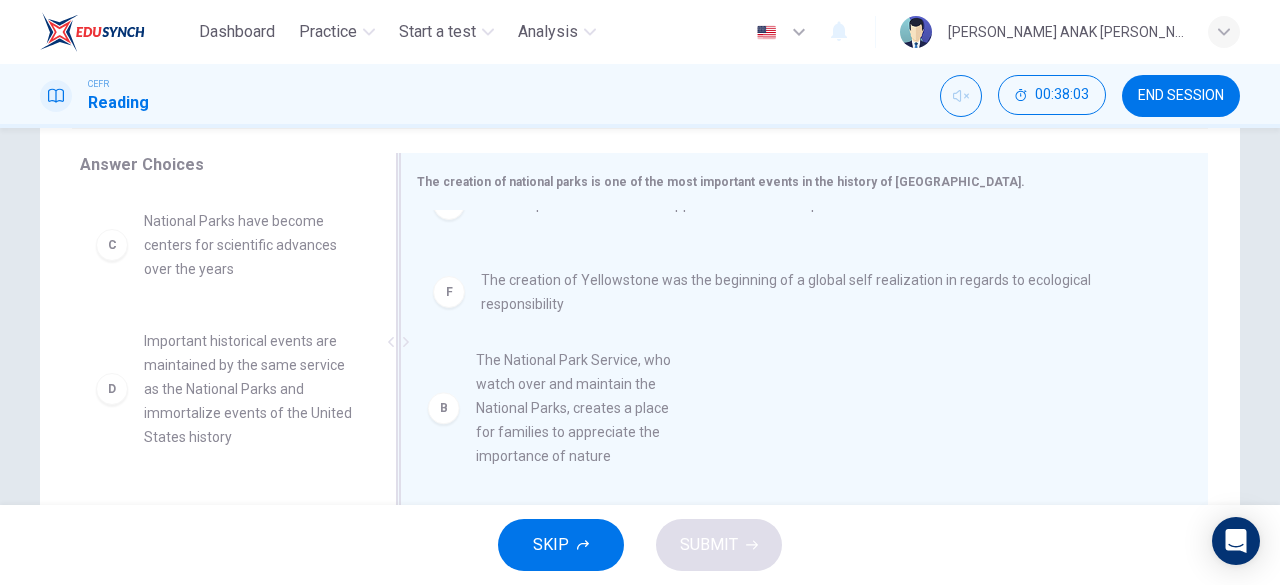 scroll, scrollTop: 0, scrollLeft: 0, axis: both 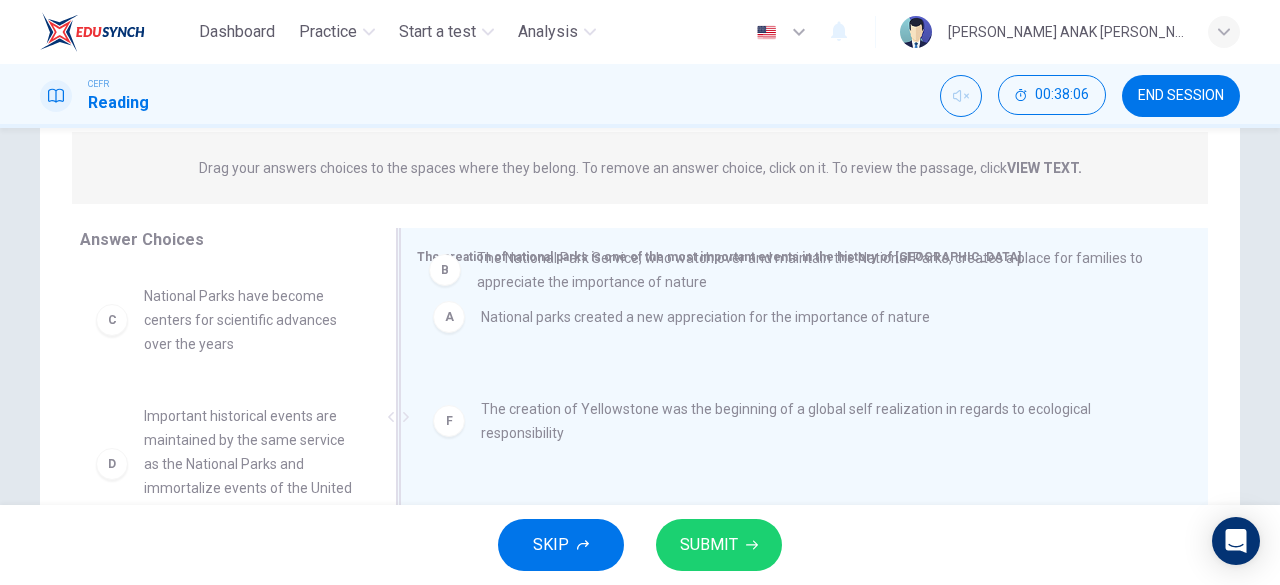 drag, startPoint x: 552, startPoint y: 403, endPoint x: 558, endPoint y: 321, distance: 82.219215 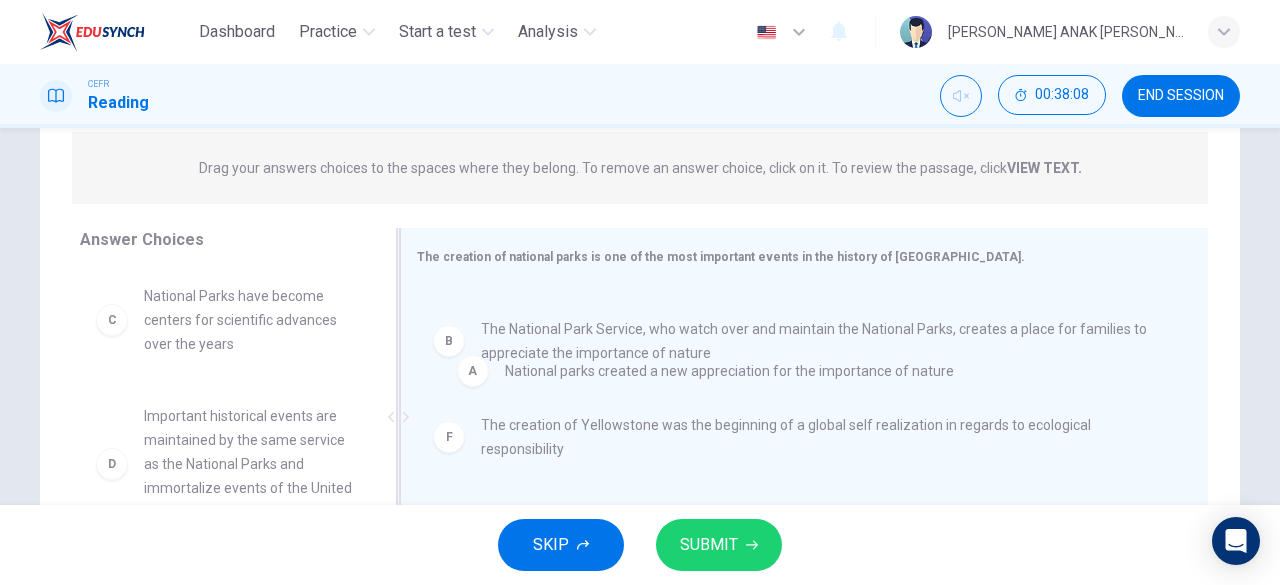 drag, startPoint x: 549, startPoint y: 321, endPoint x: 583, endPoint y: 383, distance: 70.71068 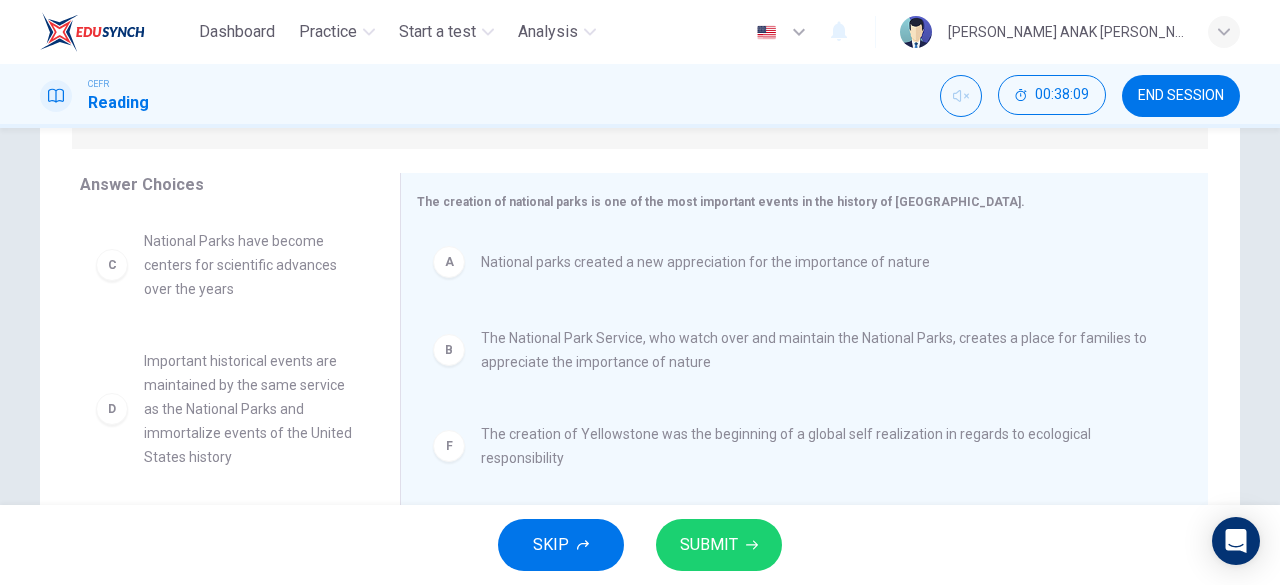 scroll, scrollTop: 301, scrollLeft: 0, axis: vertical 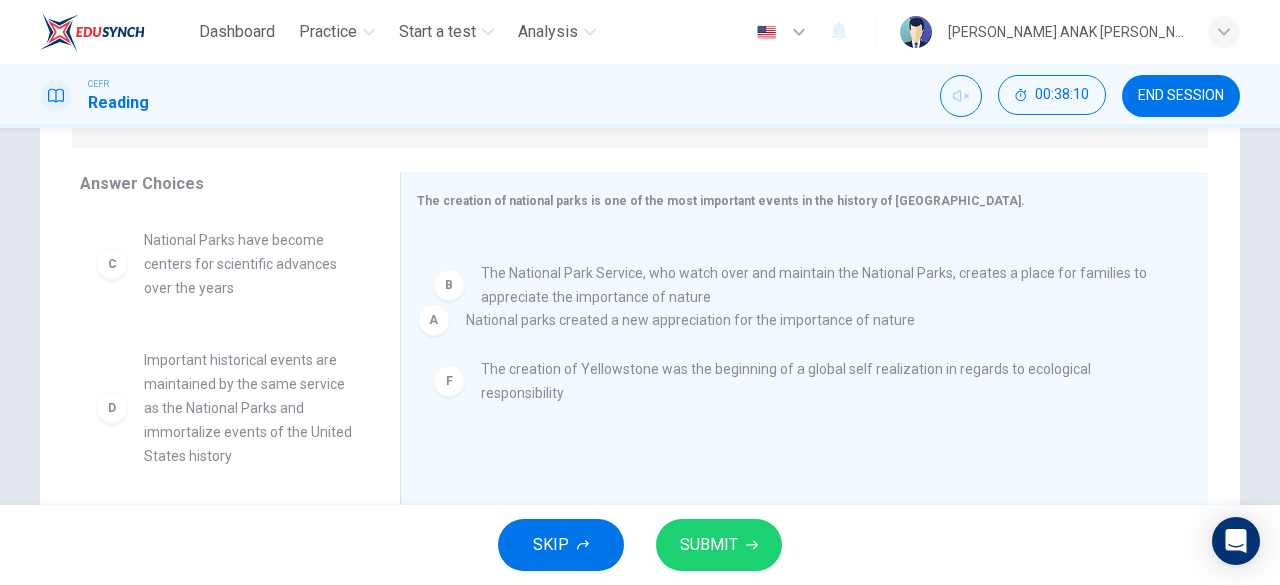 drag, startPoint x: 564, startPoint y: 282, endPoint x: 554, endPoint y: 341, distance: 59.841457 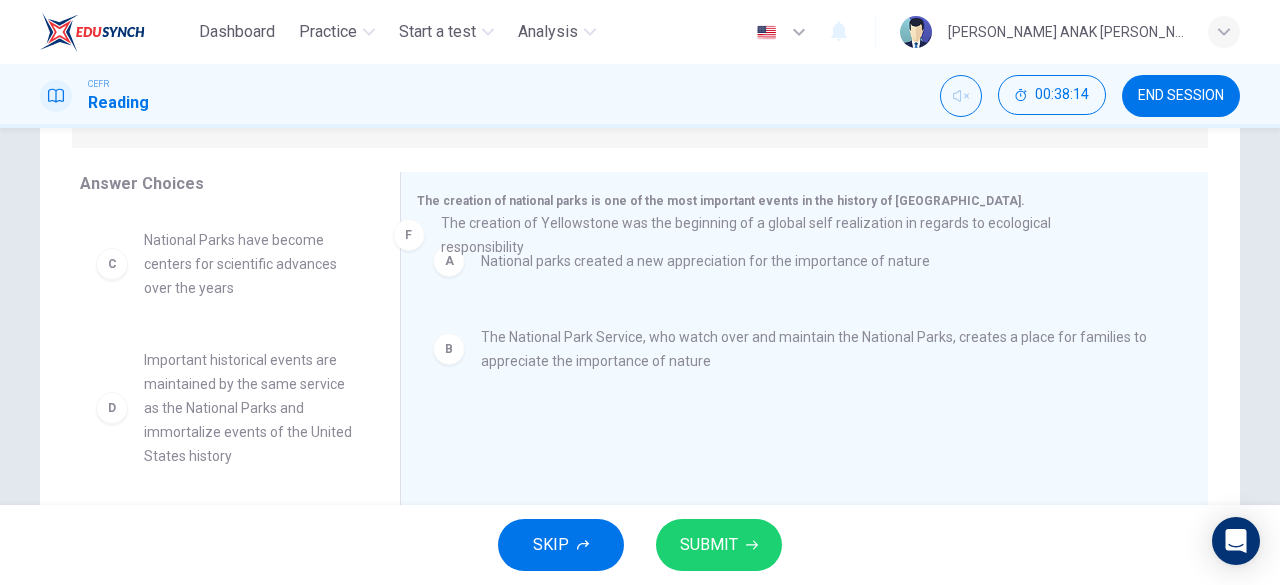 drag, startPoint x: 578, startPoint y: 431, endPoint x: 536, endPoint y: 228, distance: 207.2993 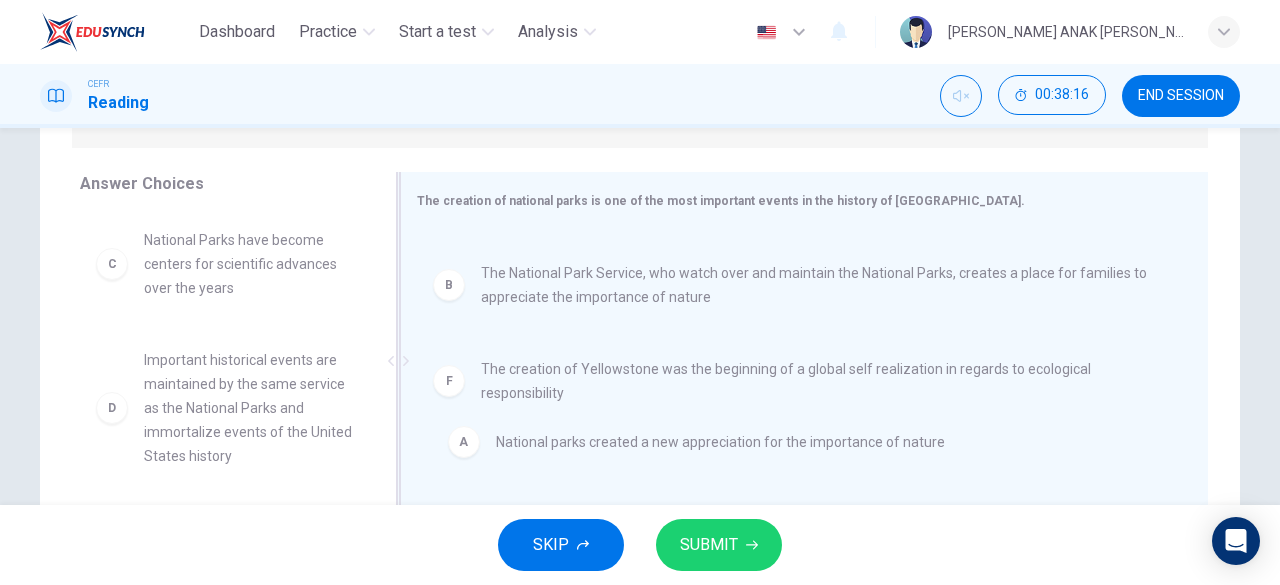 drag, startPoint x: 538, startPoint y: 267, endPoint x: 562, endPoint y: 443, distance: 177.62883 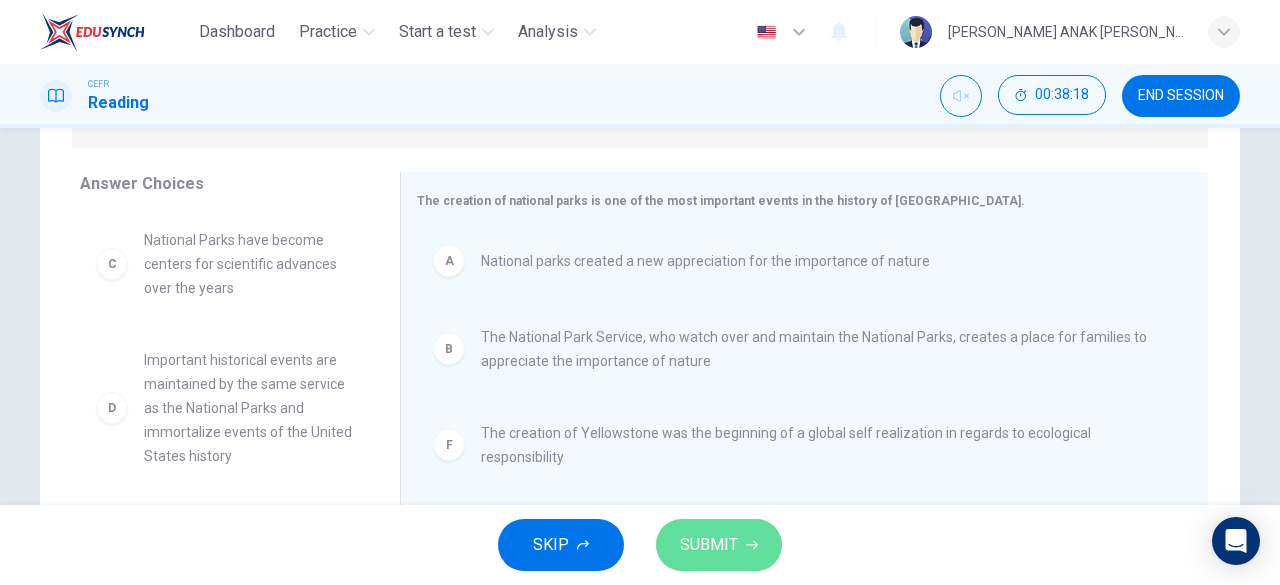 click on "SUBMIT" at bounding box center [709, 545] 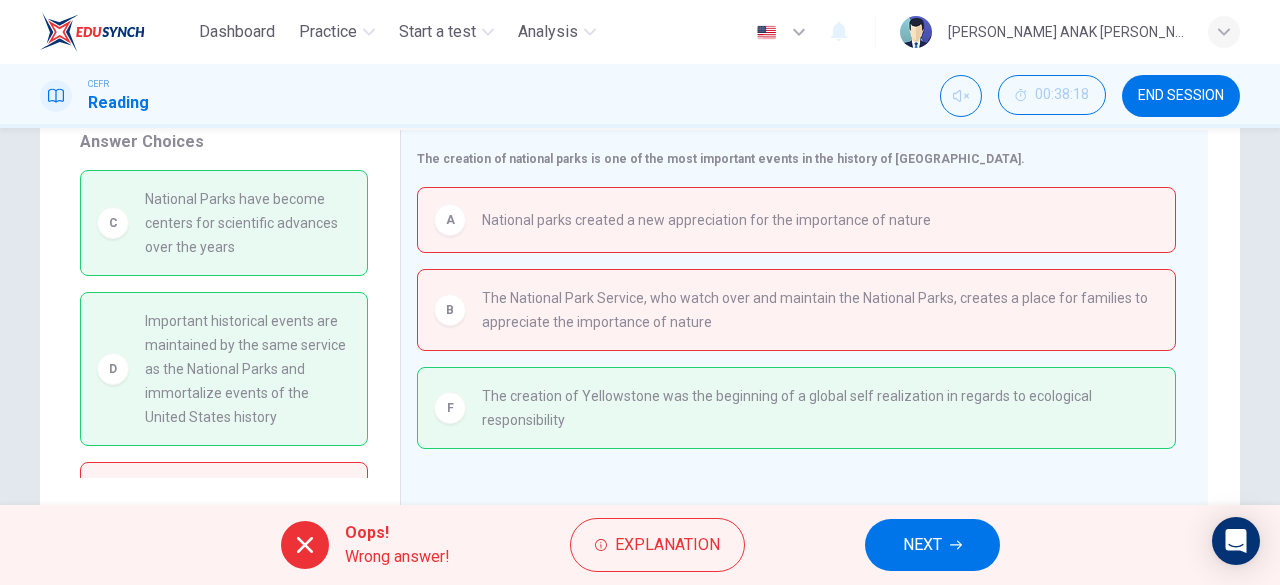 scroll, scrollTop: 348, scrollLeft: 0, axis: vertical 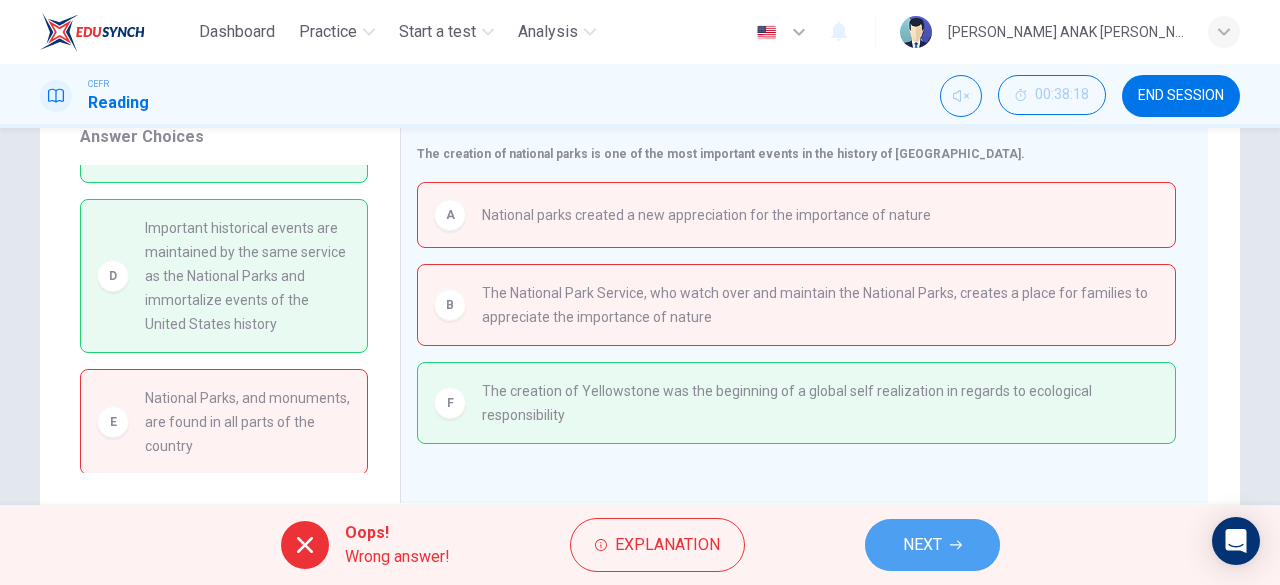 click on "NEXT" at bounding box center [932, 545] 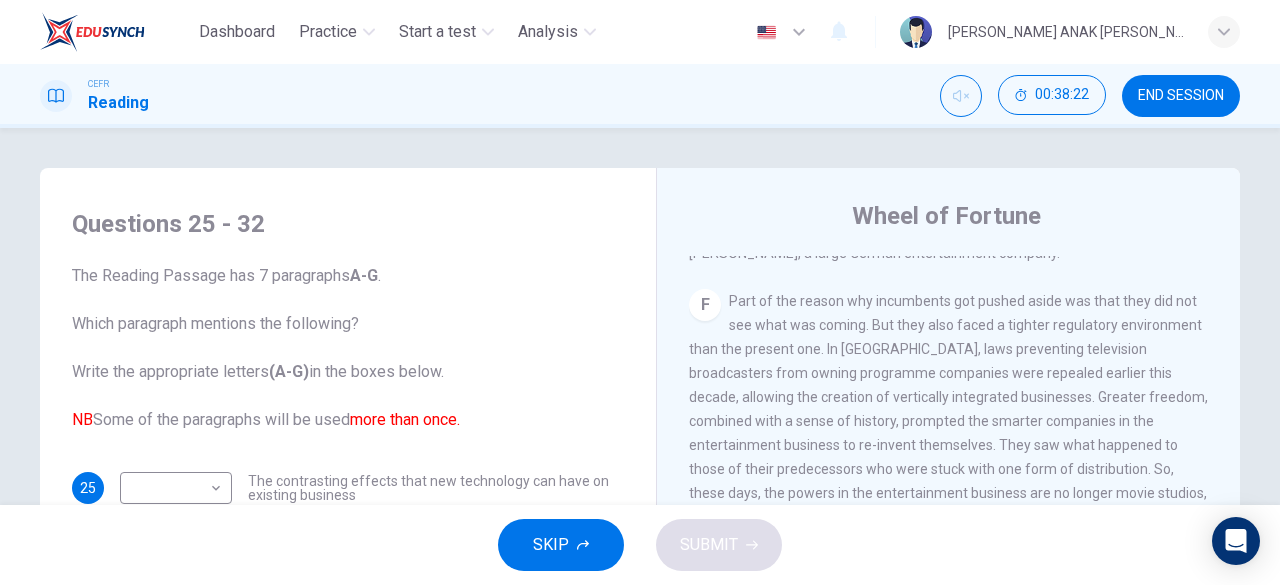 scroll, scrollTop: 1511, scrollLeft: 0, axis: vertical 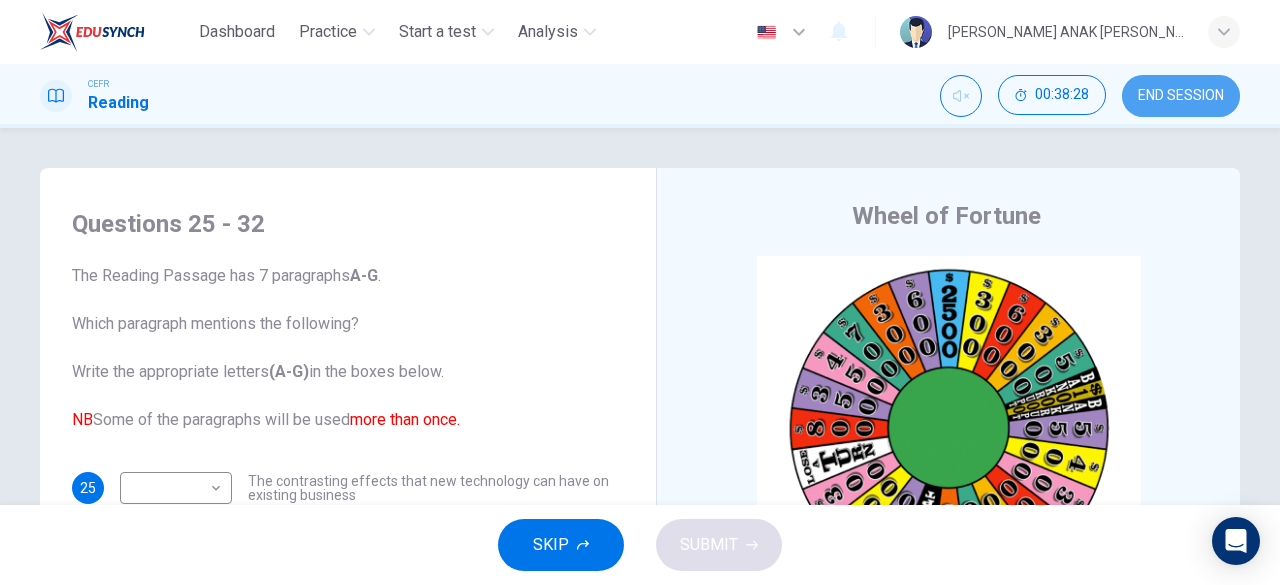 click on "END SESSION" at bounding box center (1181, 96) 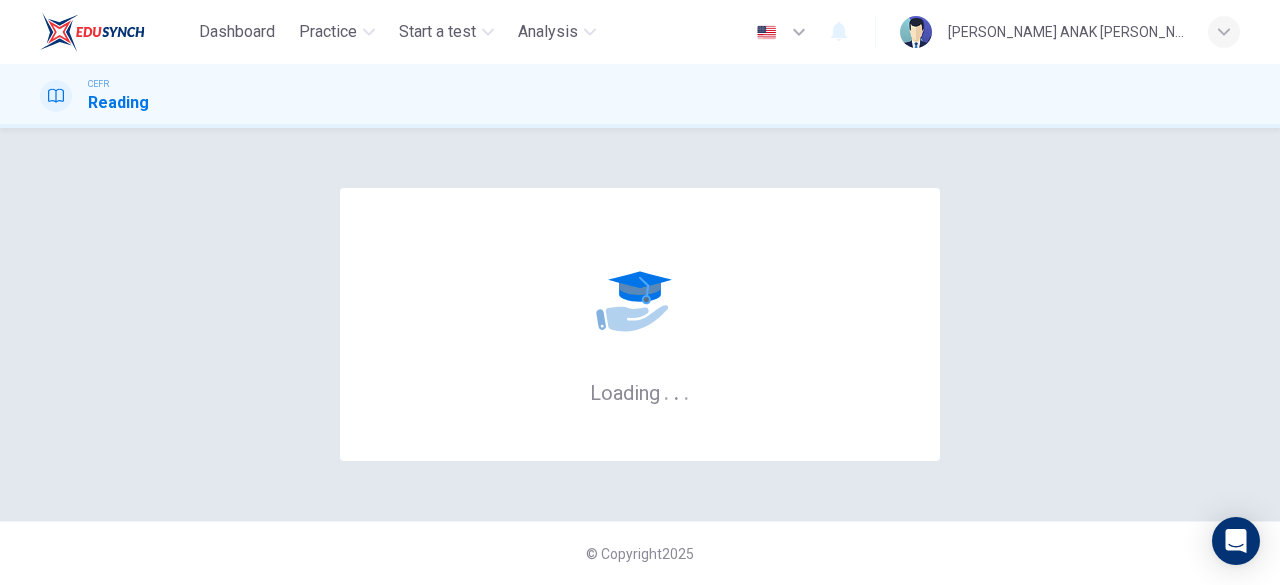 scroll, scrollTop: 0, scrollLeft: 0, axis: both 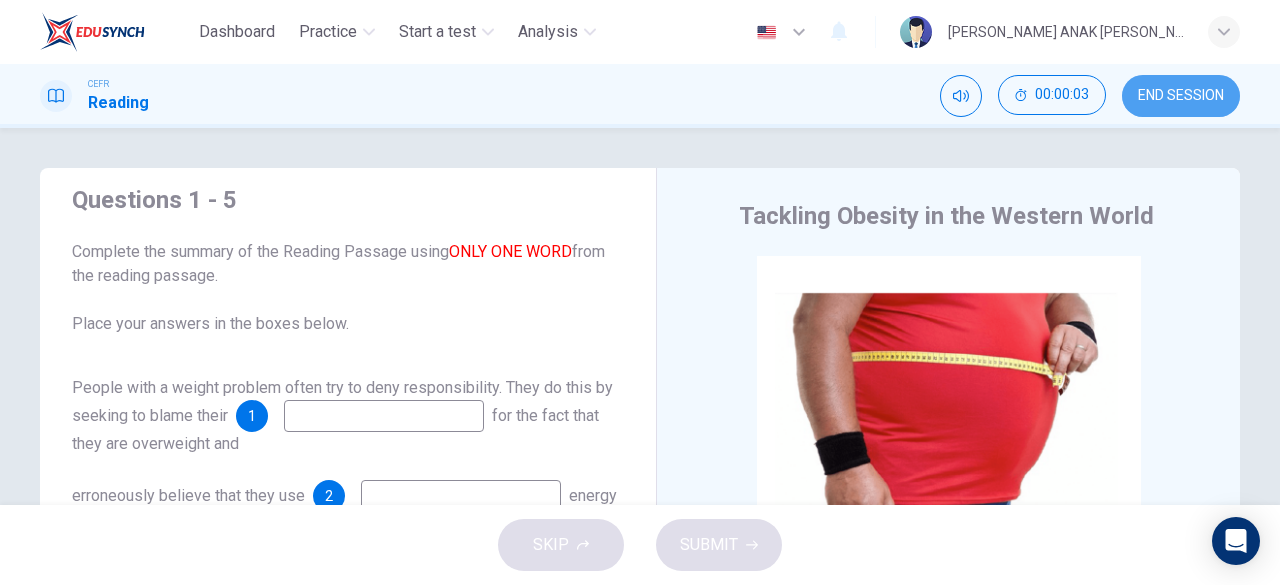 click on "END SESSION" at bounding box center [1181, 96] 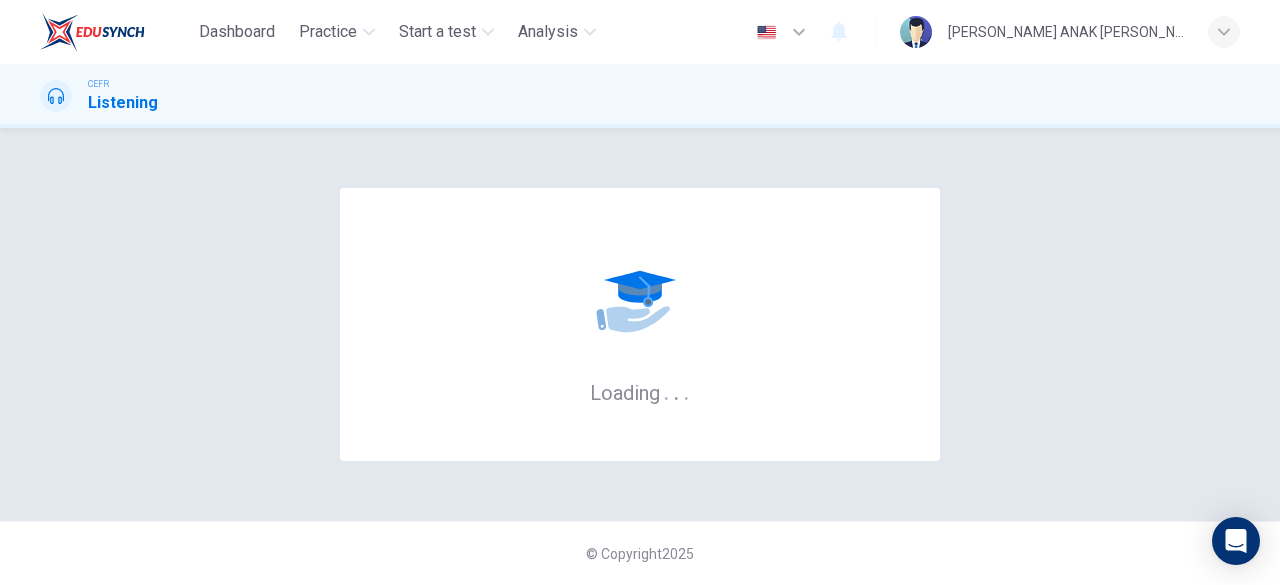 scroll, scrollTop: 0, scrollLeft: 0, axis: both 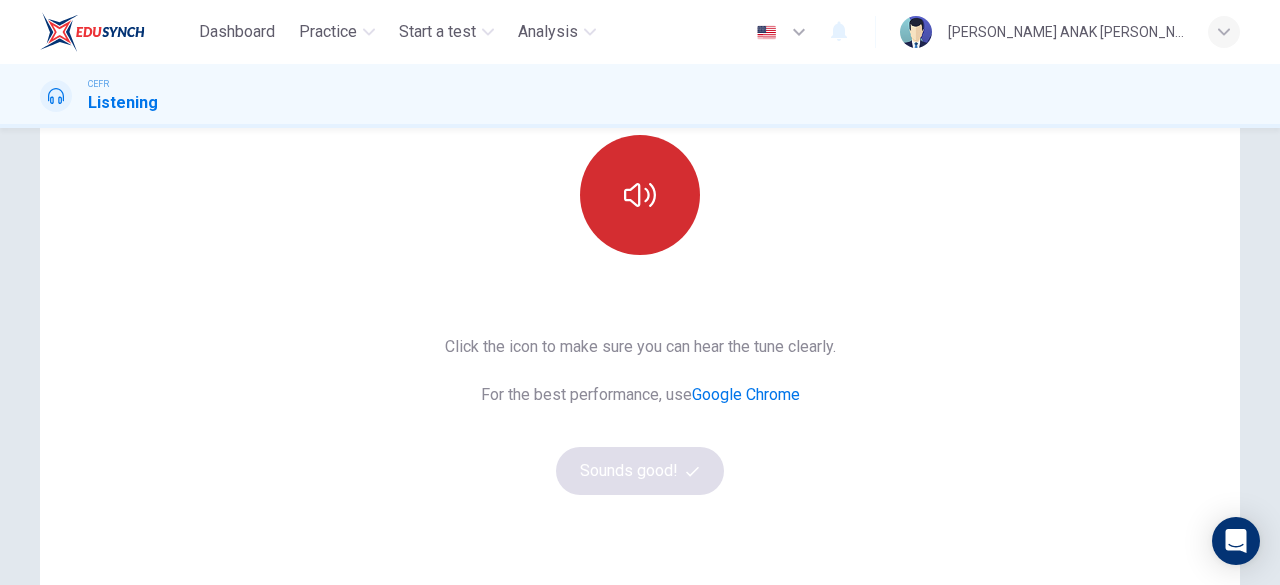 click at bounding box center (640, 195) 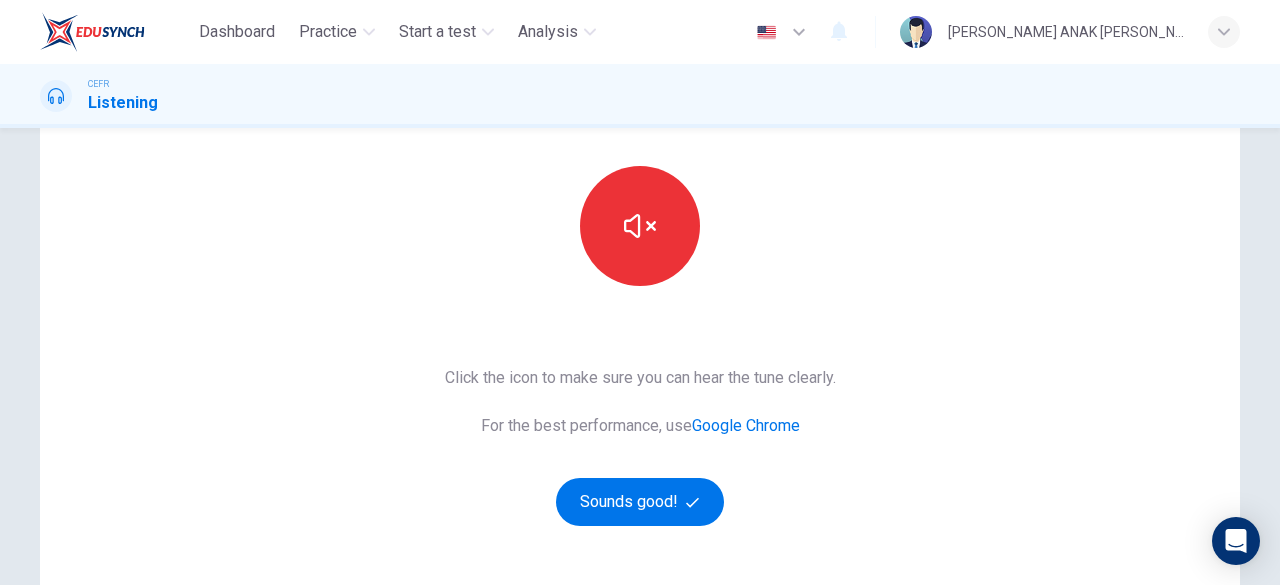 scroll, scrollTop: 185, scrollLeft: 0, axis: vertical 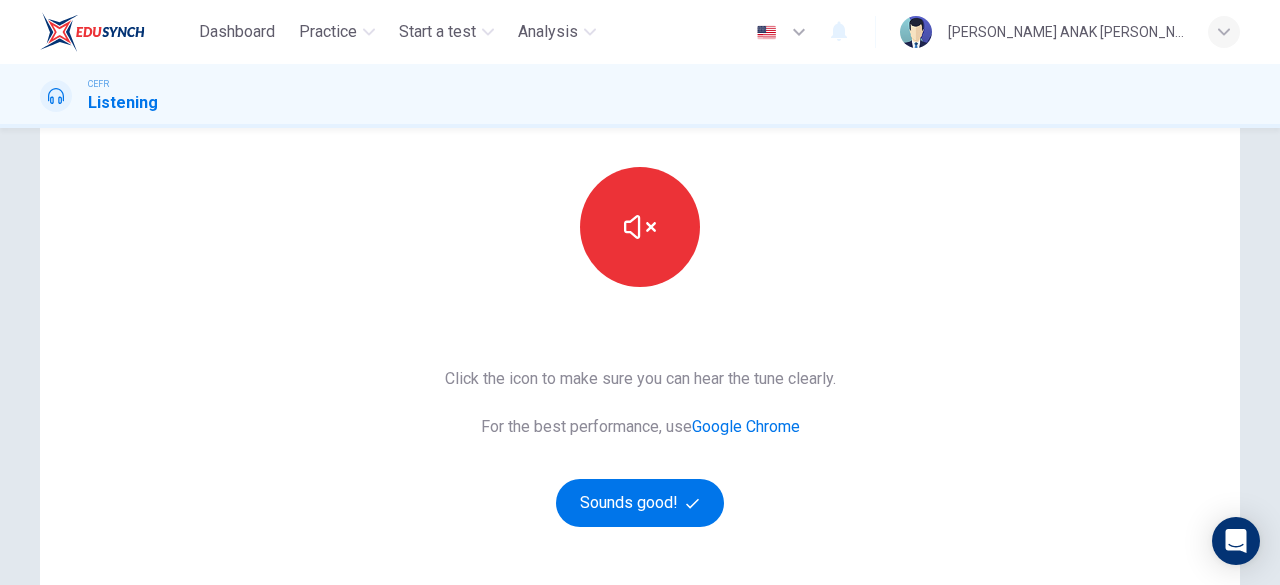 type 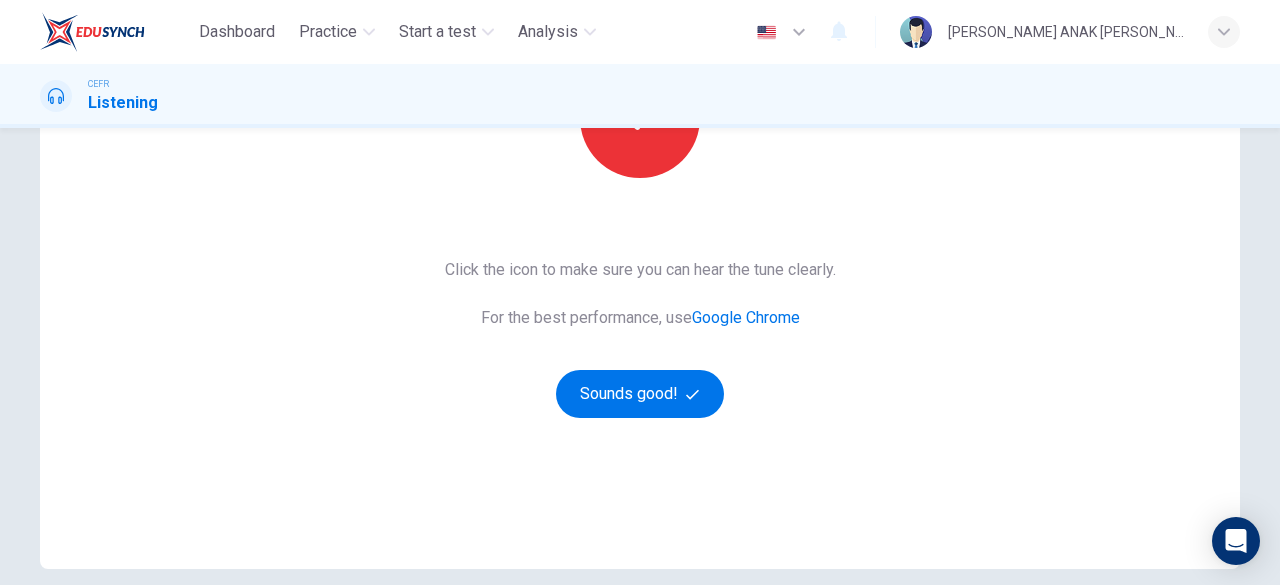 scroll, scrollTop: 382, scrollLeft: 0, axis: vertical 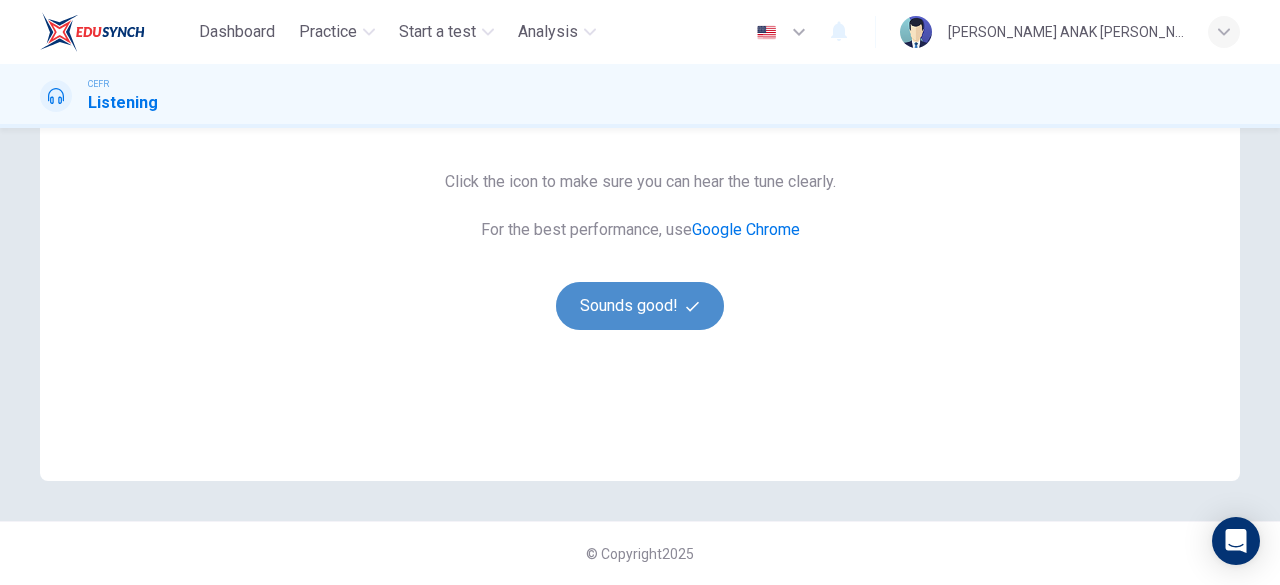click on "Sounds good!" at bounding box center [640, 306] 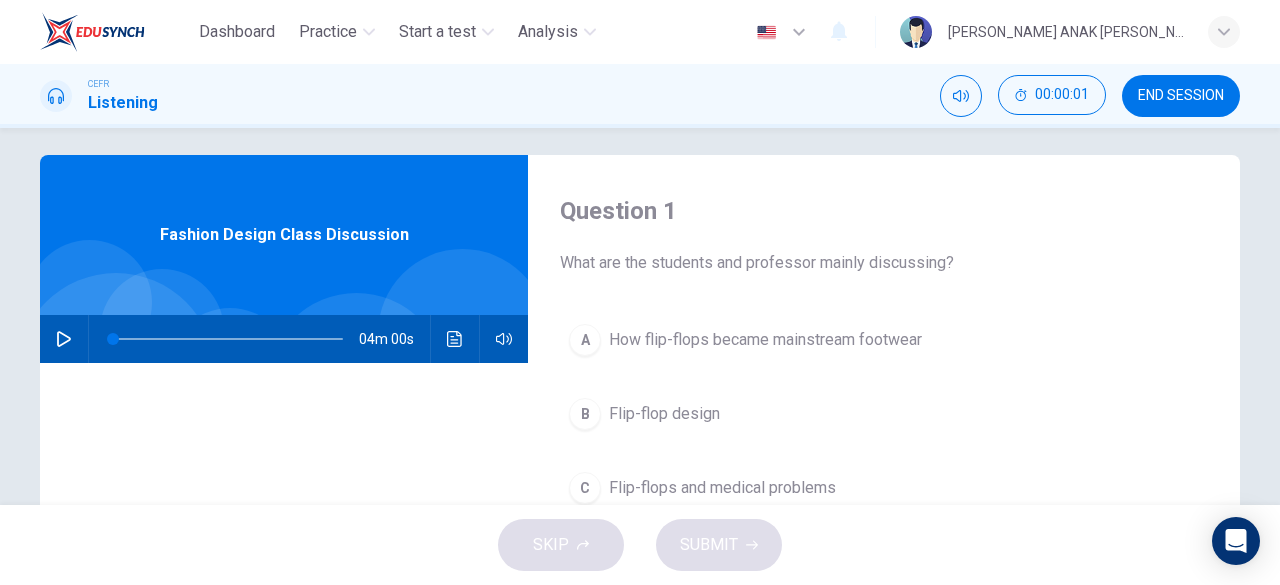 scroll, scrollTop: 0, scrollLeft: 0, axis: both 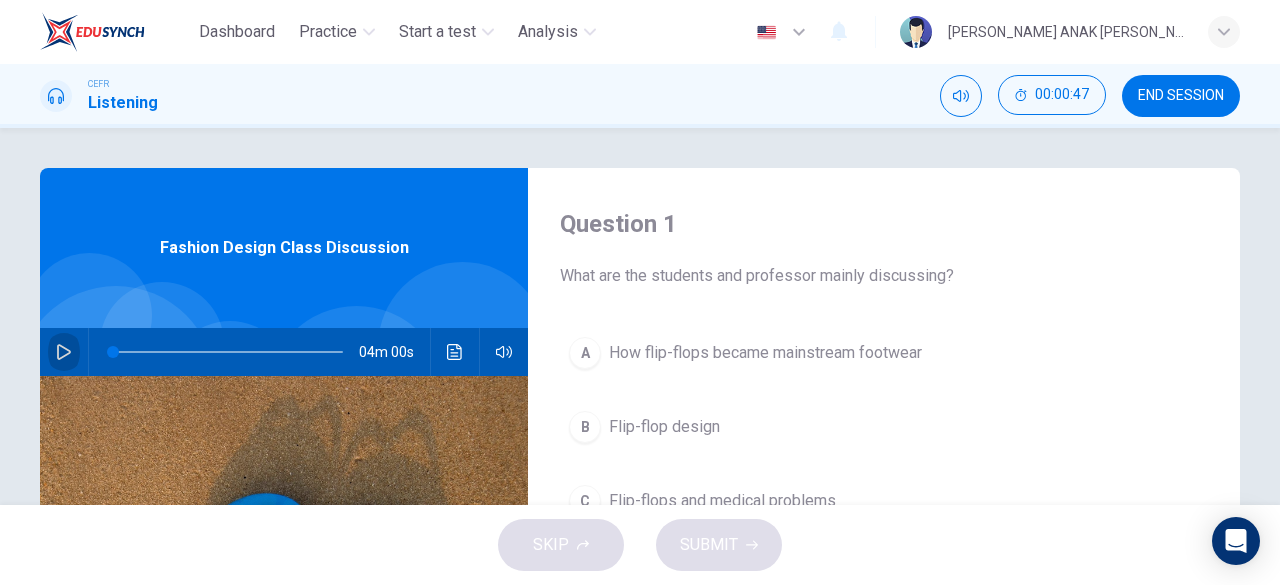 click 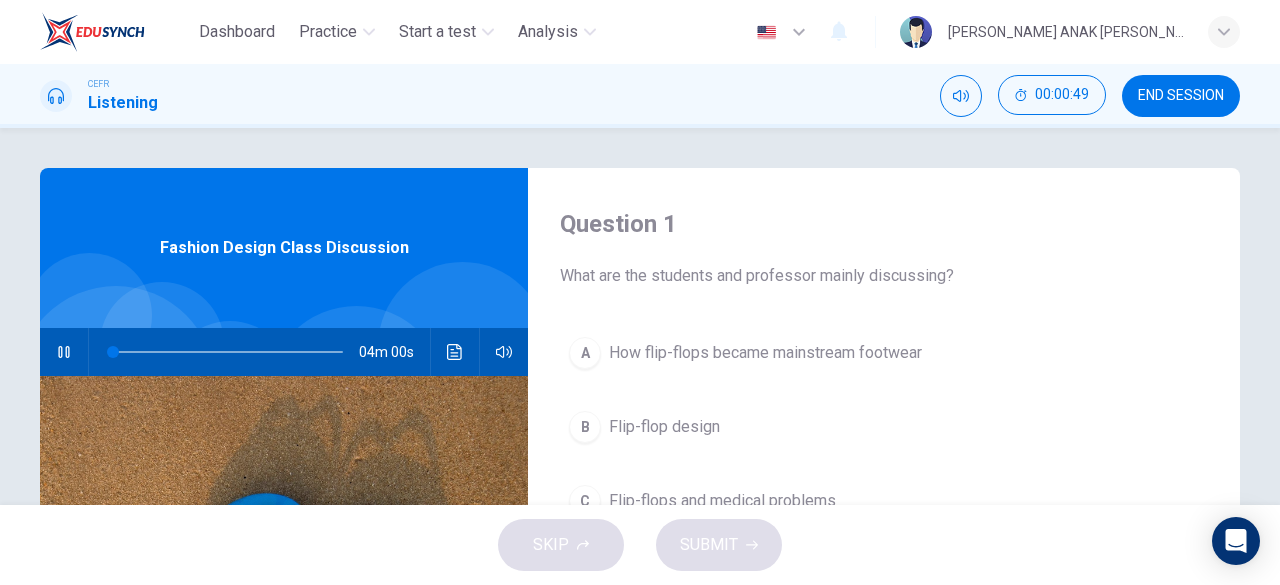 type on "0" 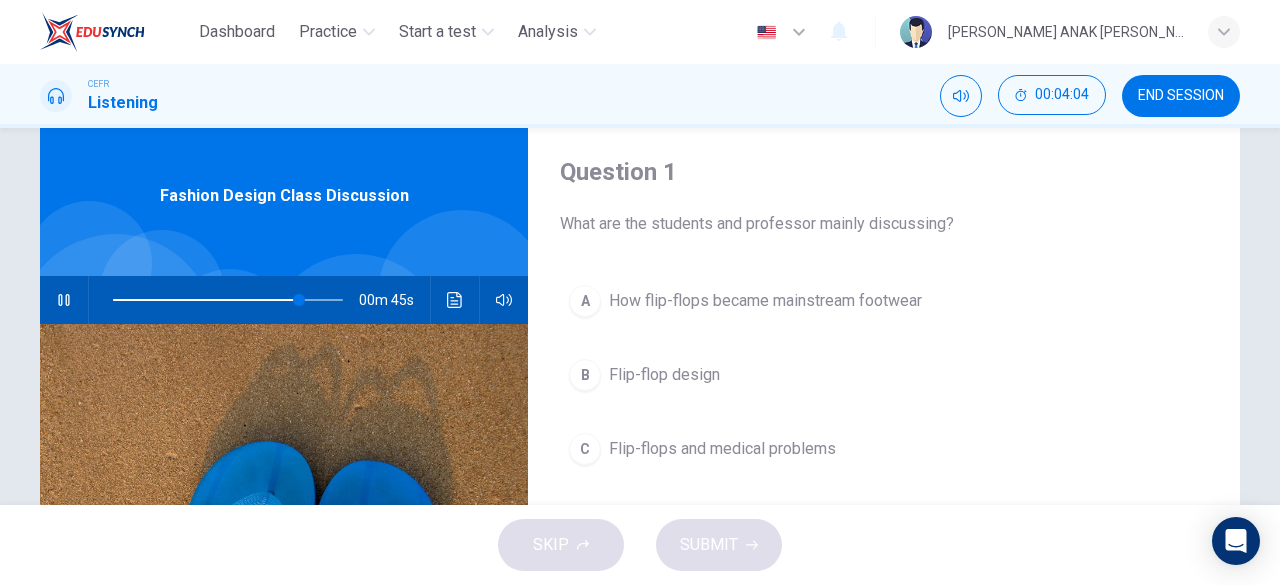 scroll, scrollTop: 0, scrollLeft: 0, axis: both 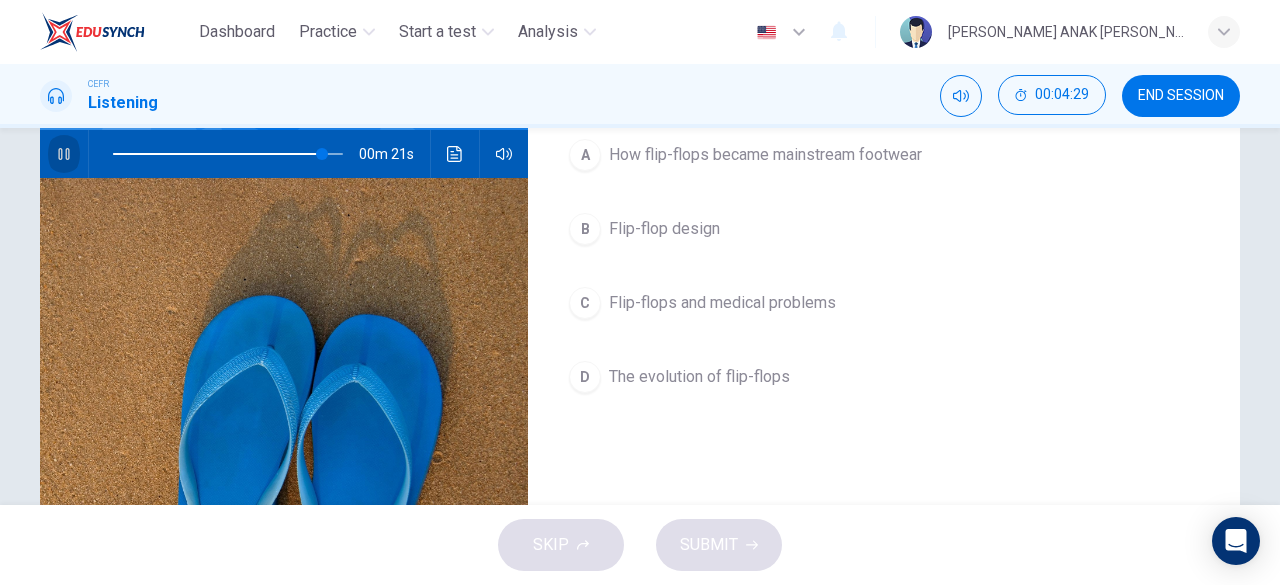 click on "D" at bounding box center [585, 377] 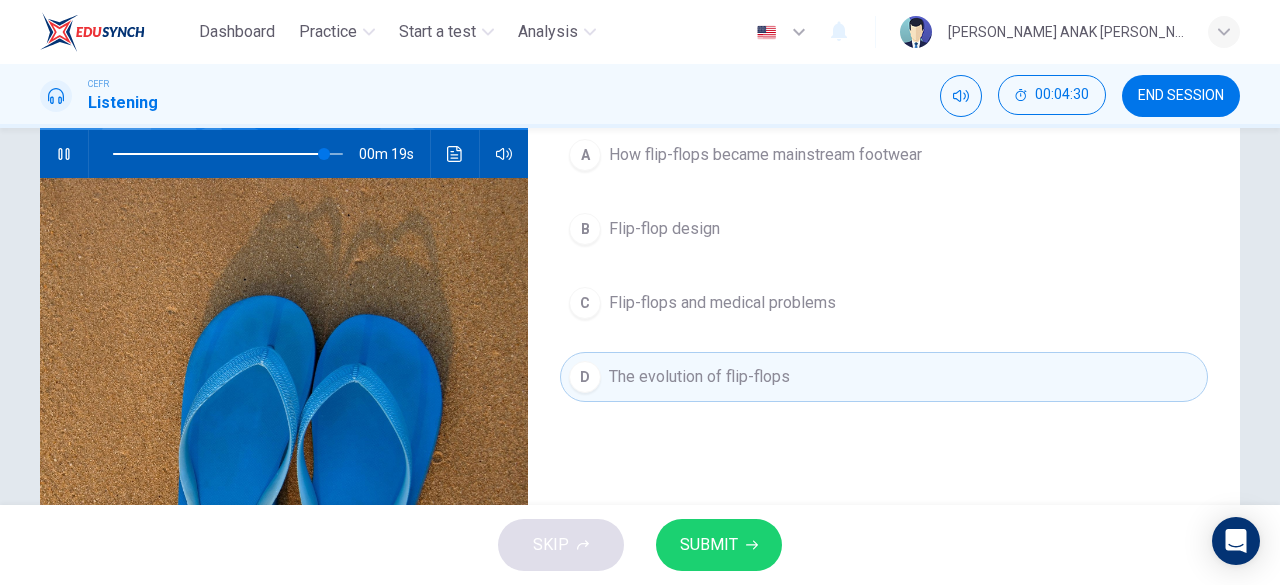 click on "SUBMIT" at bounding box center [709, 545] 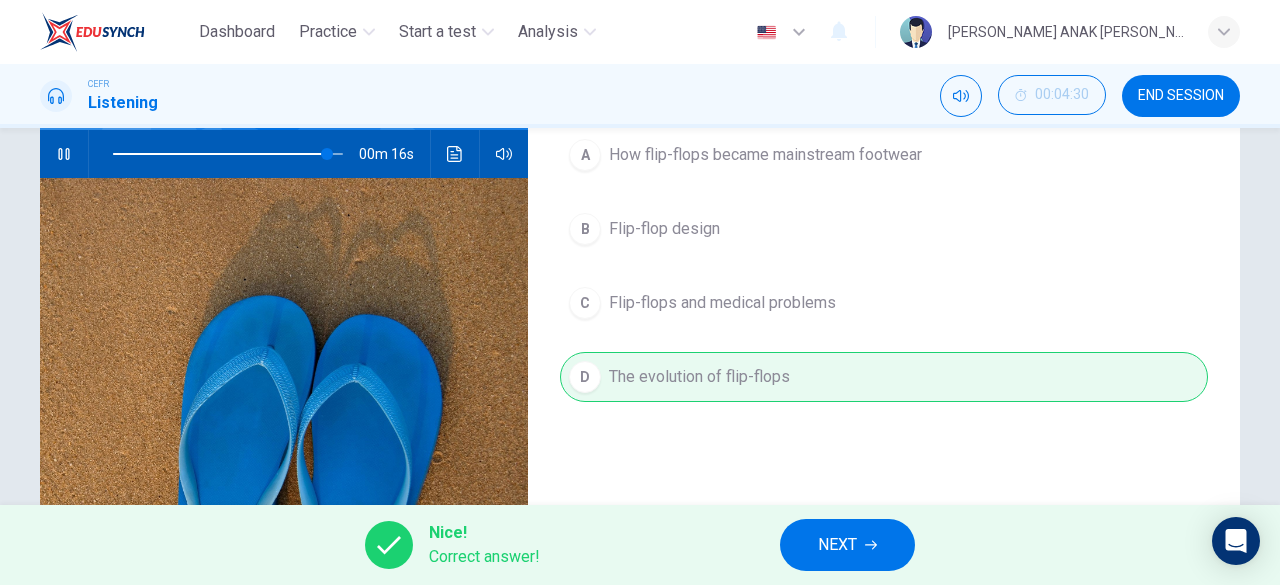click on "NEXT" at bounding box center (847, 545) 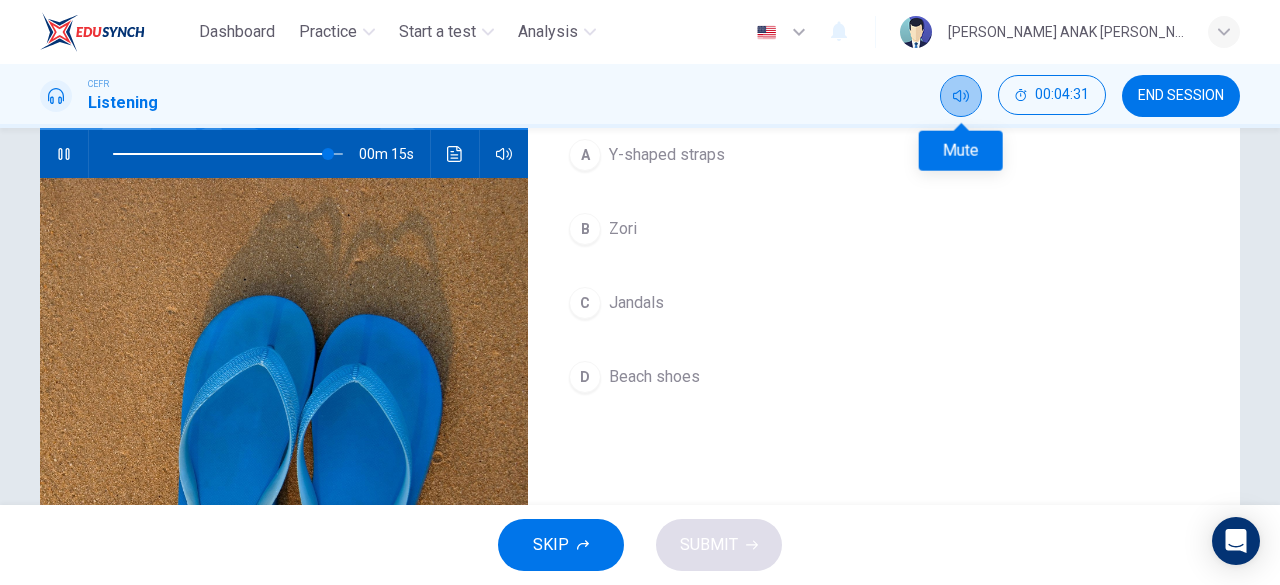 click at bounding box center [961, 96] 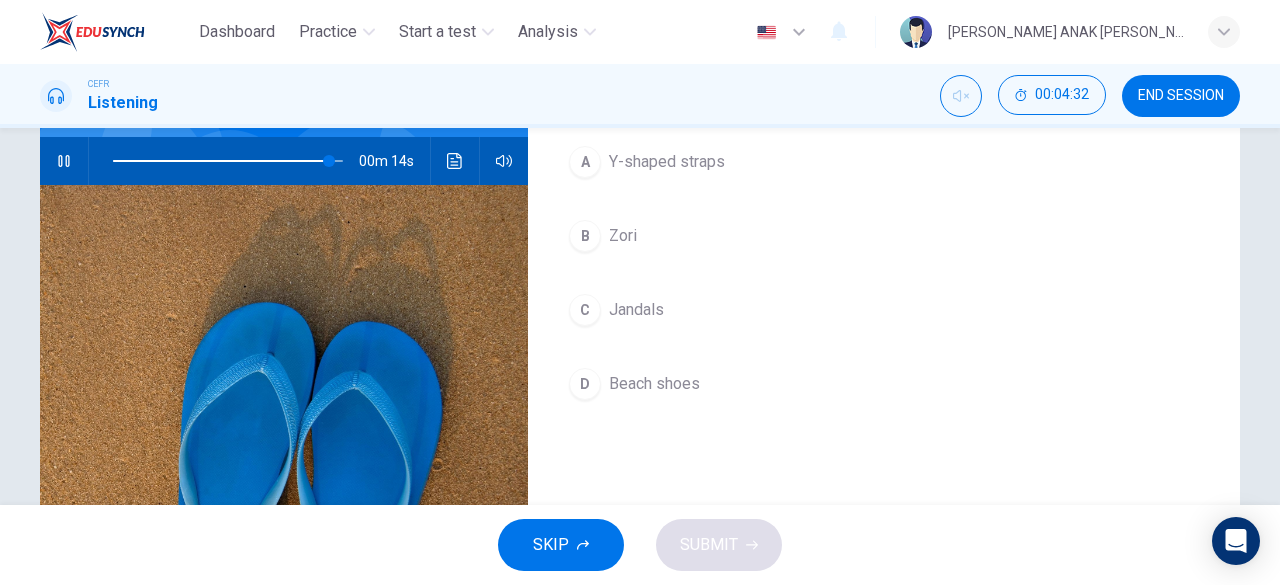 scroll, scrollTop: 0, scrollLeft: 0, axis: both 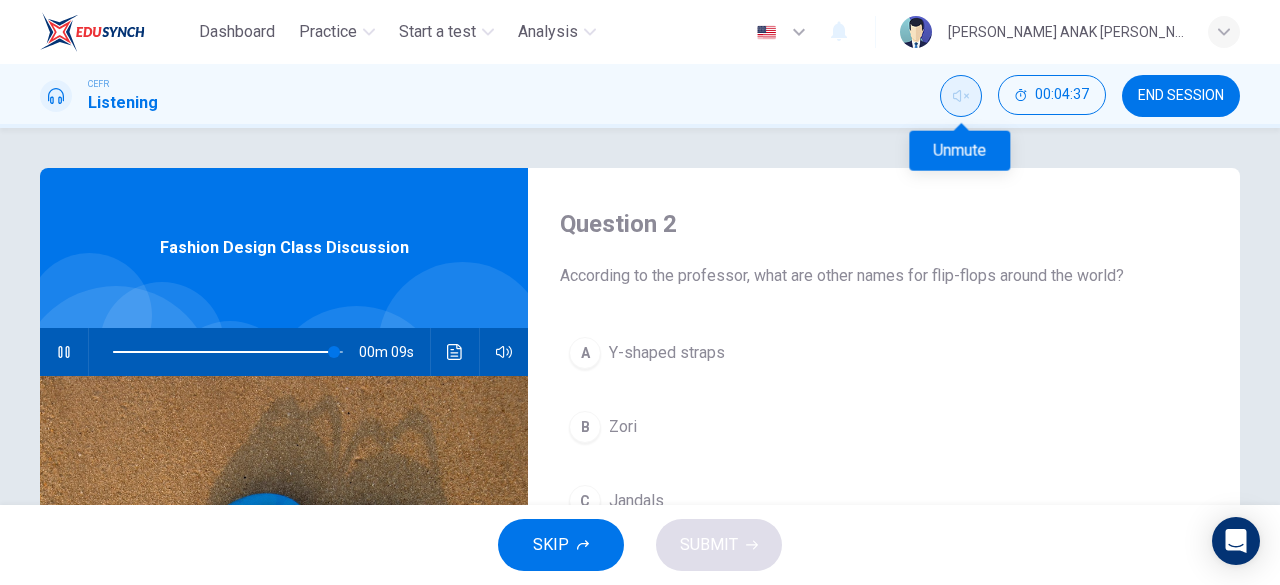 click 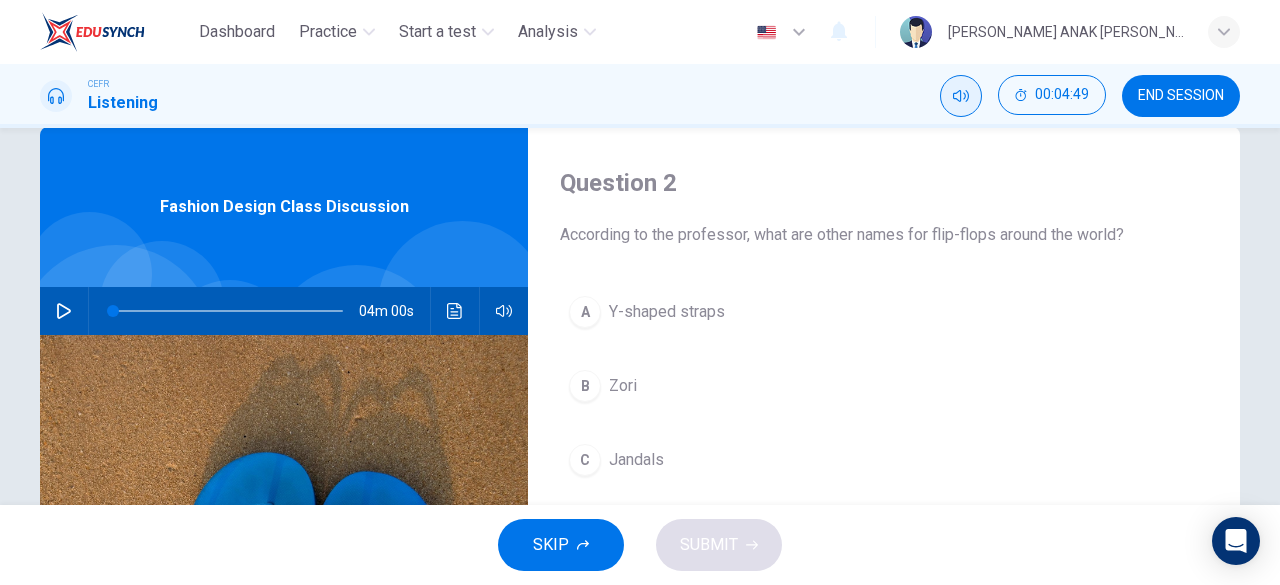 scroll, scrollTop: 0, scrollLeft: 0, axis: both 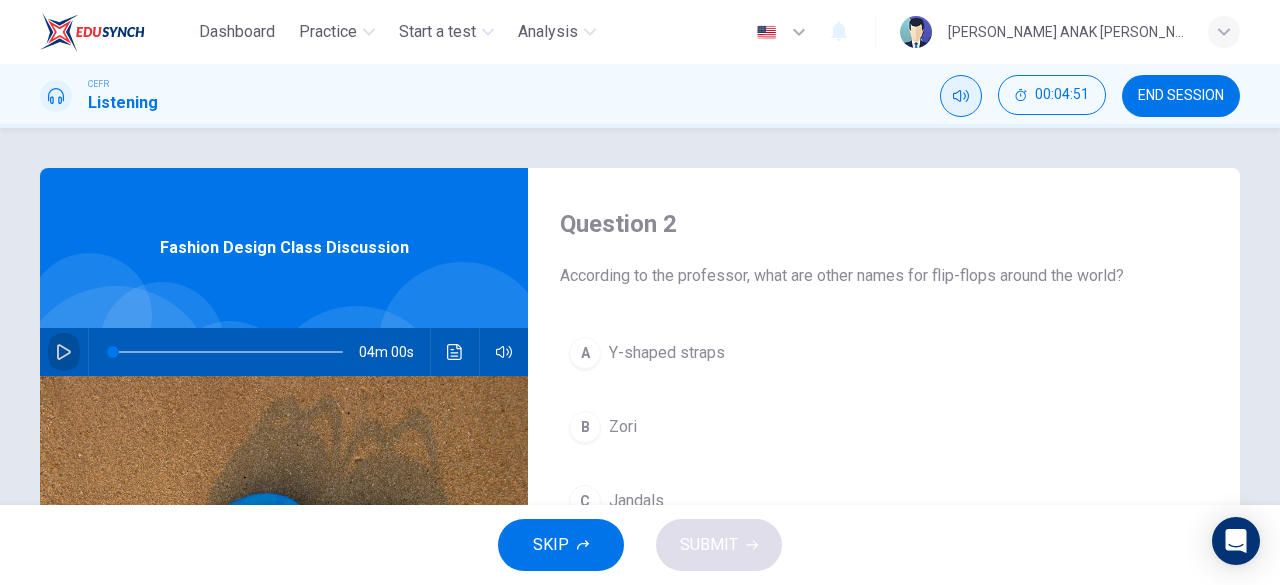 click 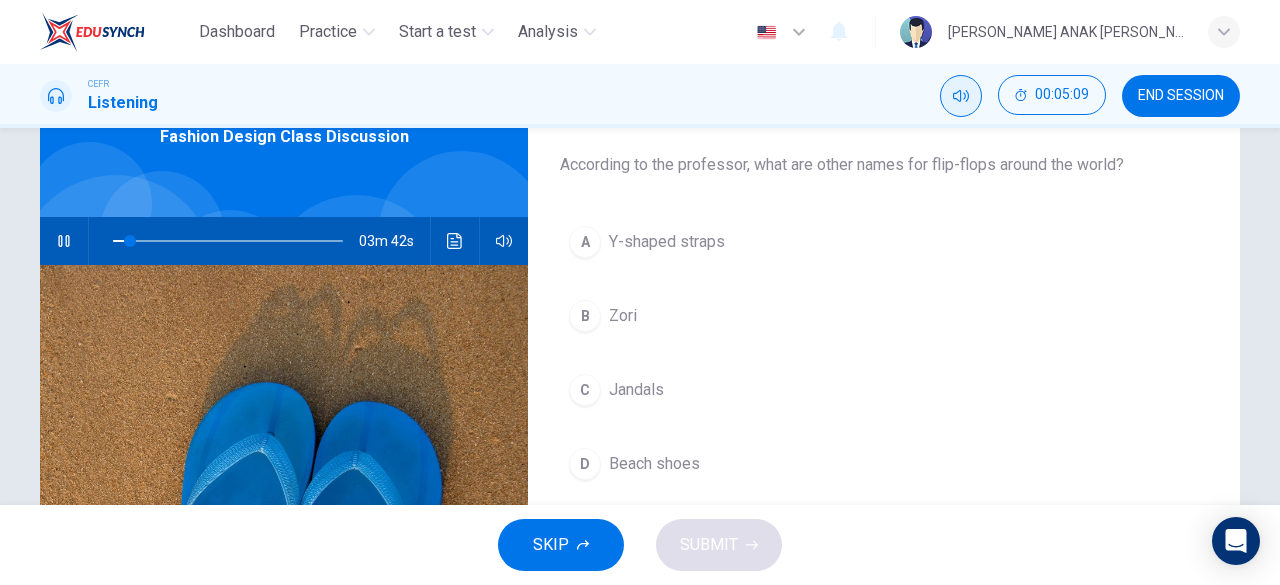 scroll, scrollTop: 110, scrollLeft: 0, axis: vertical 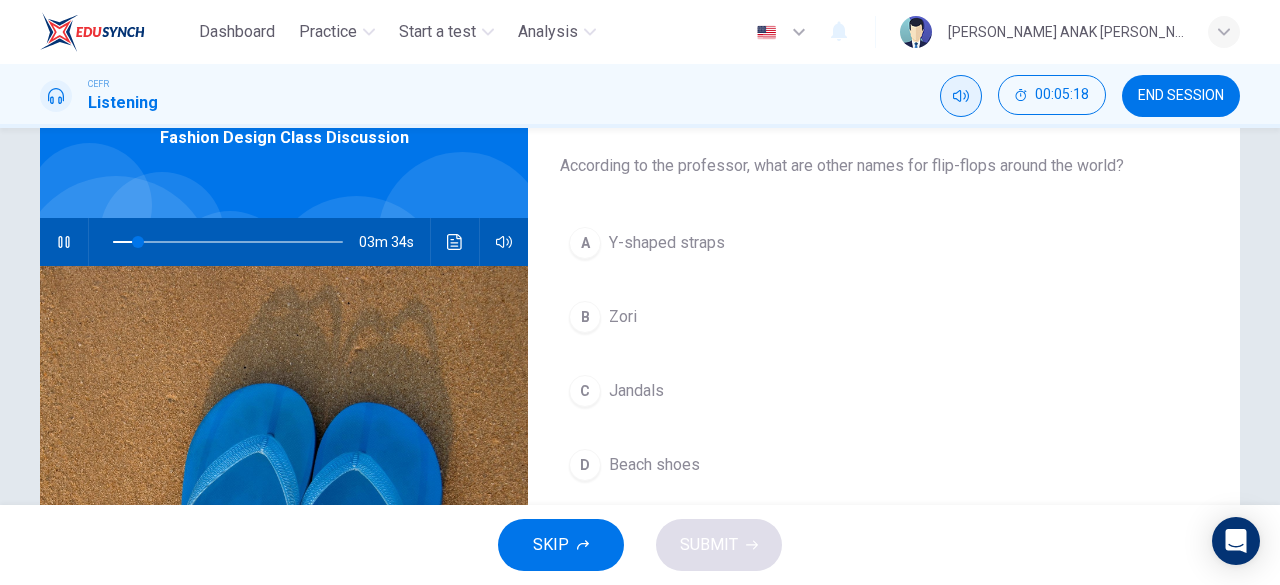 click on "B" at bounding box center [585, 317] 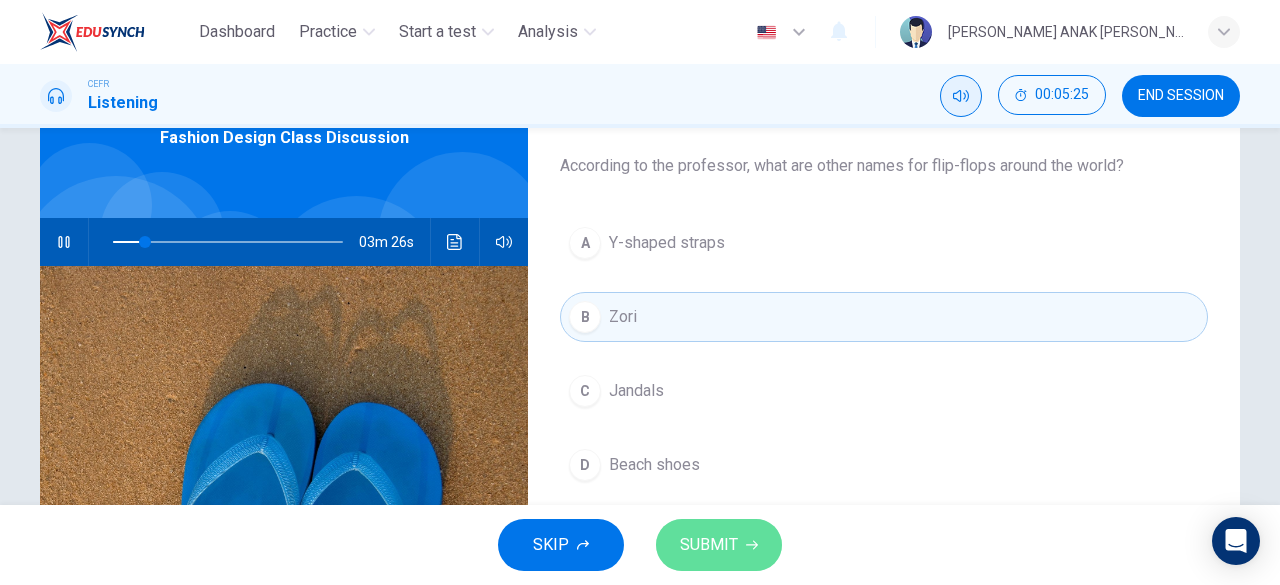 click 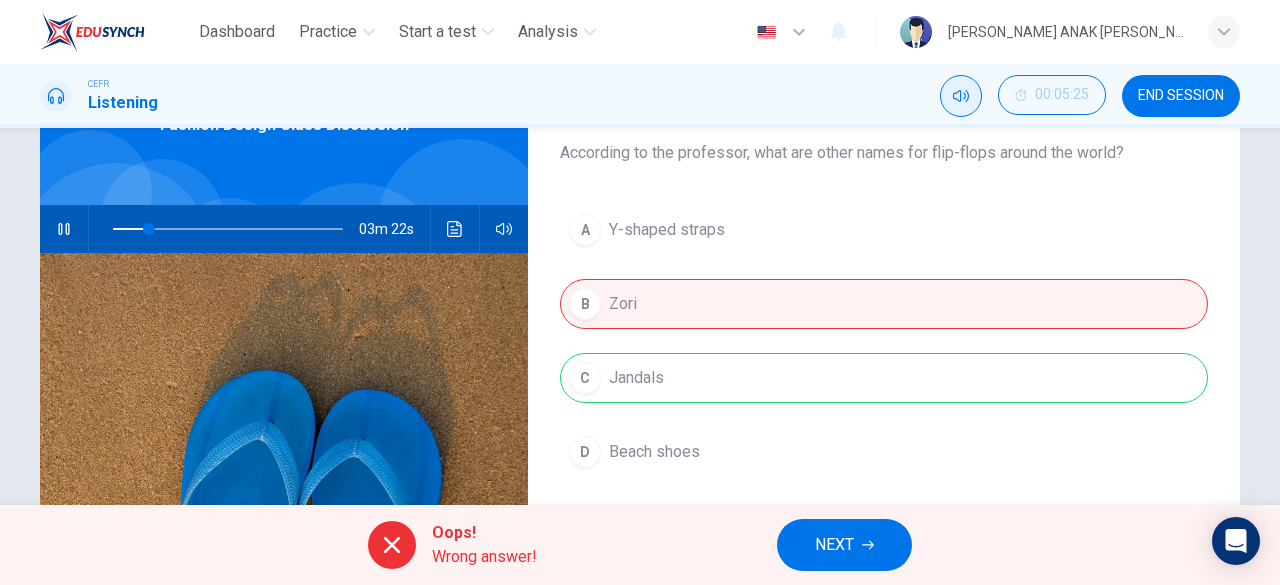 scroll, scrollTop: 0, scrollLeft: 0, axis: both 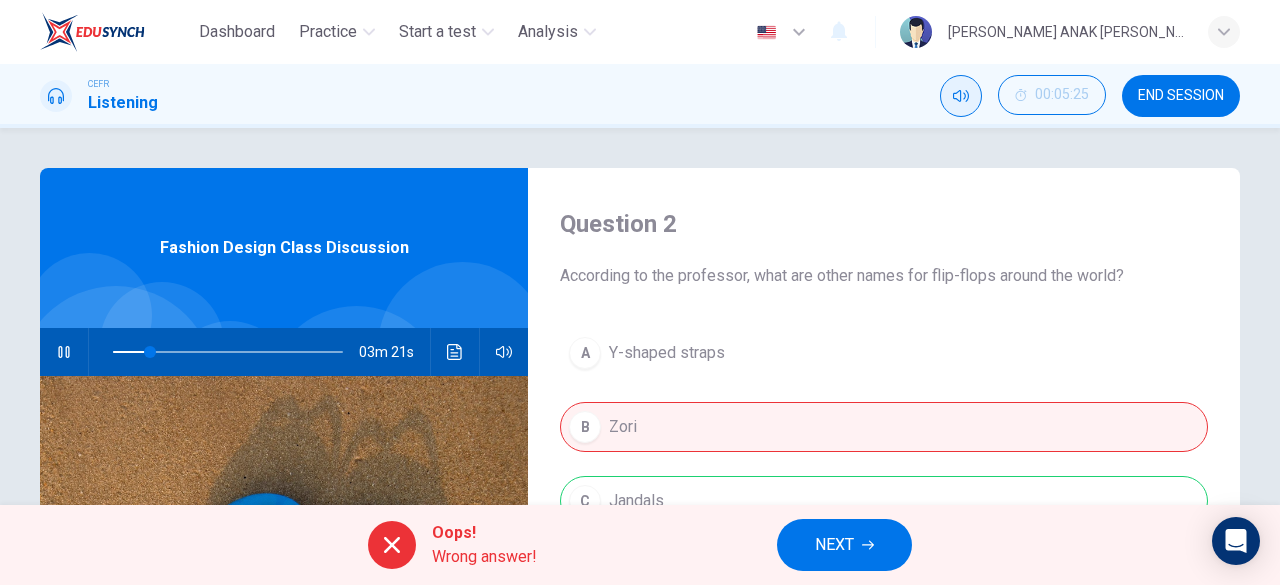 drag, startPoint x: 576, startPoint y: 334, endPoint x: 590, endPoint y: 351, distance: 22.022715 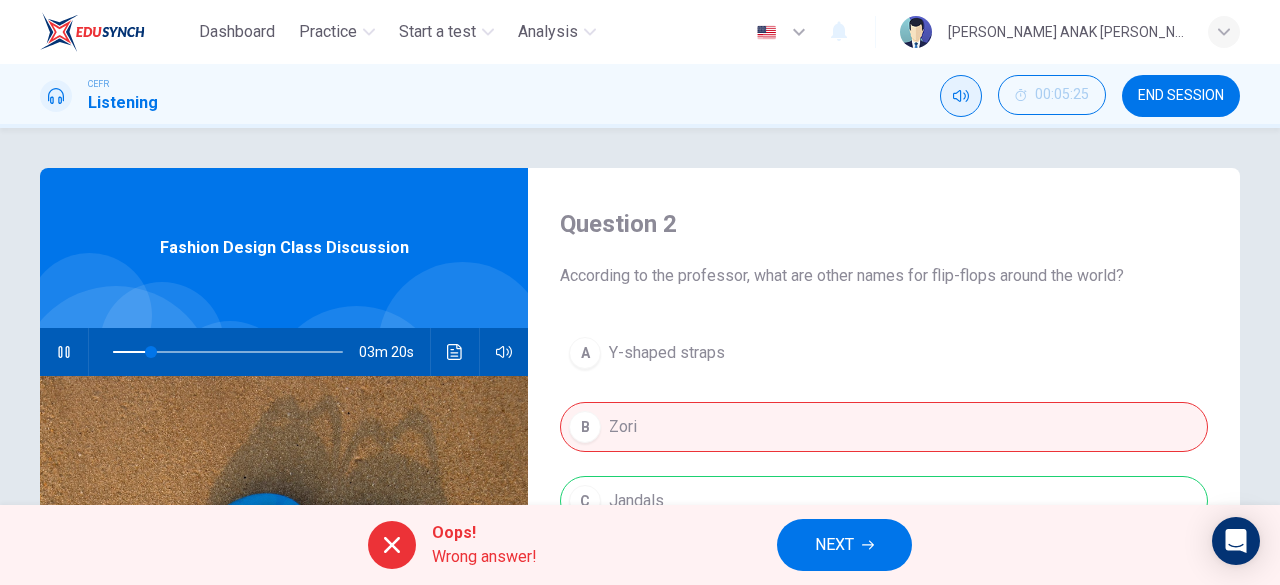 click on "A Y-shaped straps B Zori C Jandals D Beach shoes" at bounding box center [884, 484] 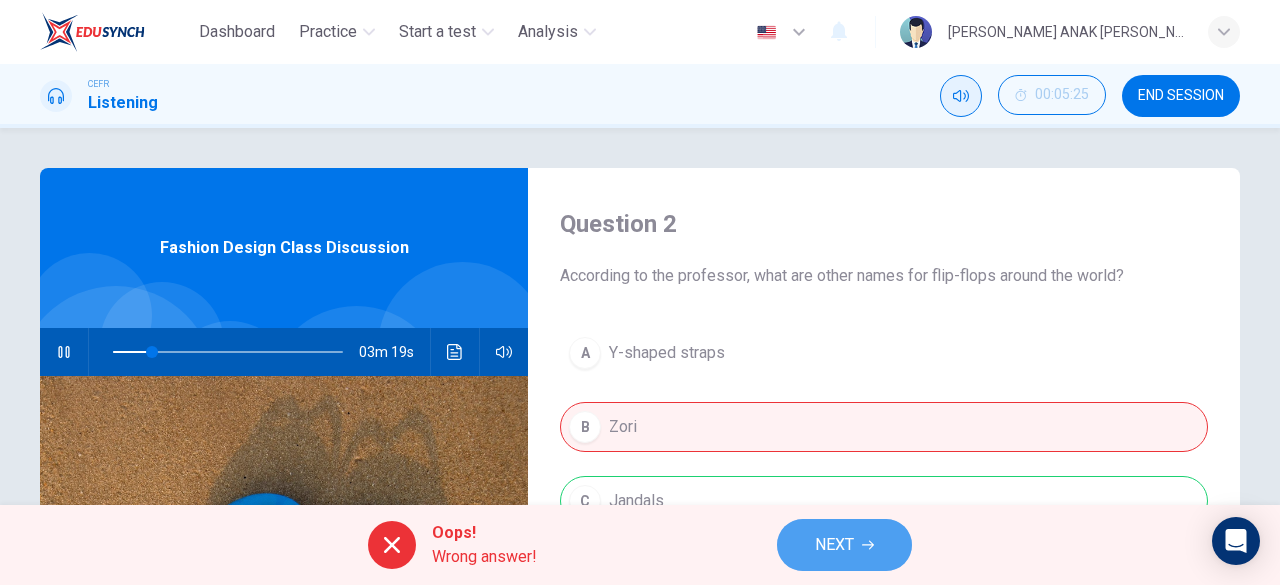 click on "NEXT" at bounding box center (844, 545) 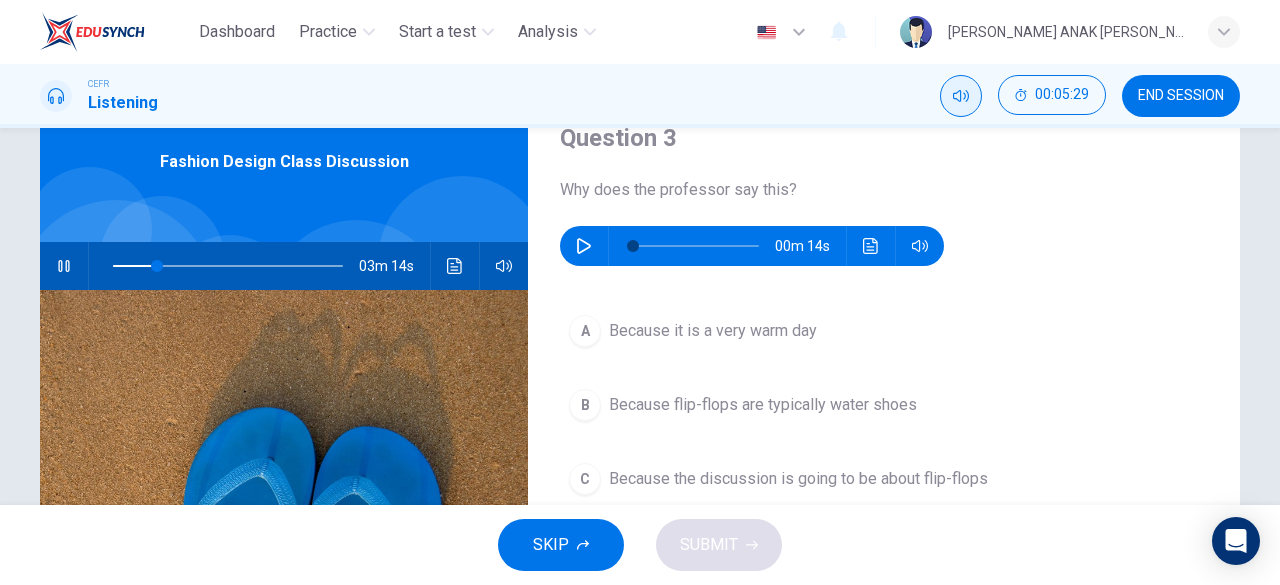 scroll, scrollTop: 0, scrollLeft: 0, axis: both 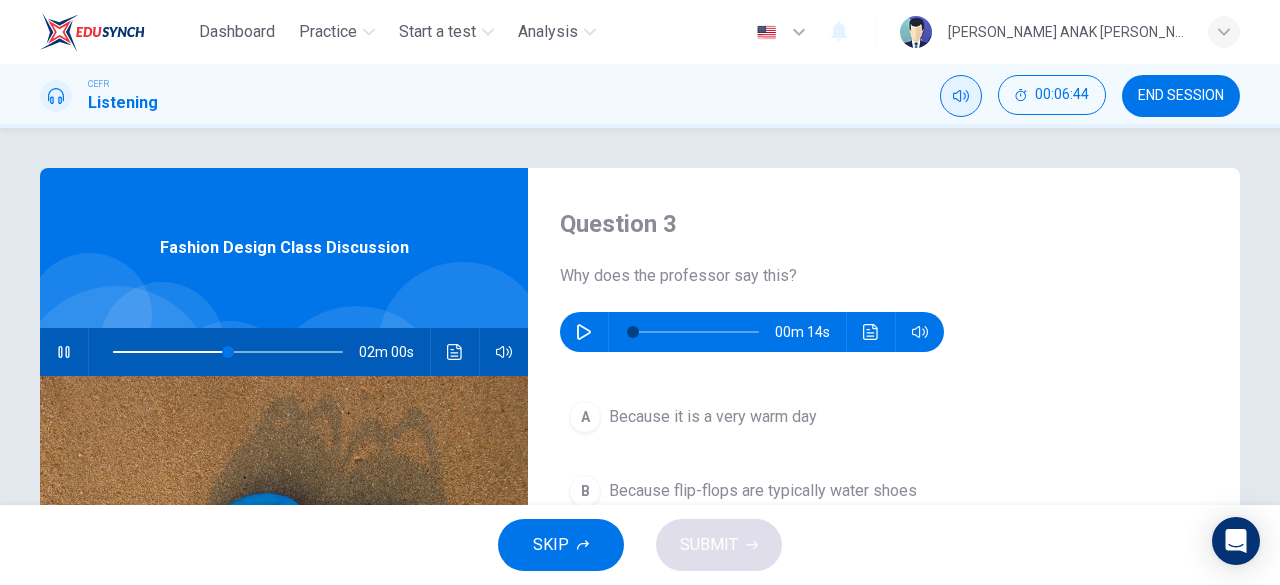 click on "00m 14s" at bounding box center [752, 332] 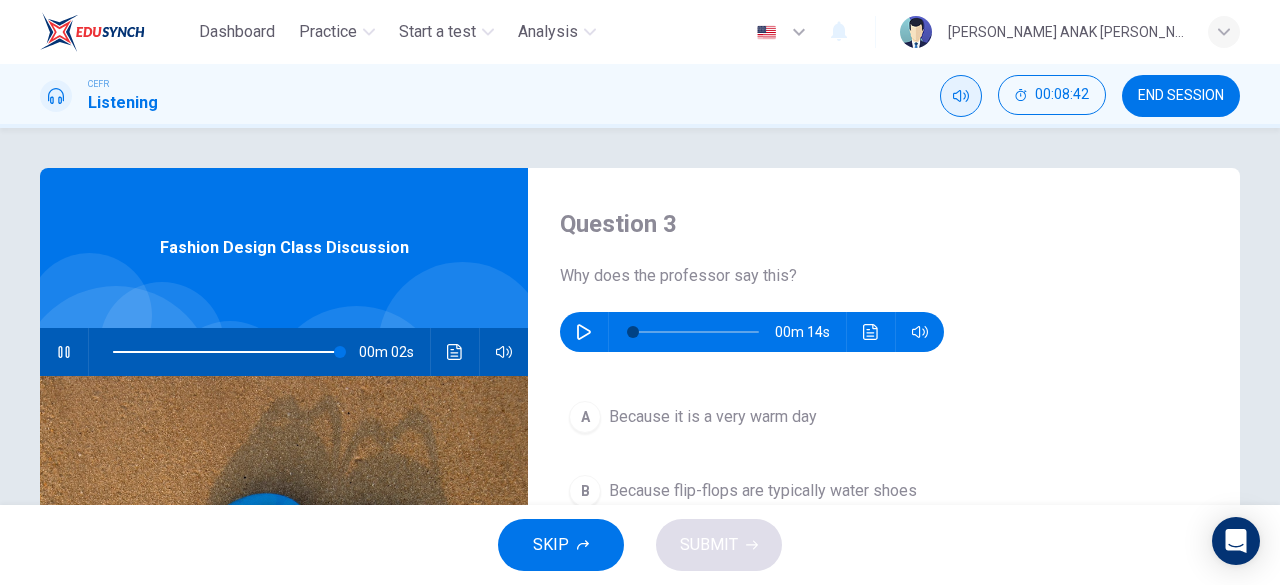 type on "99" 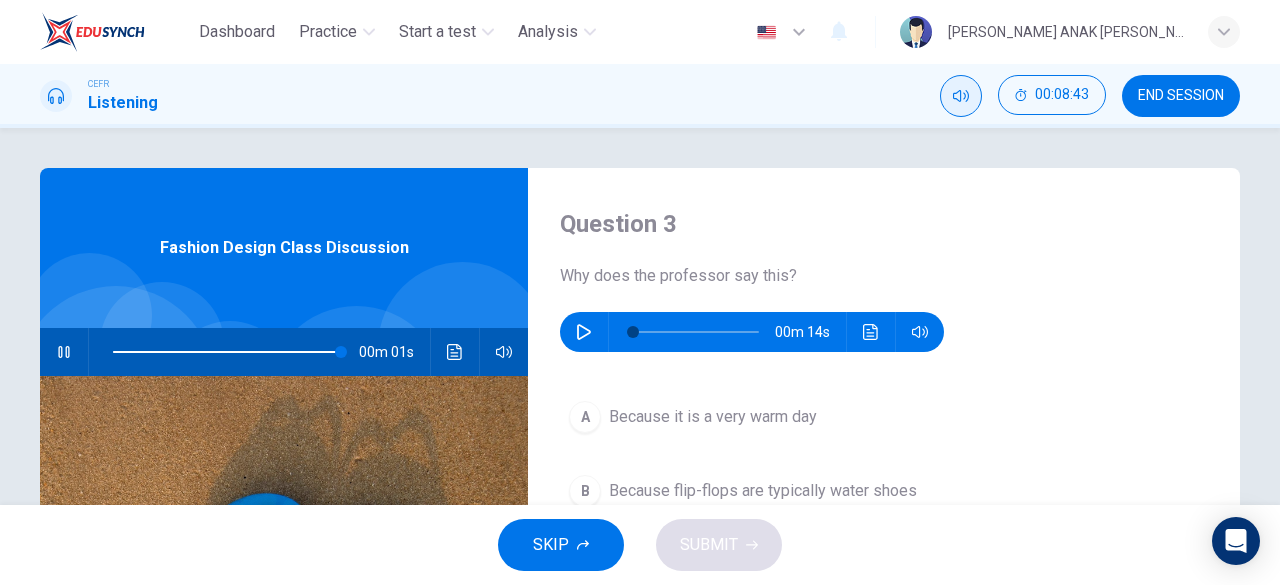 click 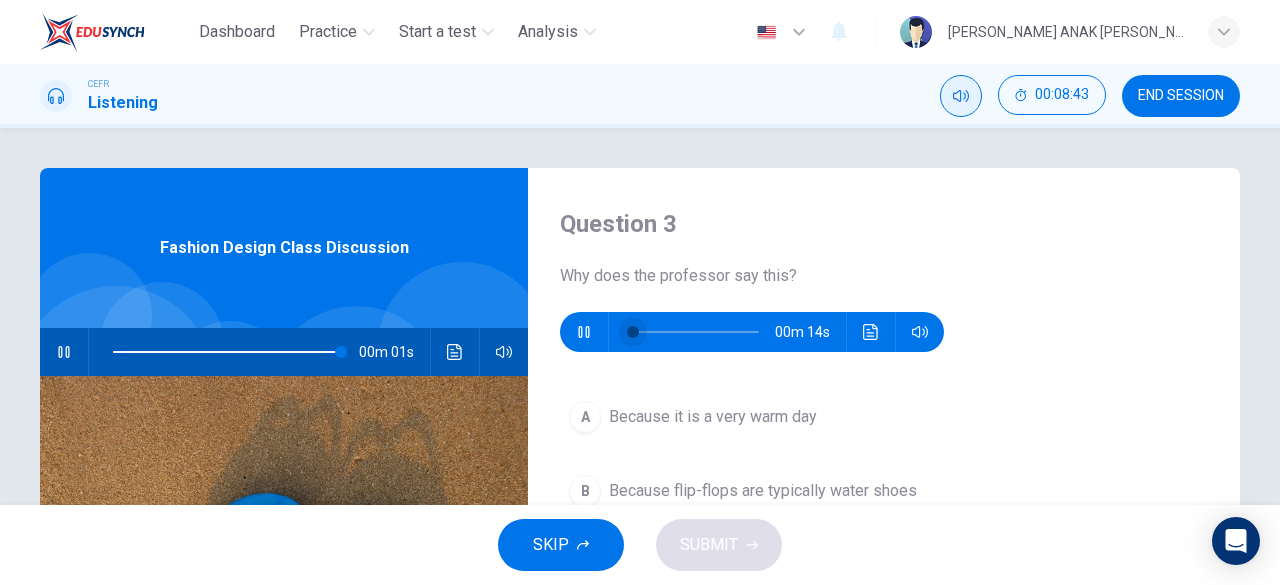 type on "0" 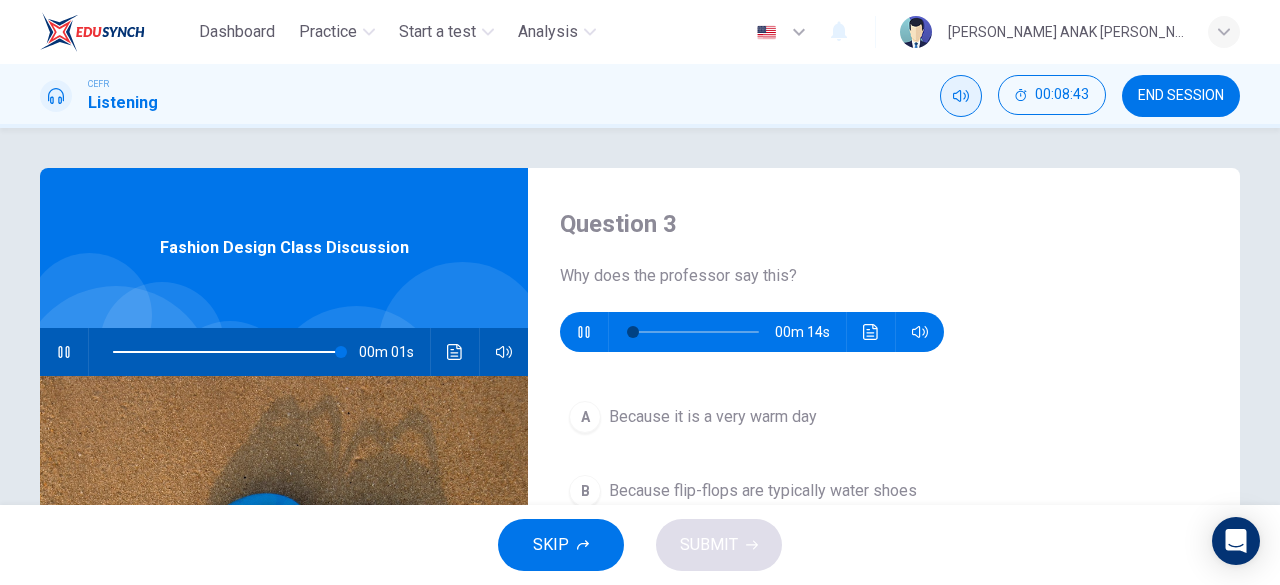 type on "100" 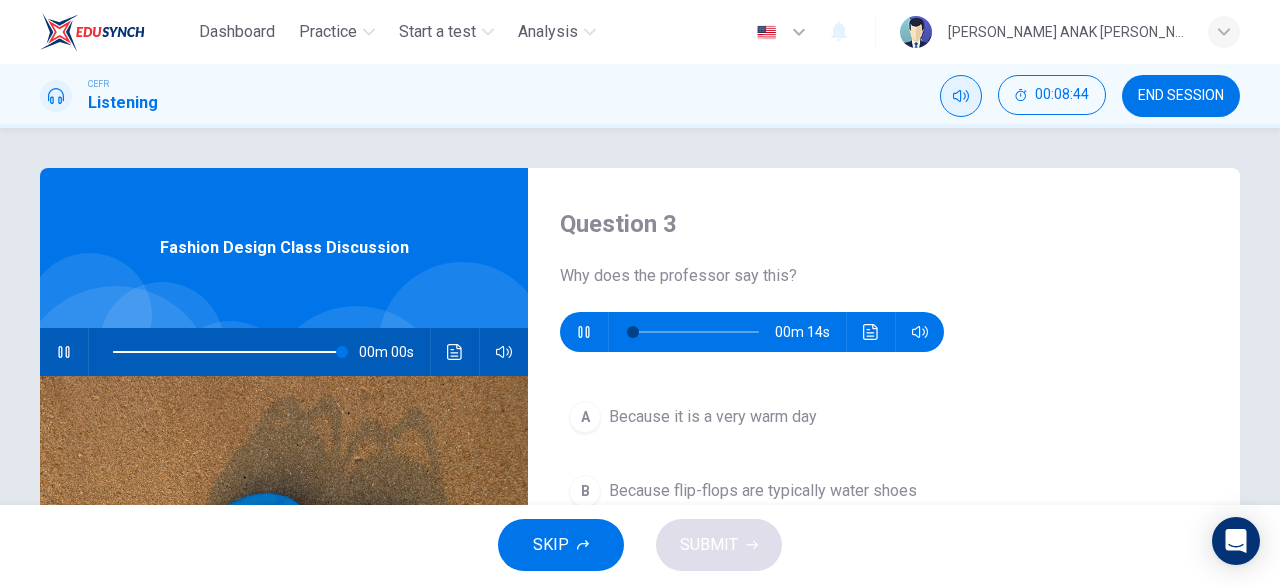 type on "6" 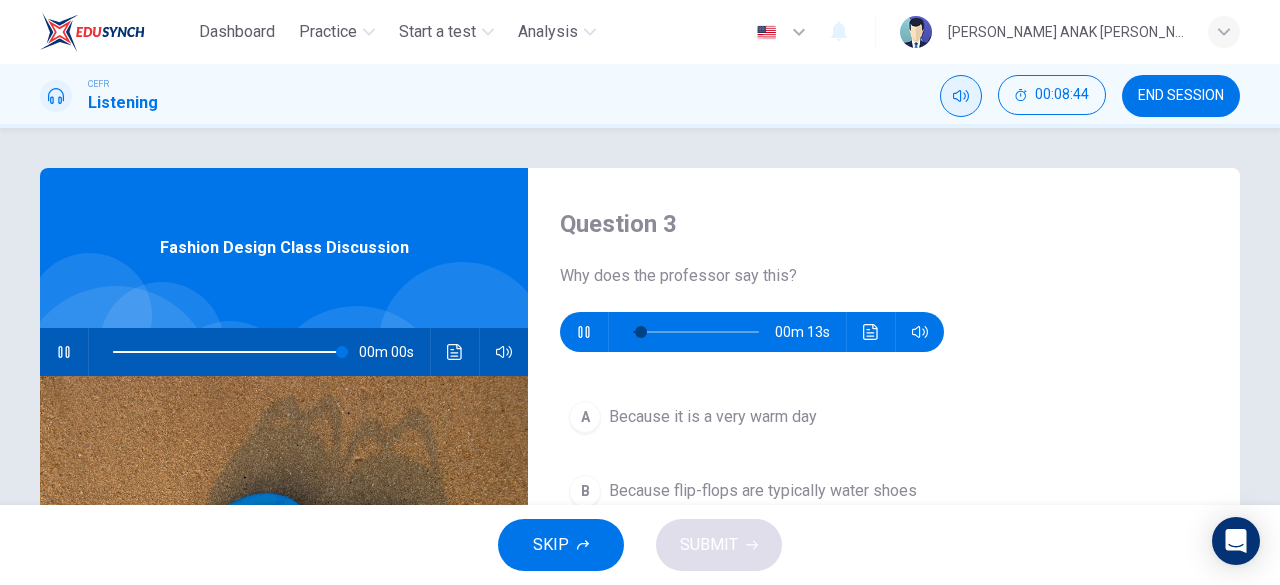 type on "0" 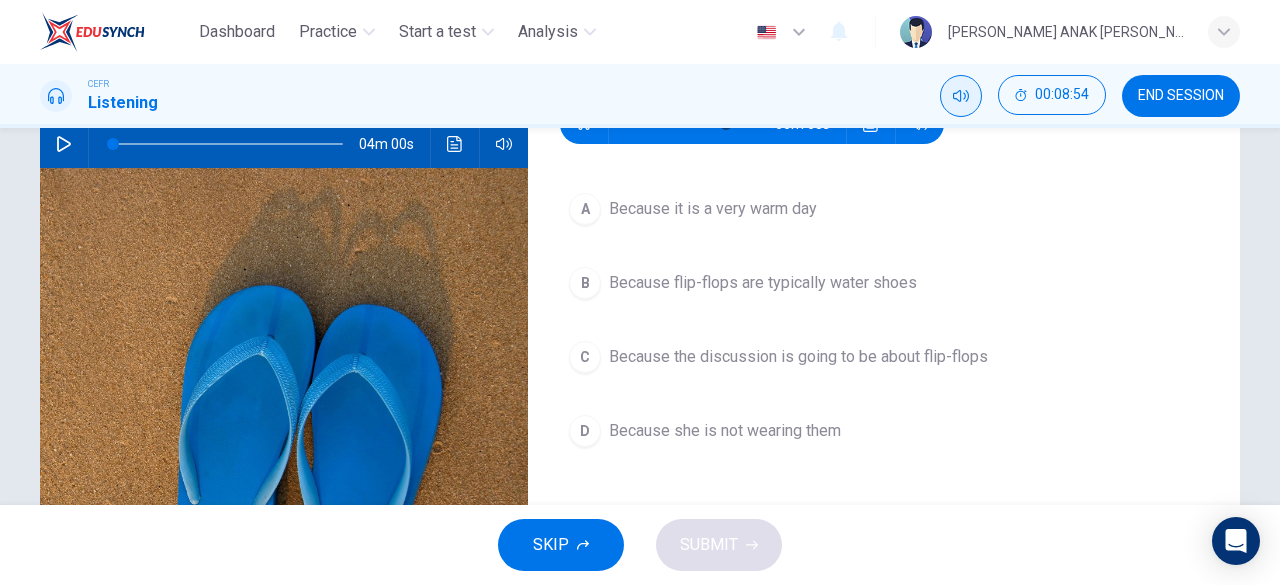 scroll, scrollTop: 207, scrollLeft: 0, axis: vertical 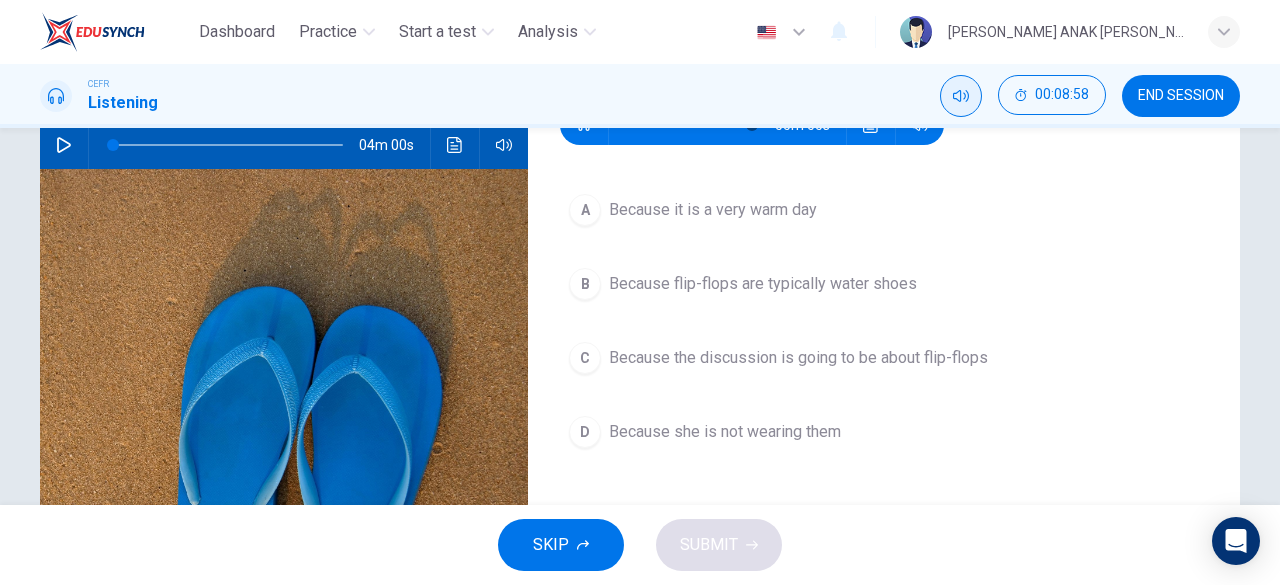 type on "0" 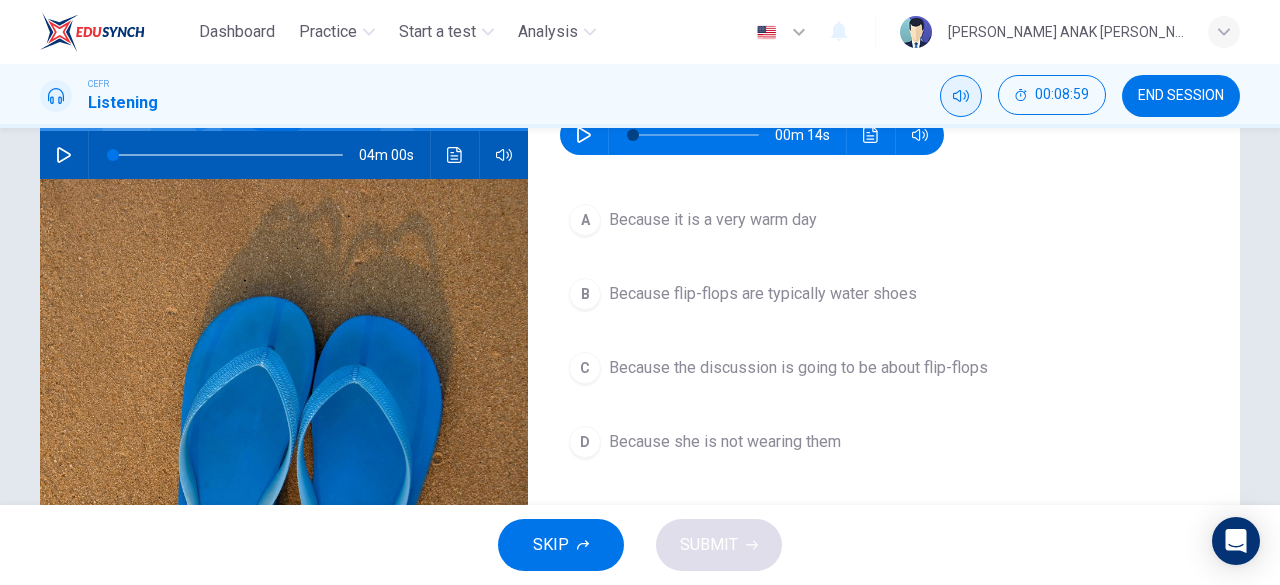 scroll, scrollTop: 202, scrollLeft: 0, axis: vertical 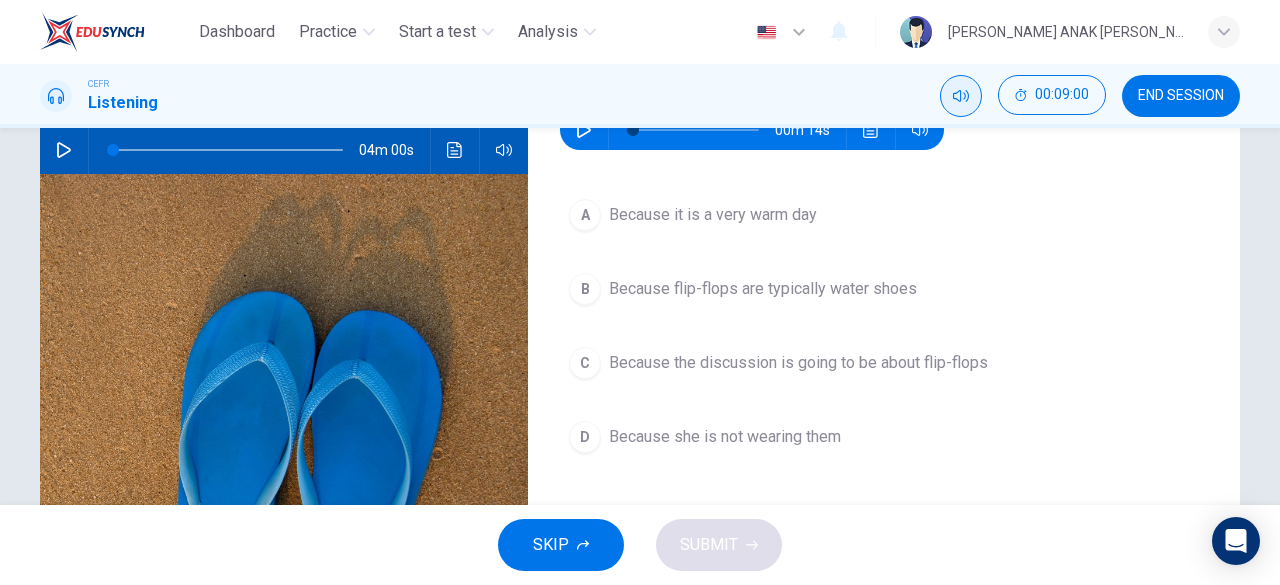 click on "C" at bounding box center [585, 363] 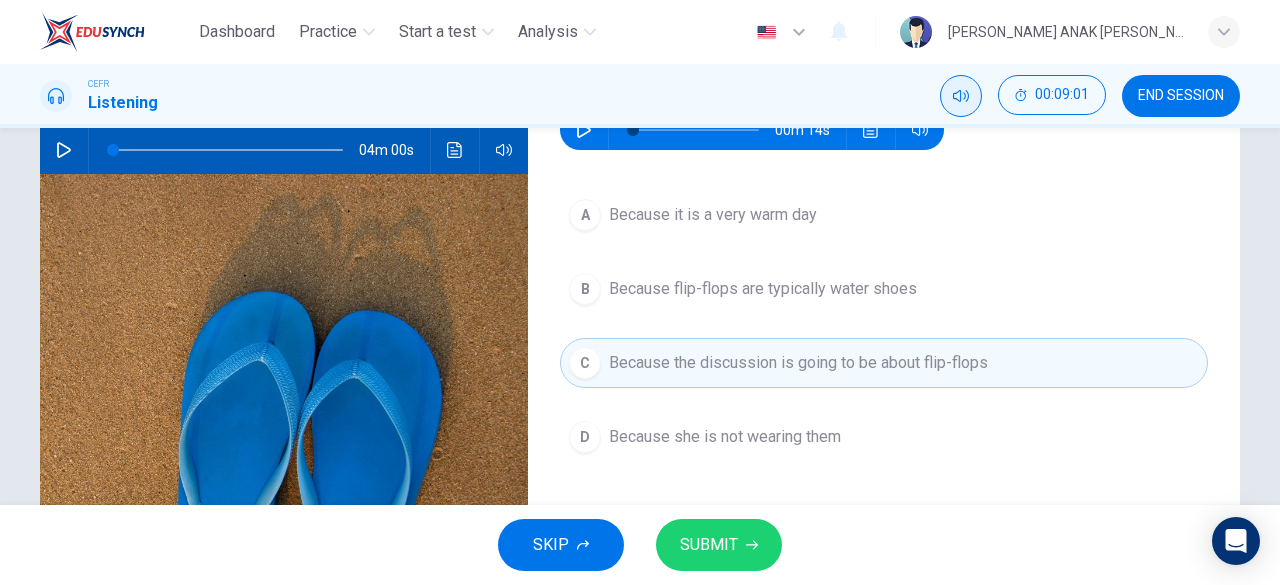 click 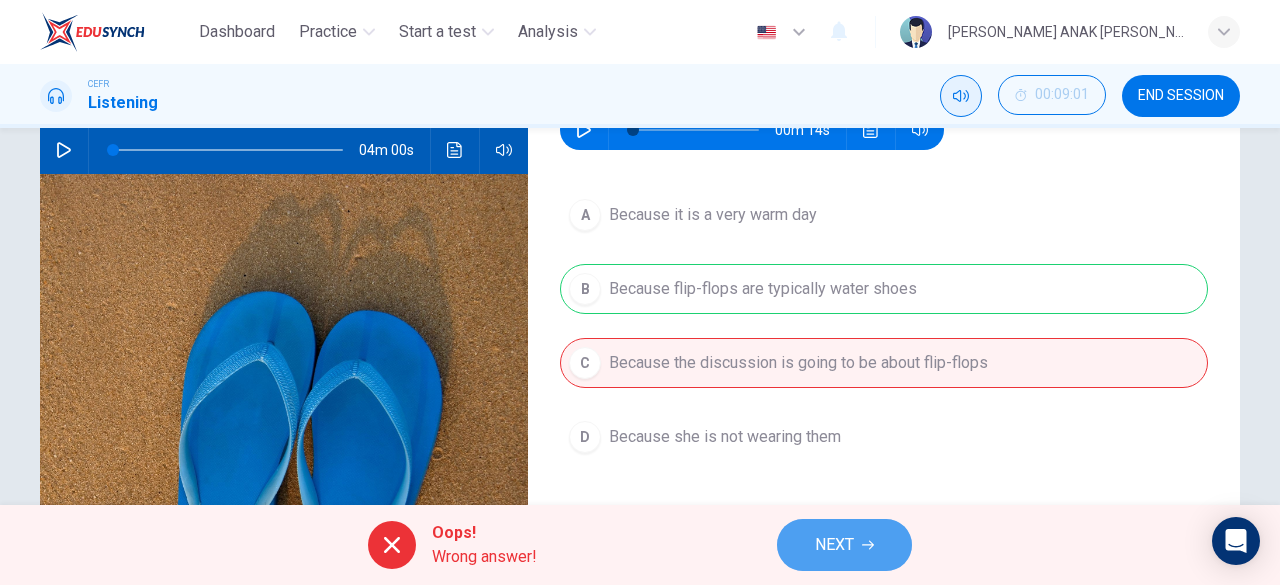 click on "NEXT" at bounding box center (834, 545) 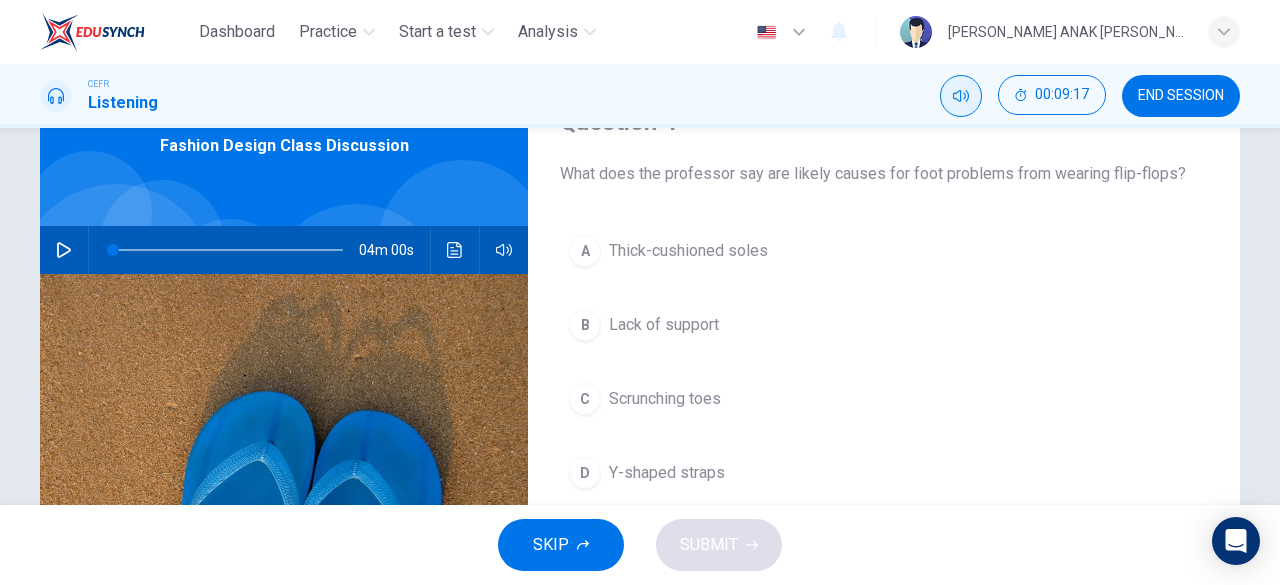 scroll, scrollTop: 103, scrollLeft: 0, axis: vertical 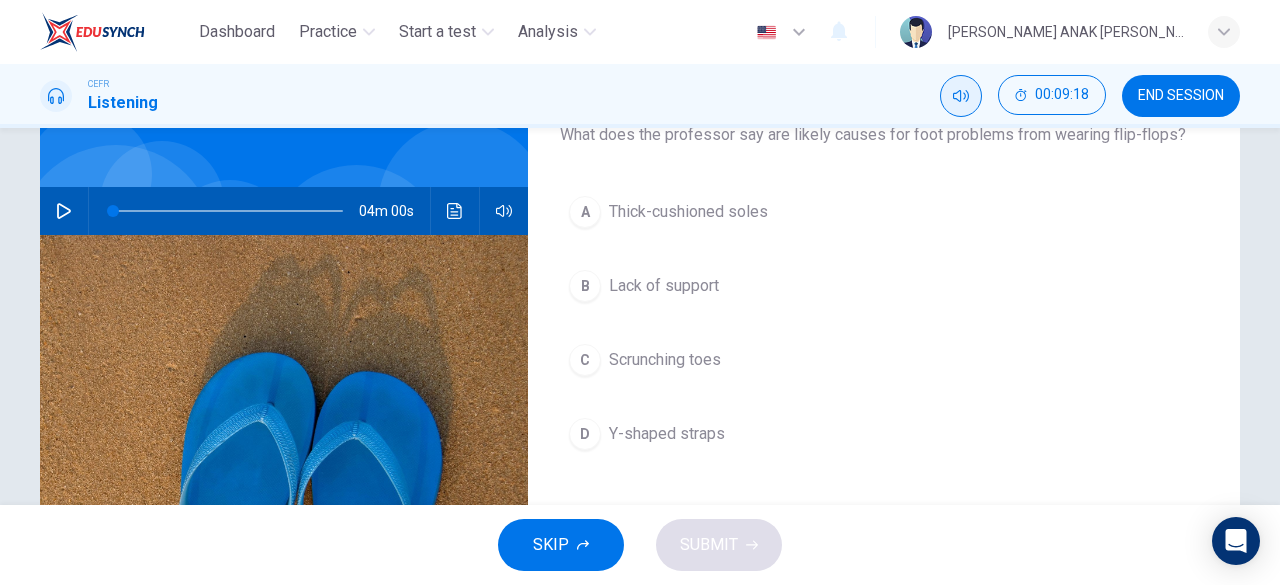 click on "B" at bounding box center [585, 286] 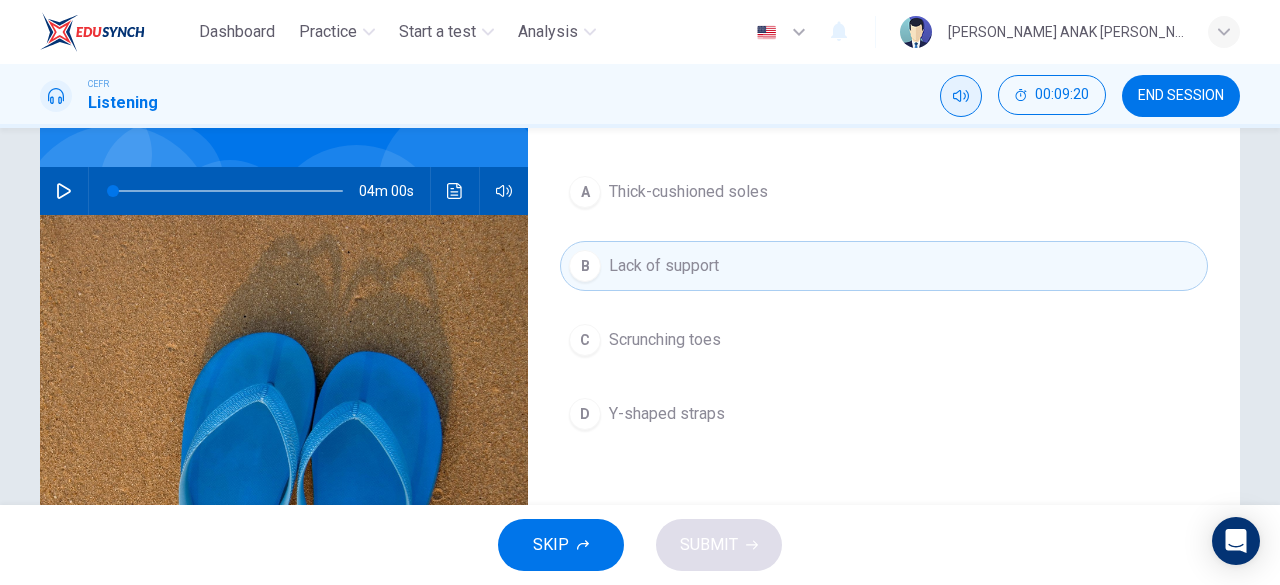 scroll, scrollTop: 173, scrollLeft: 0, axis: vertical 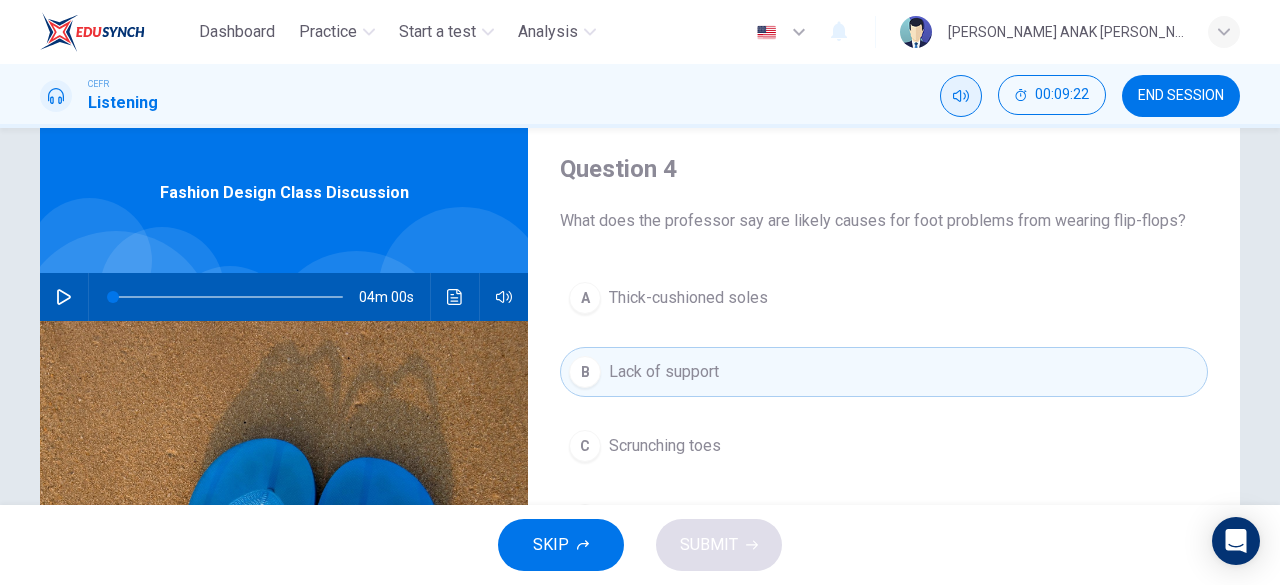 click on "B" at bounding box center (585, 372) 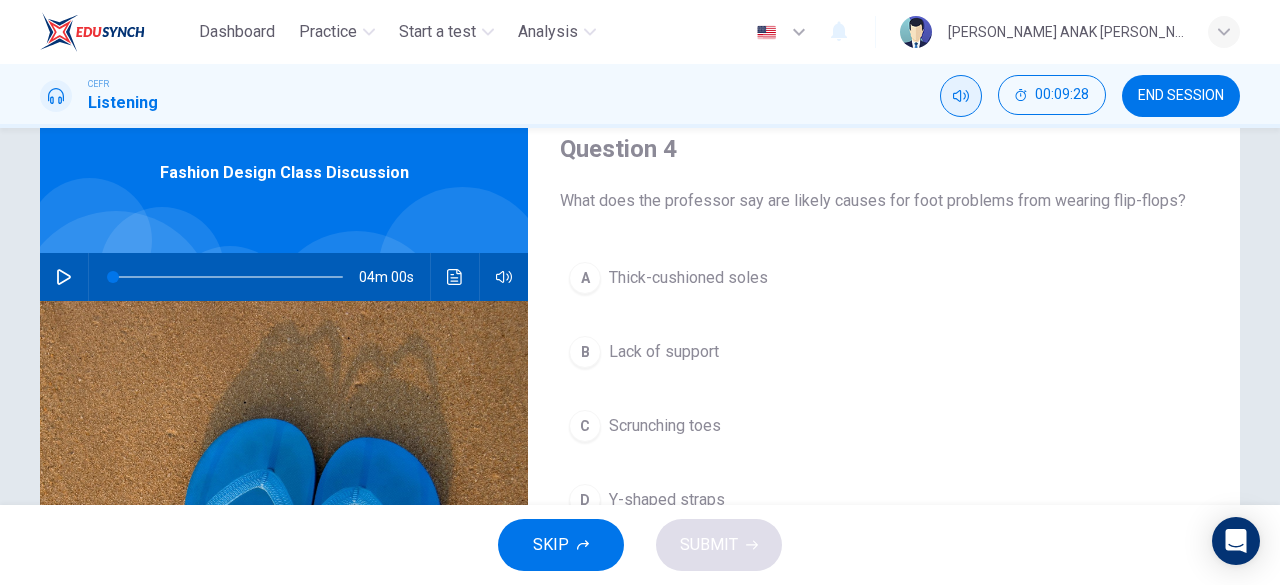 scroll, scrollTop: 74, scrollLeft: 0, axis: vertical 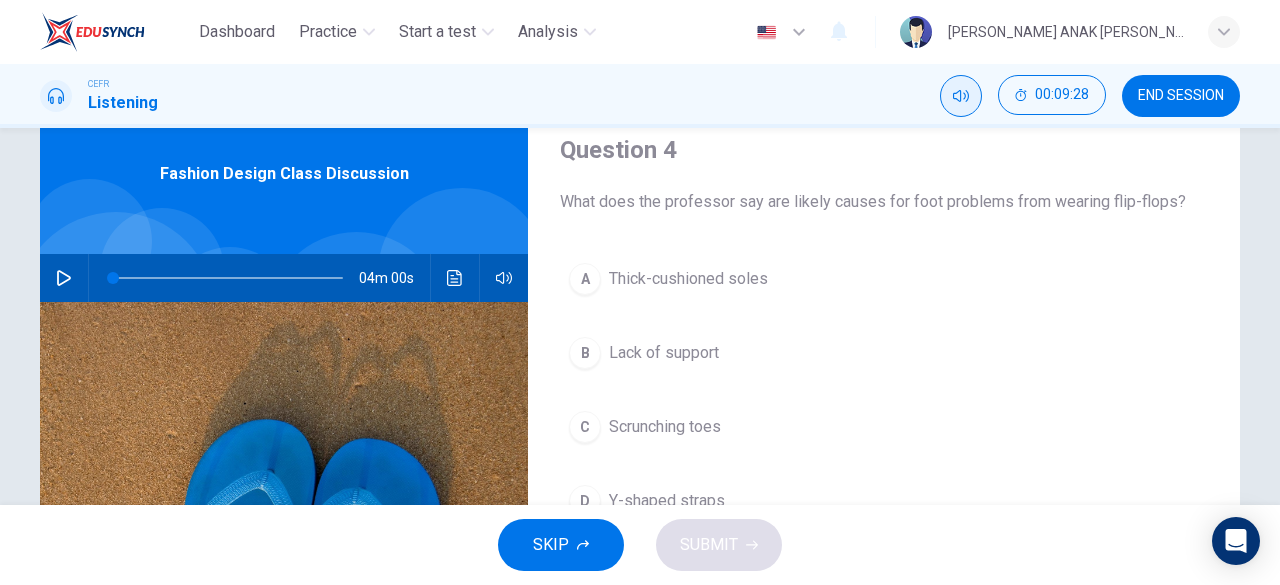 click on "B" at bounding box center (585, 353) 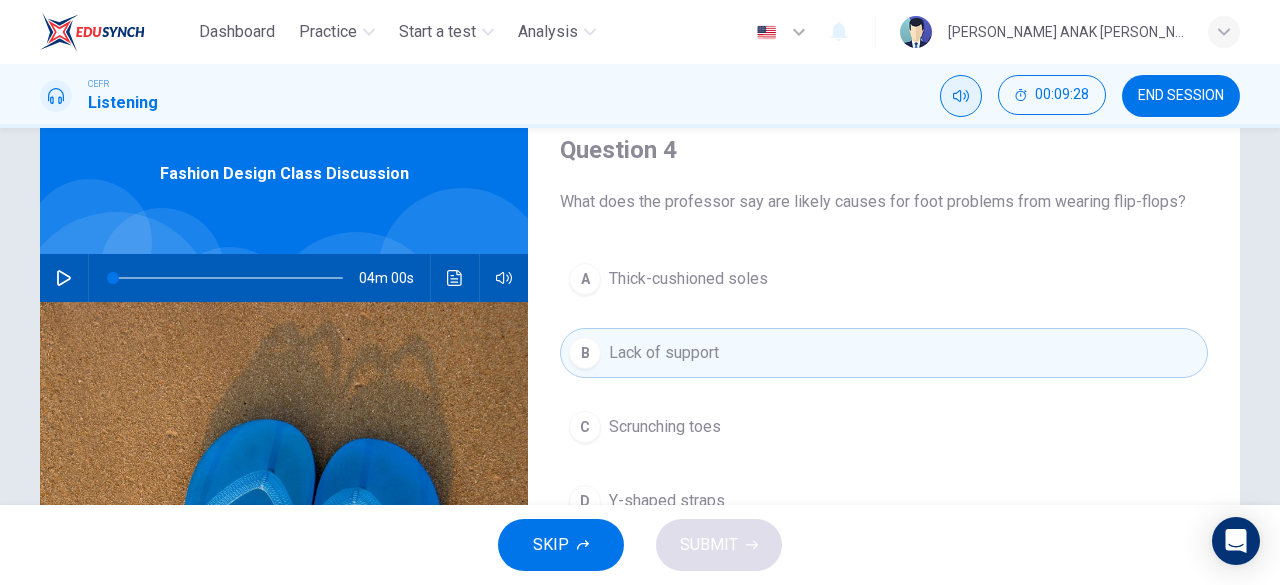 click on "C" at bounding box center [585, 427] 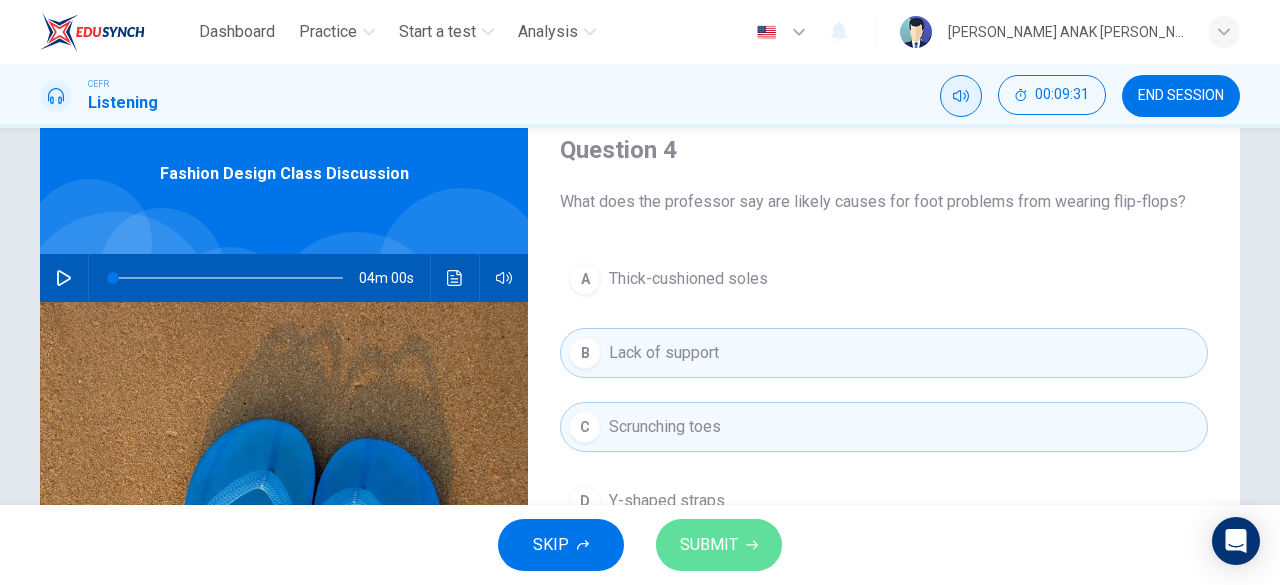 click on "SUBMIT" at bounding box center [719, 545] 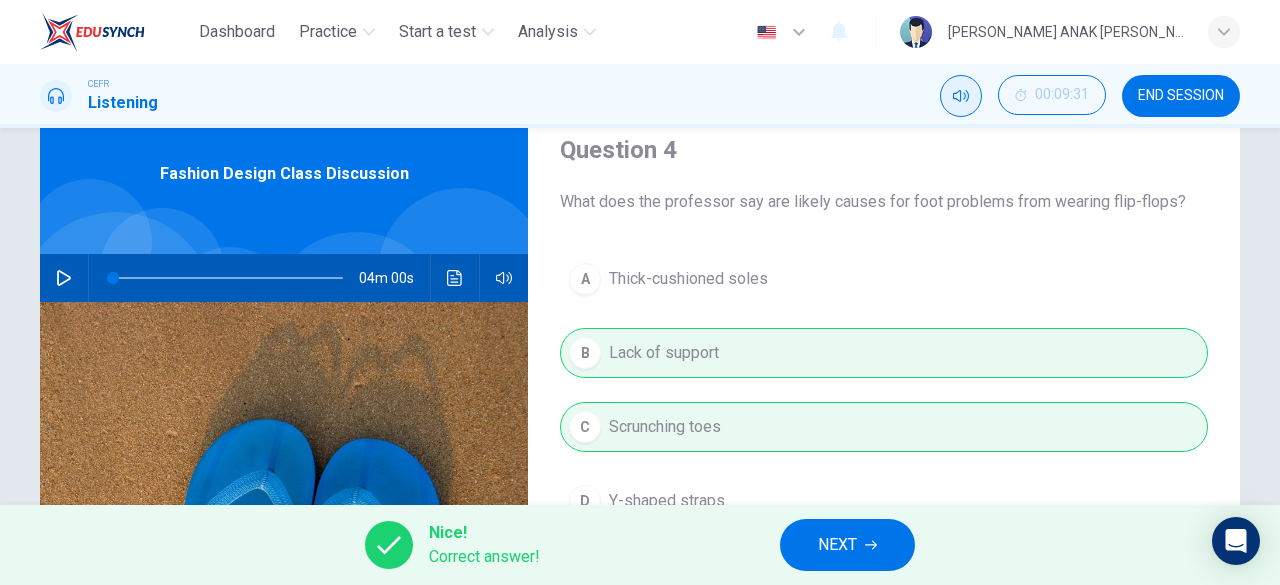click on "NEXT" at bounding box center (847, 545) 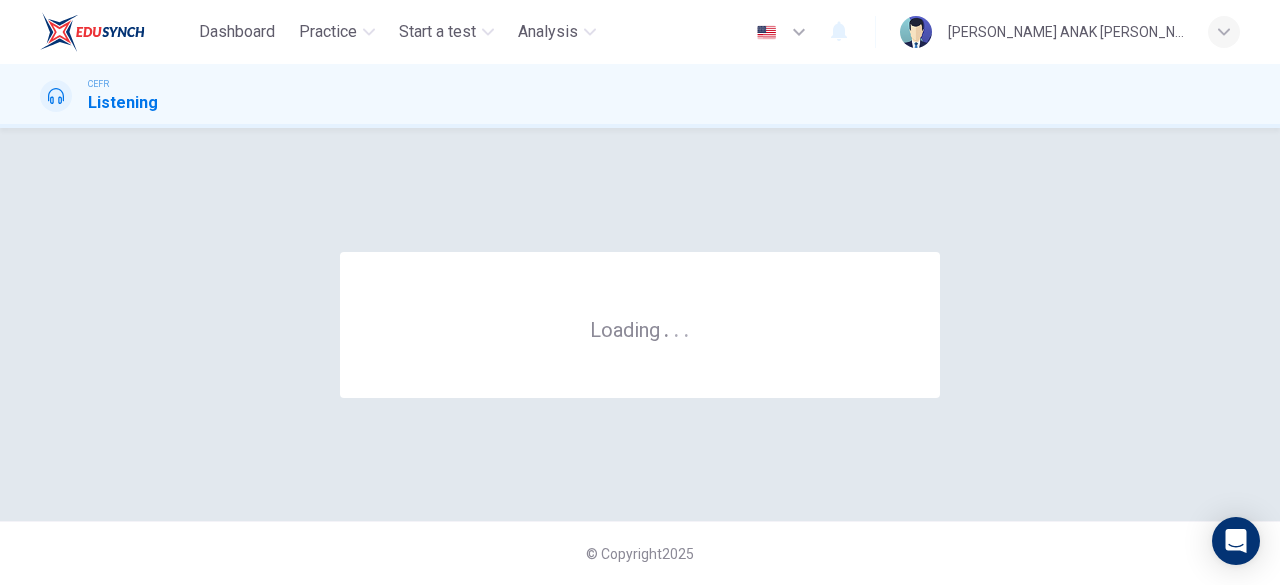 scroll, scrollTop: 0, scrollLeft: 0, axis: both 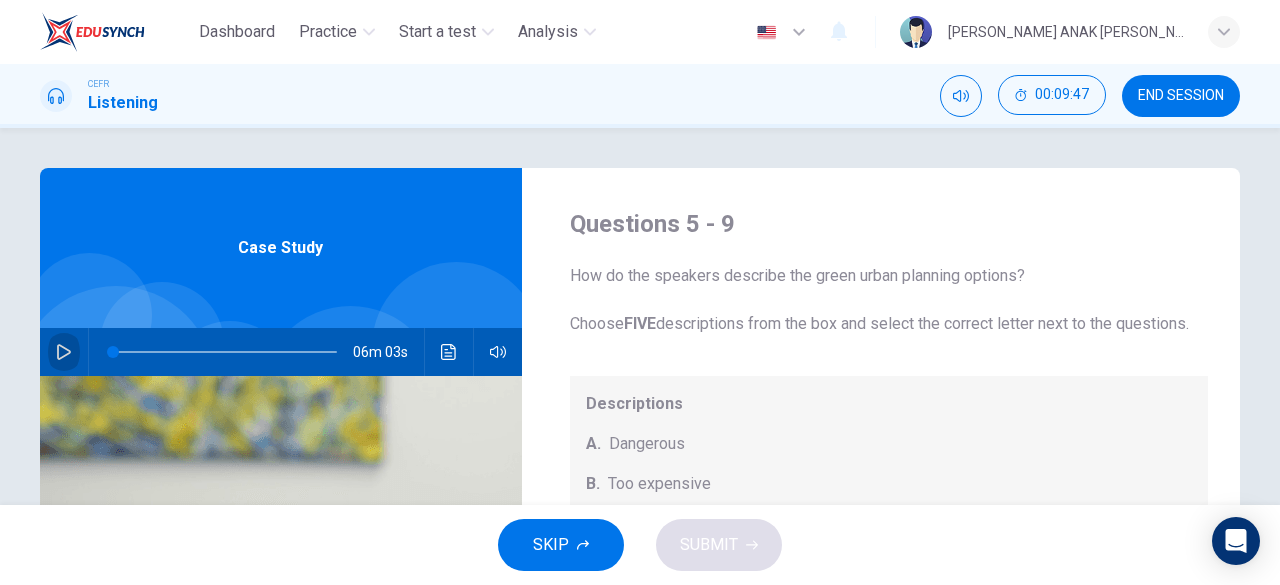 click 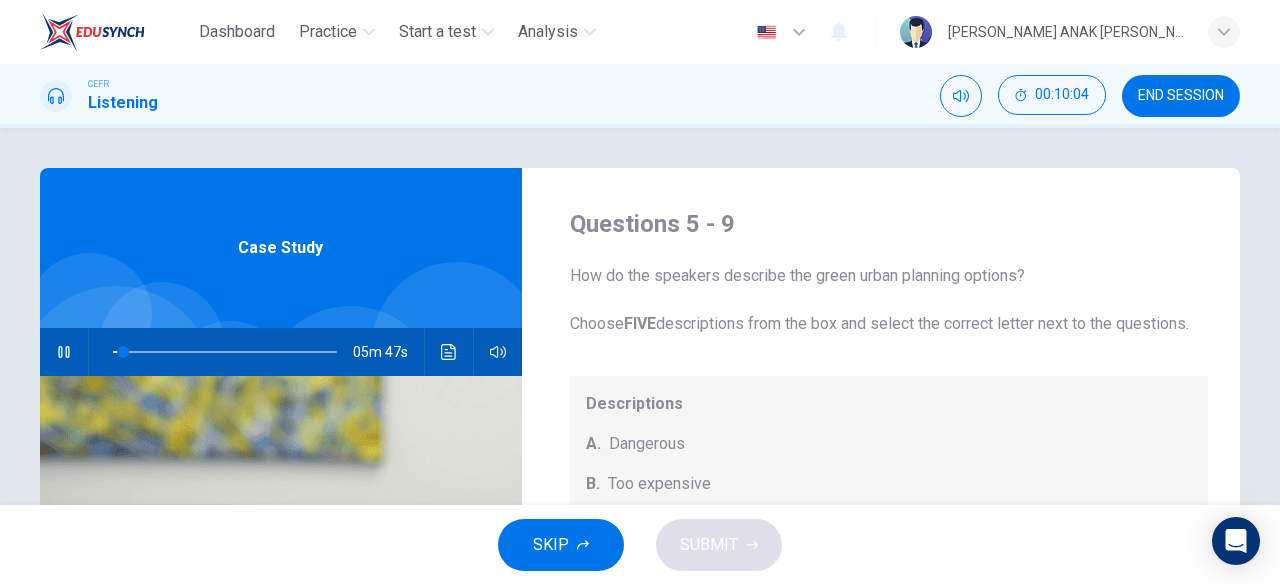 scroll, scrollTop: 208, scrollLeft: 0, axis: vertical 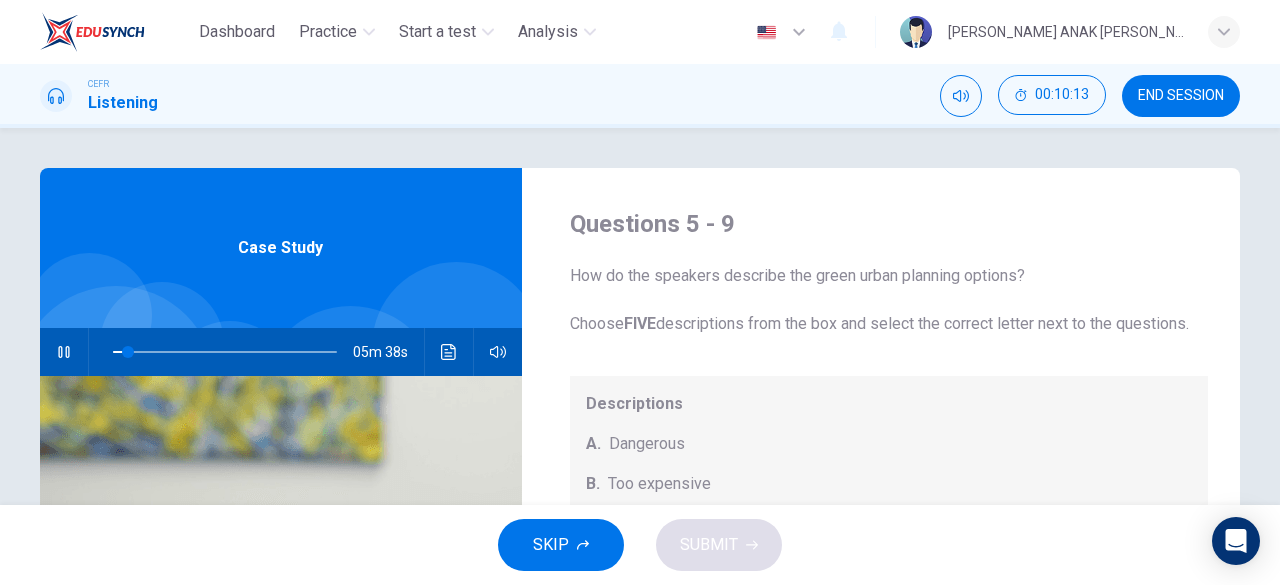 type on "7" 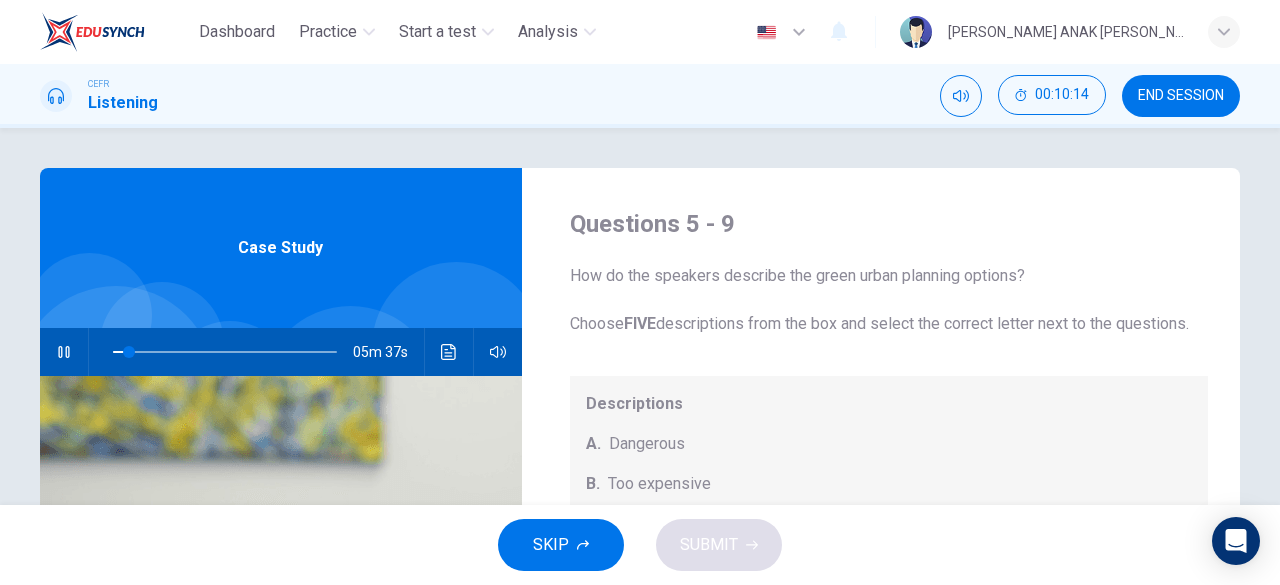 type 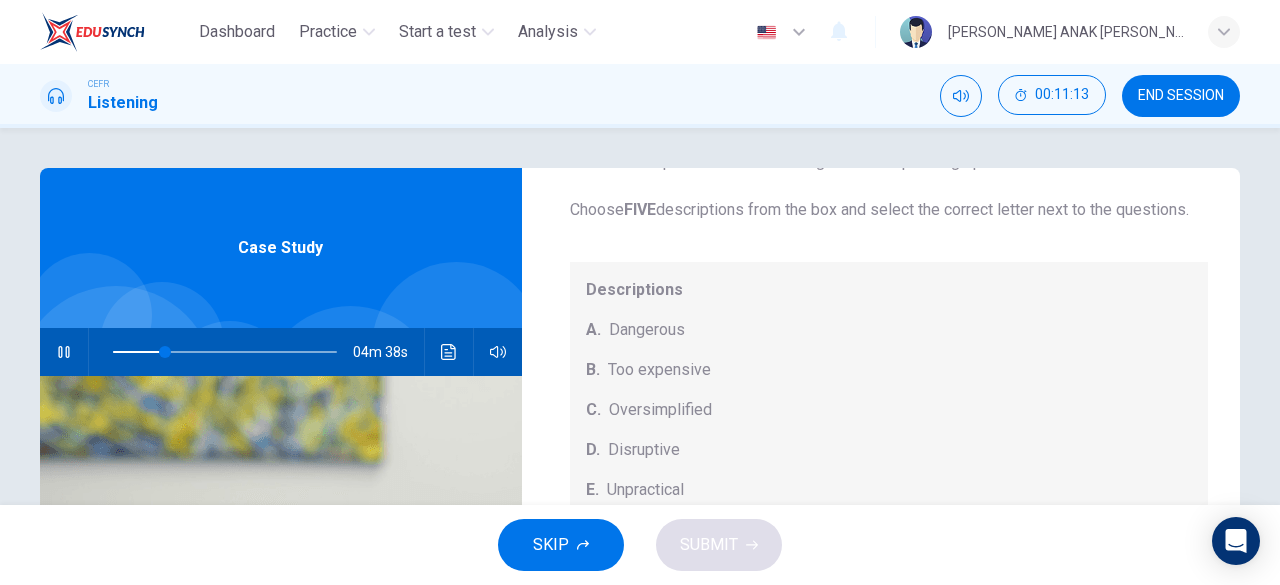 scroll, scrollTop: 208, scrollLeft: 0, axis: vertical 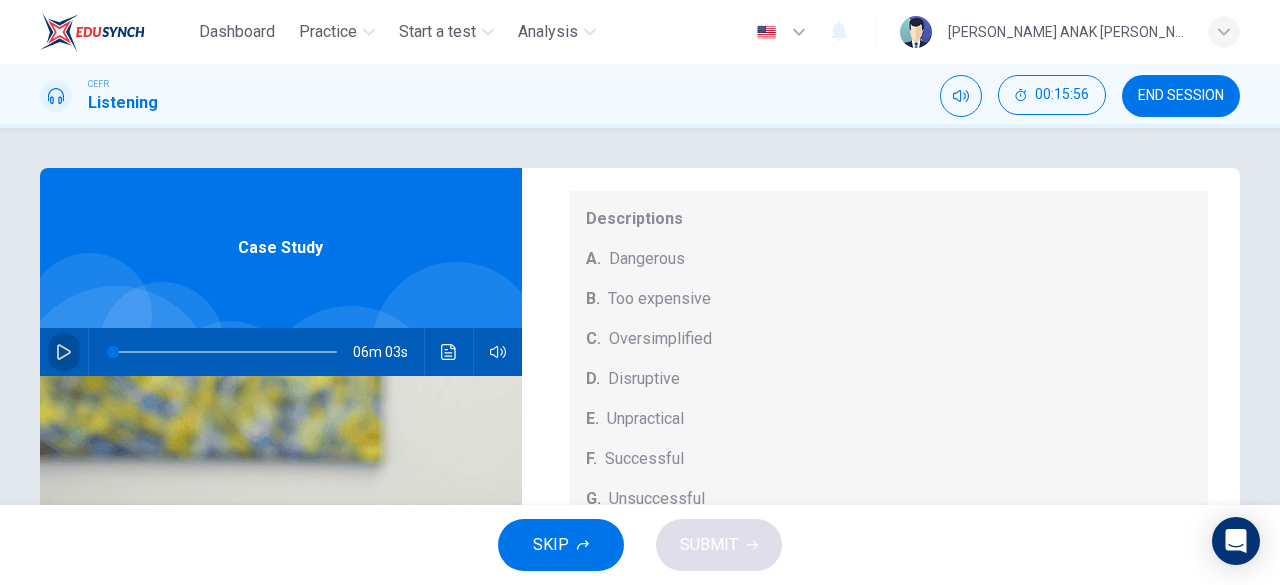 click 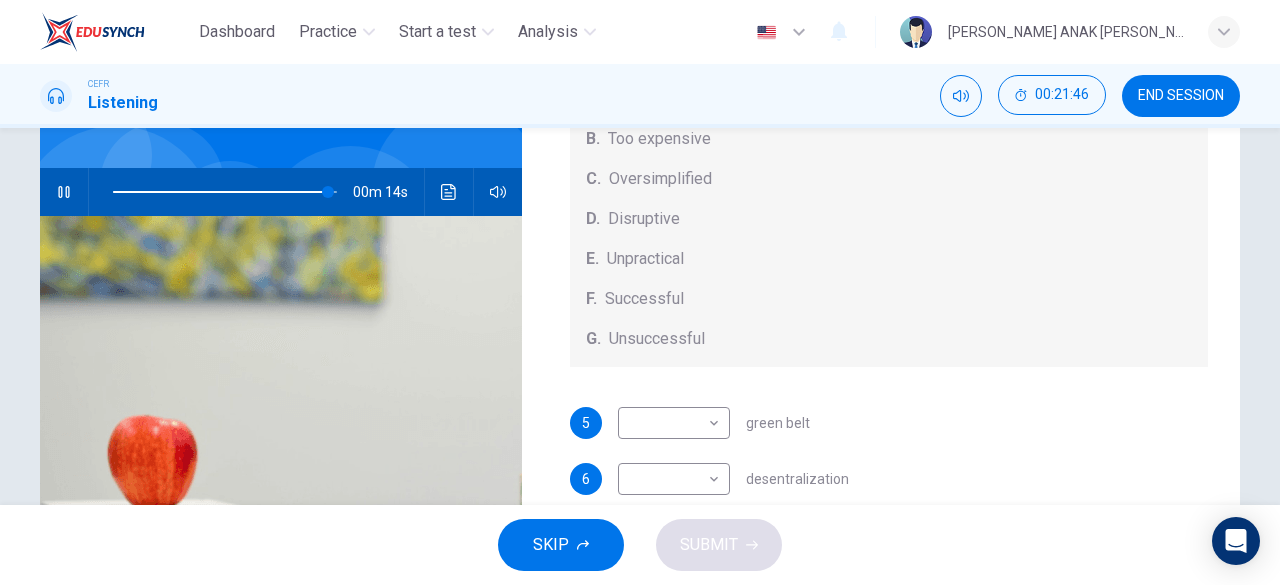 scroll, scrollTop: 100, scrollLeft: 0, axis: vertical 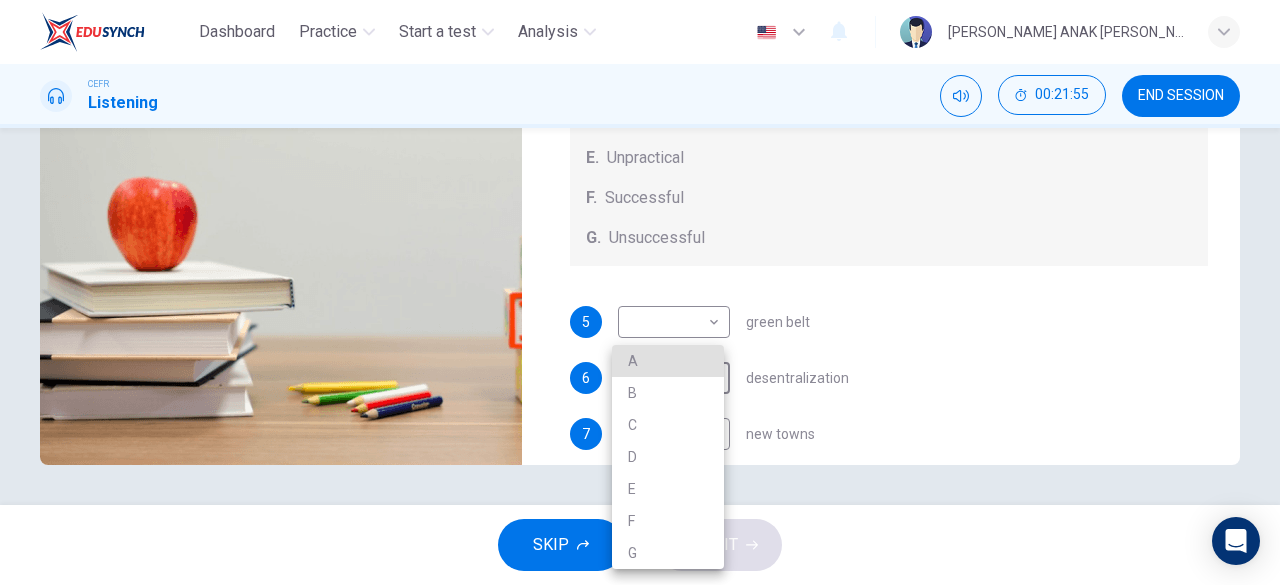 click on "Dashboard Practice Start a test Analysis English en ​ VYVYAN NYNA ANAK JOHNNY CEFR Listening 00:21:55 END SESSION Questions 5 - 9 How do the speakers describe the green urban planning options? Choose  FIVE  descriptions from the box and select the correct letter next to the questions. Descriptions A. Dangerous B. Too expensive C. Oversimplified  D. Disruptive E. Unpractical F. Successful G. Unsuccessful 5 ​ ​ green belt 6 ​ ​ desentralization 7 ​ ​ new towns 8 ​ ​ brownfield sites 9 ​ ​ pedestrianized zones Case Study 00m 04s SKIP SUBMIT EduSynch - Online Language Proficiency Testing
Dashboard Practice Start a test Analysis Notifications © Copyright  2025 A B C D E F G" at bounding box center [640, 292] 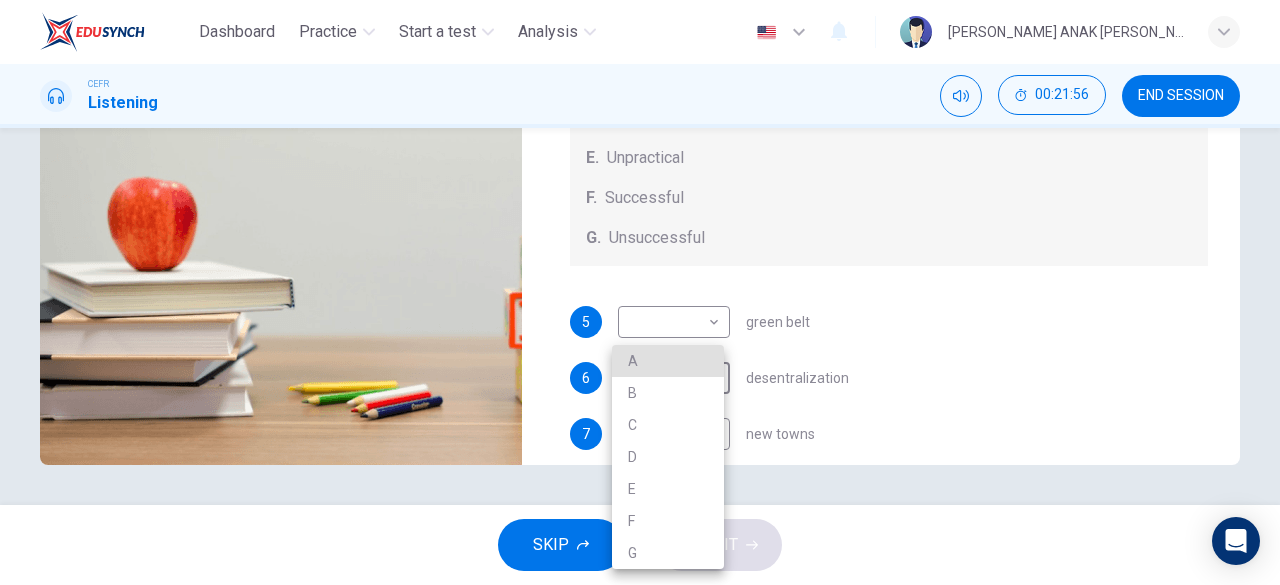 type on "99" 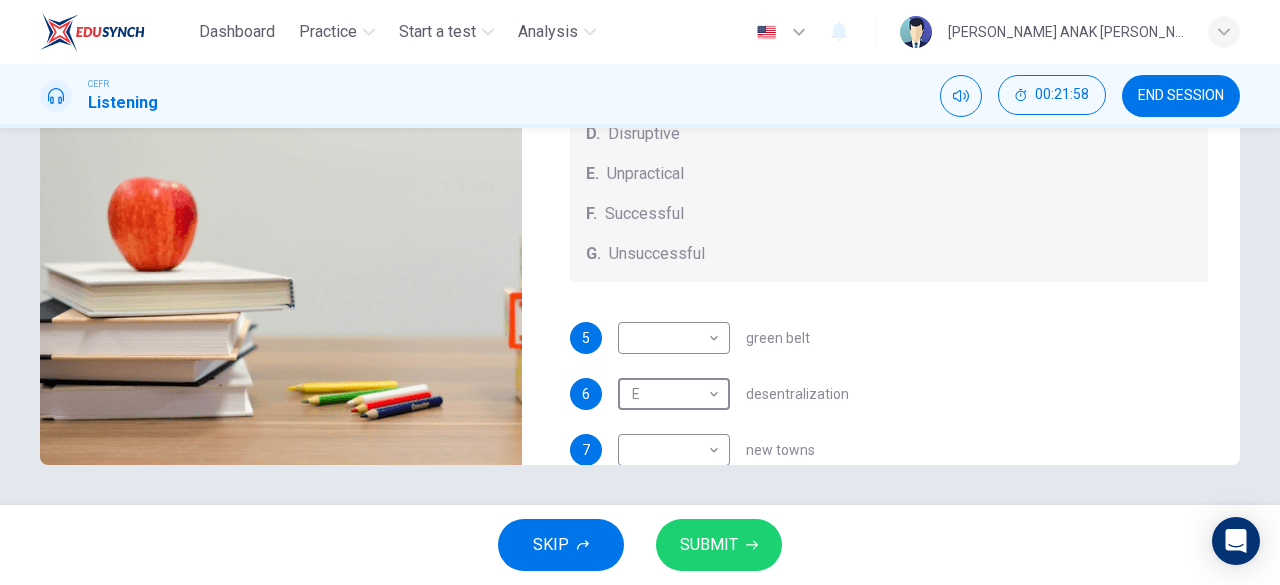 scroll, scrollTop: 0, scrollLeft: 0, axis: both 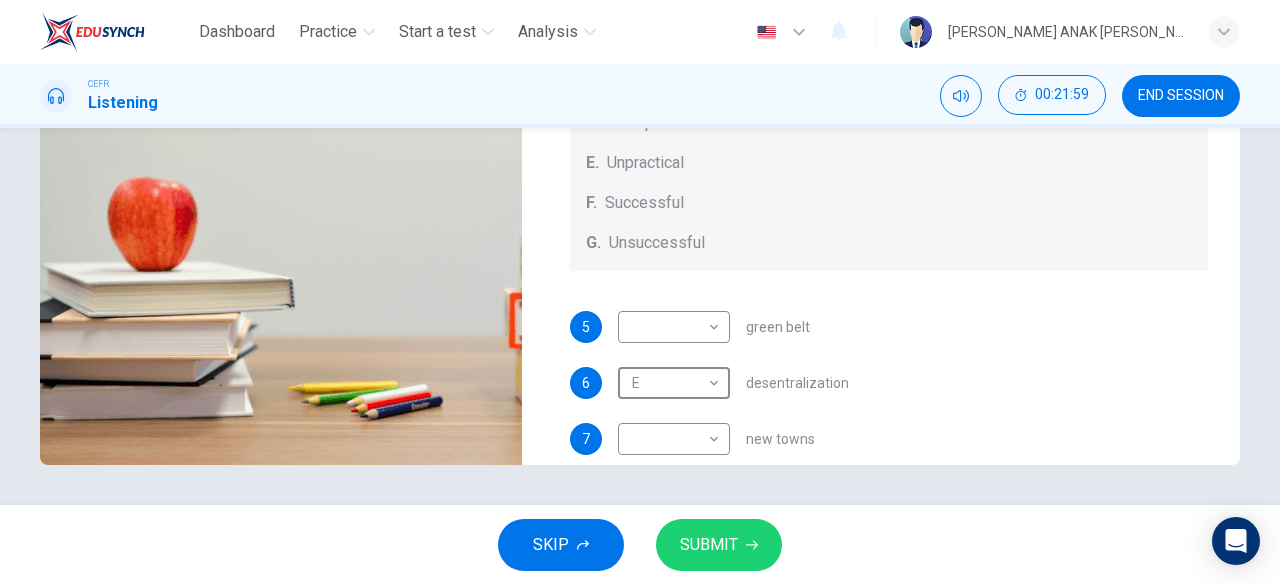 type on "0" 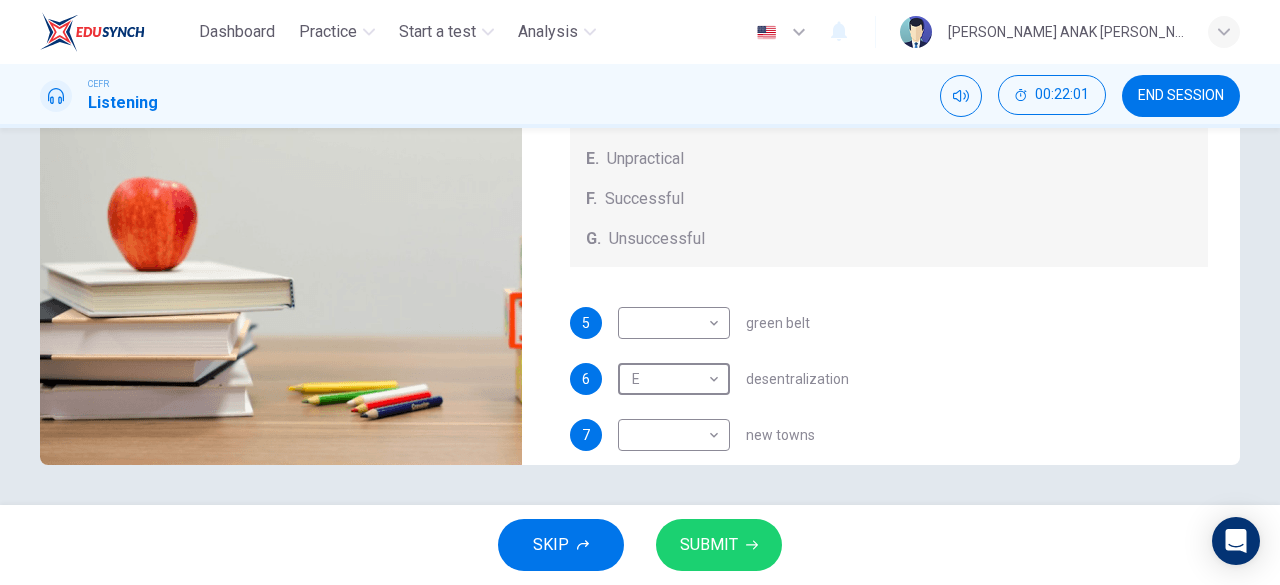 scroll, scrollTop: 0, scrollLeft: 0, axis: both 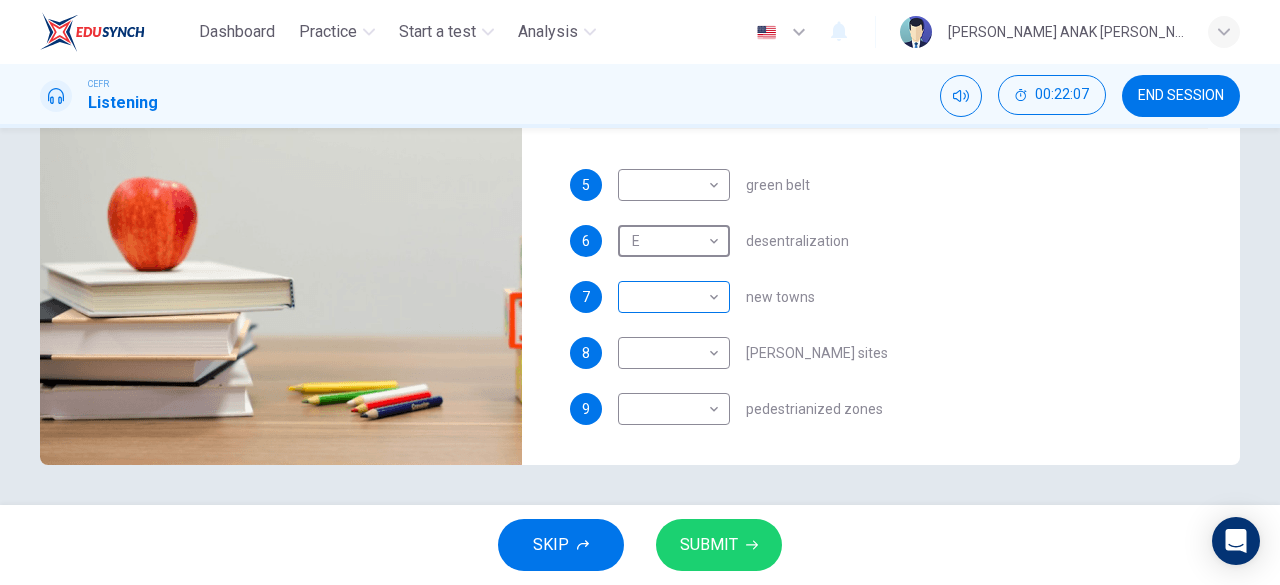 click on "Dashboard Practice Start a test Analysis English en ​ VYVYAN NYNA ANAK JOHNNY CEFR Listening 00:22:07 END SESSION Questions 5 - 9 How do the speakers describe the green urban planning options? Choose  FIVE  descriptions from the box and select the correct letter next to the questions. Descriptions A. Dangerous B. Too expensive C. Oversimplified  D. Disruptive E. Unpractical F. Successful G. Unsuccessful 5 ​ ​ green belt 6 E E ​ desentralization 7 ​ ​ new towns 8 ​ ​ brownfield sites 9 ​ ​ pedestrianized zones Case Study 06m 03s SKIP SUBMIT EduSynch - Online Language Proficiency Testing
Dashboard Practice Start a test Analysis Notifications © Copyright  2025" at bounding box center [640, 292] 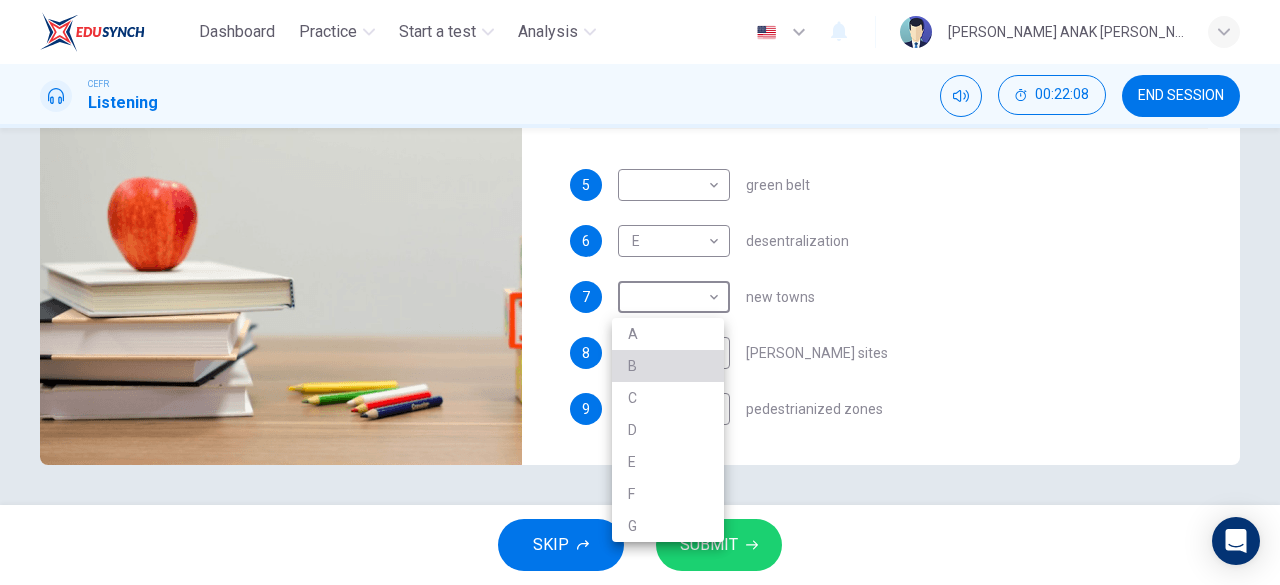click on "B" at bounding box center (668, 366) 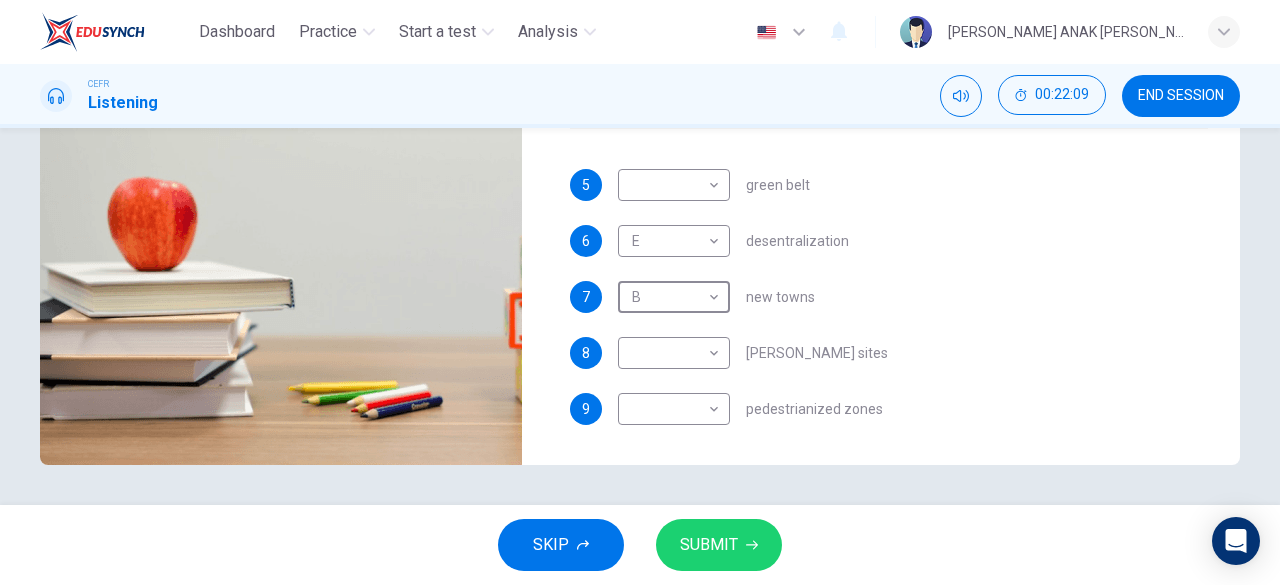 scroll, scrollTop: 0, scrollLeft: 0, axis: both 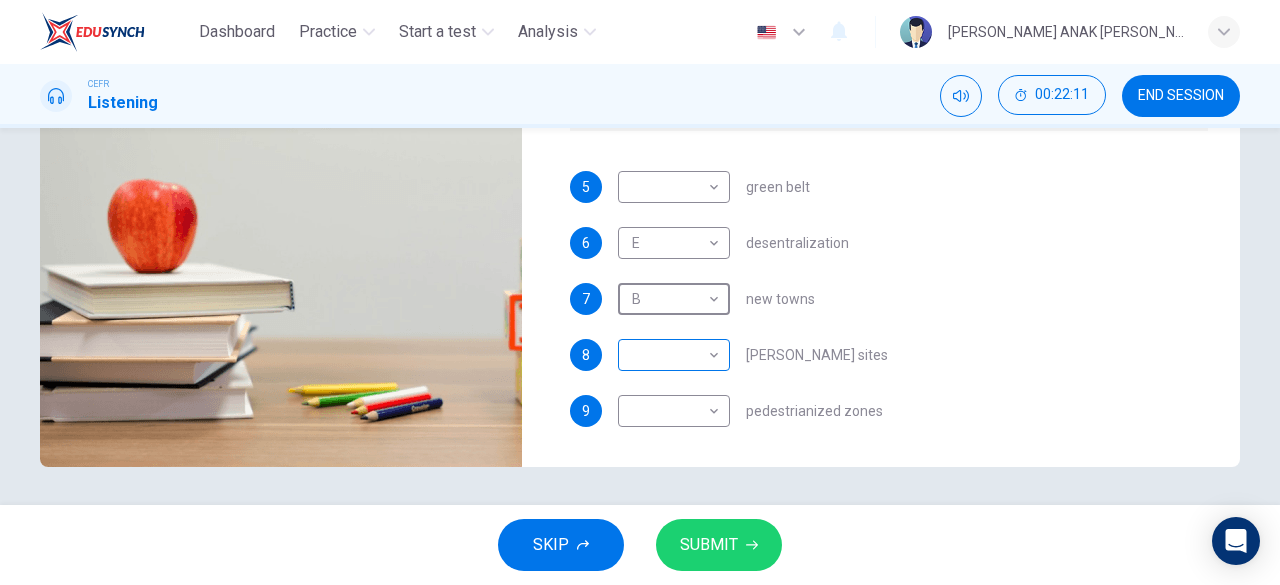 click on "Dashboard Practice Start a test Analysis English en ​ VYVYAN NYNA ANAK JOHNNY CEFR Listening 00:22:11 END SESSION Questions 5 - 9 How do the speakers describe the green urban planning options? Choose  FIVE  descriptions from the box and select the correct letter next to the questions. Descriptions A. Dangerous B. Too expensive C. Oversimplified  D. Disruptive E. Unpractical F. Successful G. Unsuccessful 5 ​ ​ green belt 6 E E ​ desentralization 7 B B ​ new towns 8 ​ ​ brownfield sites 9 ​ ​ pedestrianized zones Case Study 06m 03s SKIP SUBMIT EduSynch - Online Language Proficiency Testing
Dashboard Practice Start a test Analysis Notifications © Copyright  2025" at bounding box center (640, 292) 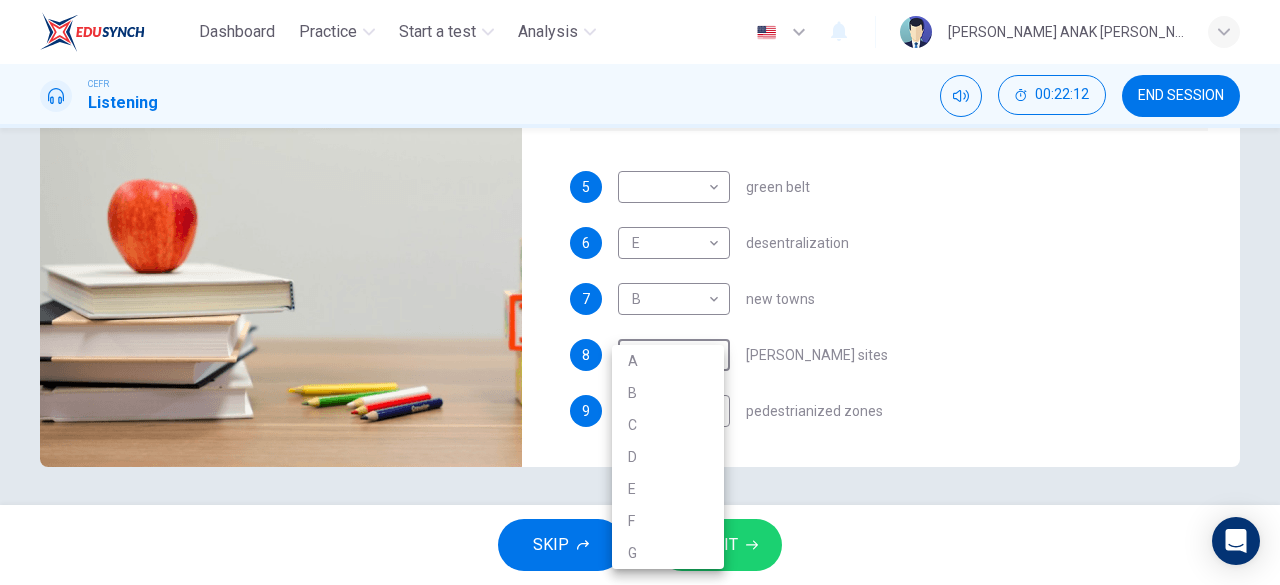 click on "A" at bounding box center [668, 361] 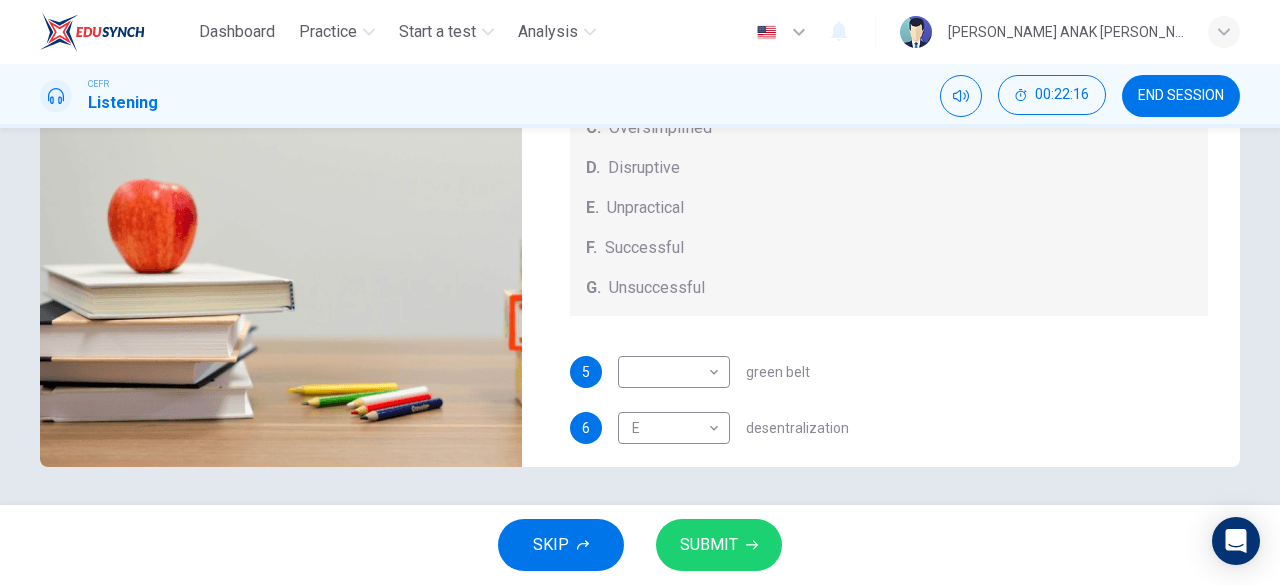 scroll, scrollTop: 208, scrollLeft: 0, axis: vertical 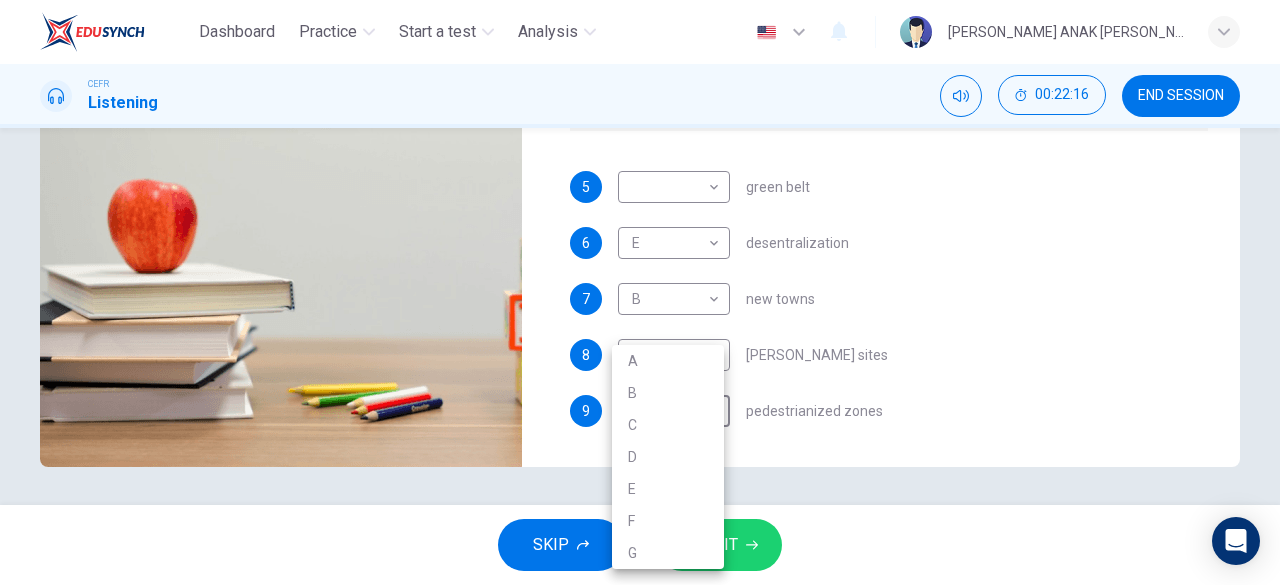 click on "Dashboard Practice Start a test Analysis English en ​ VYVYAN NYNA ANAK JOHNNY CEFR Listening 00:22:16 END SESSION Questions 5 - 9 How do the speakers describe the green urban planning options? Choose  FIVE  descriptions from the box and select the correct letter next to the questions. Descriptions A. Dangerous B. Too expensive C. Oversimplified  D. Disruptive E. Unpractical F. Successful G. Unsuccessful 5 ​ ​ green belt 6 E E ​ desentralization 7 B B ​ new towns 8 A A ​ brownfield sites 9 ​ ​ pedestrianized zones Case Study 06m 03s SKIP SUBMIT EduSynch - Online Language Proficiency Testing
Dashboard Practice Start a test Analysis Notifications © Copyright  2025 A B C D E F G" at bounding box center [640, 292] 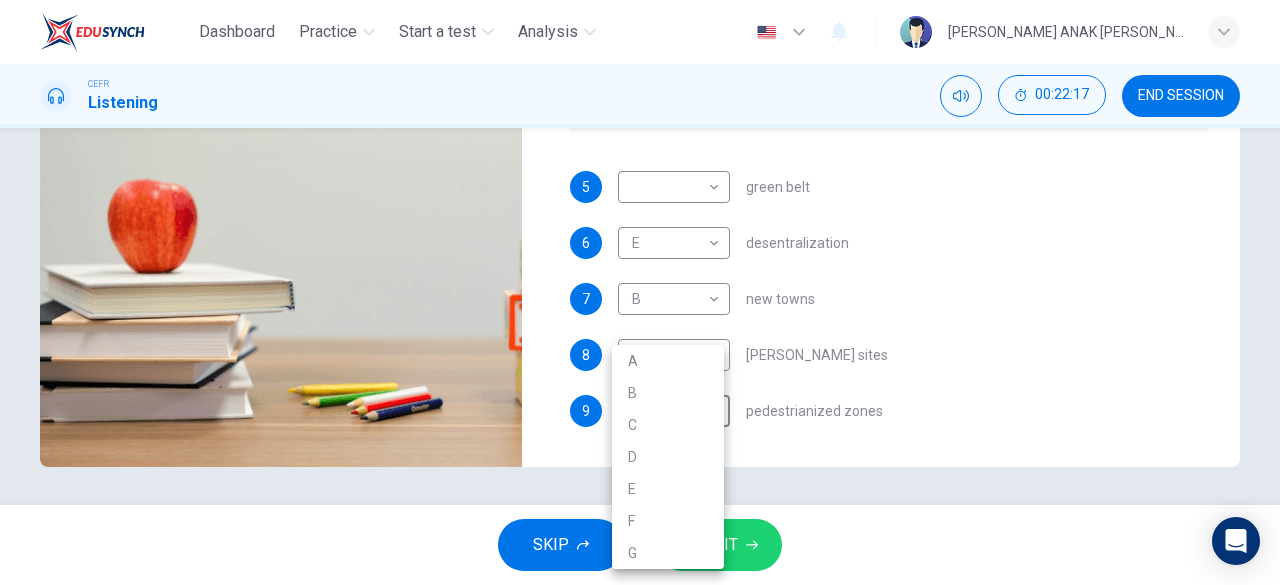 click on "D" at bounding box center (668, 457) 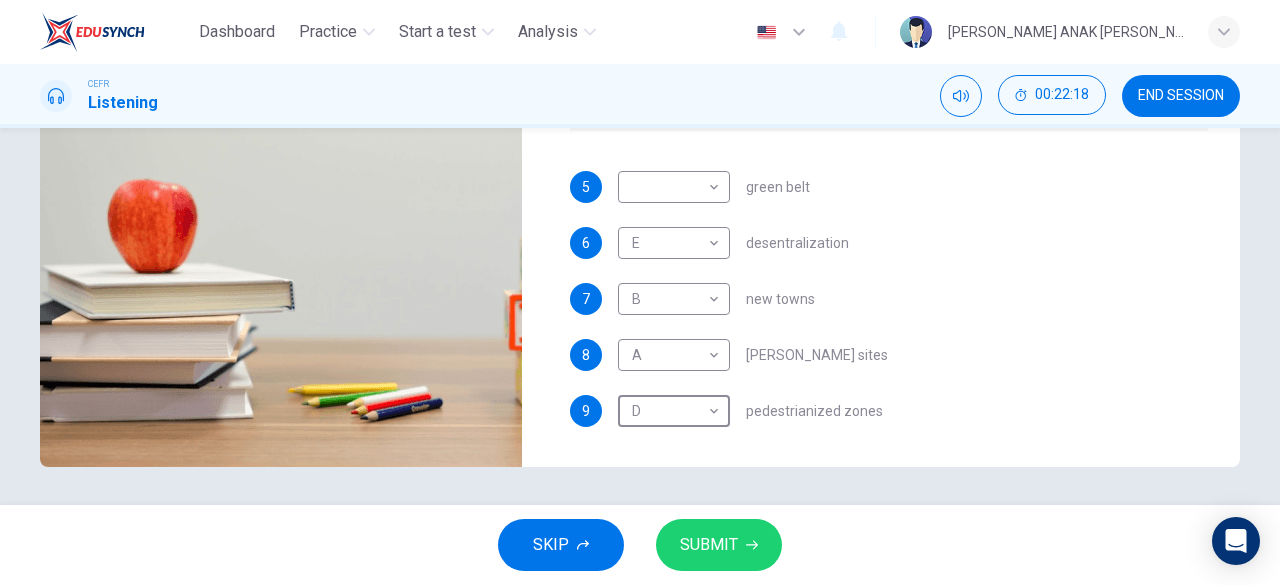 type on "D" 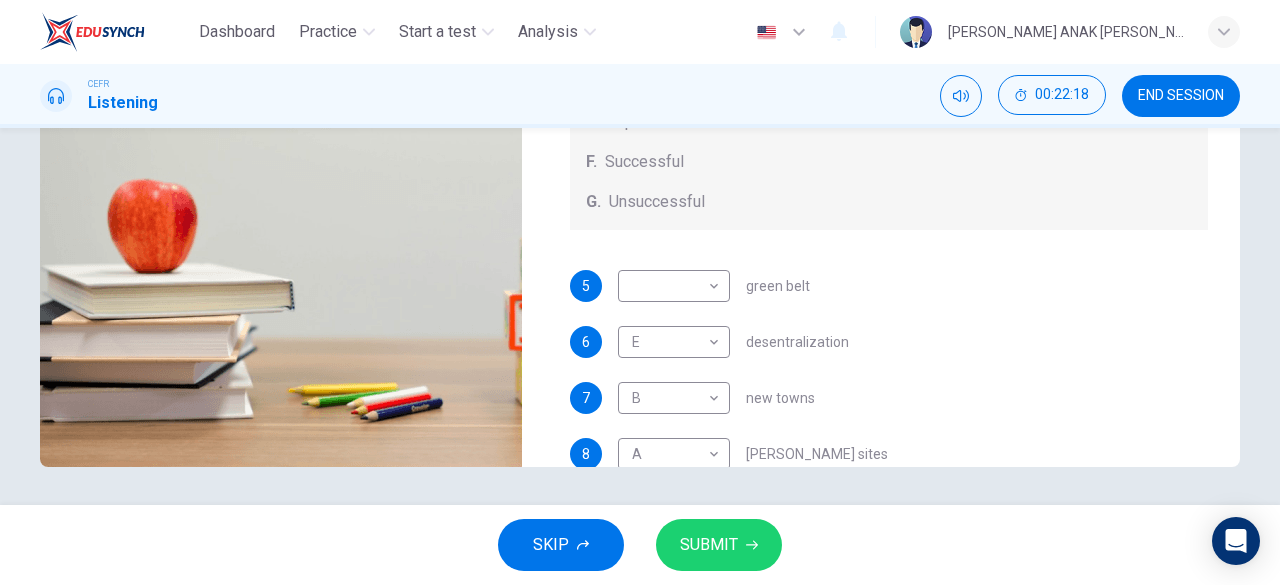 scroll, scrollTop: 0, scrollLeft: 0, axis: both 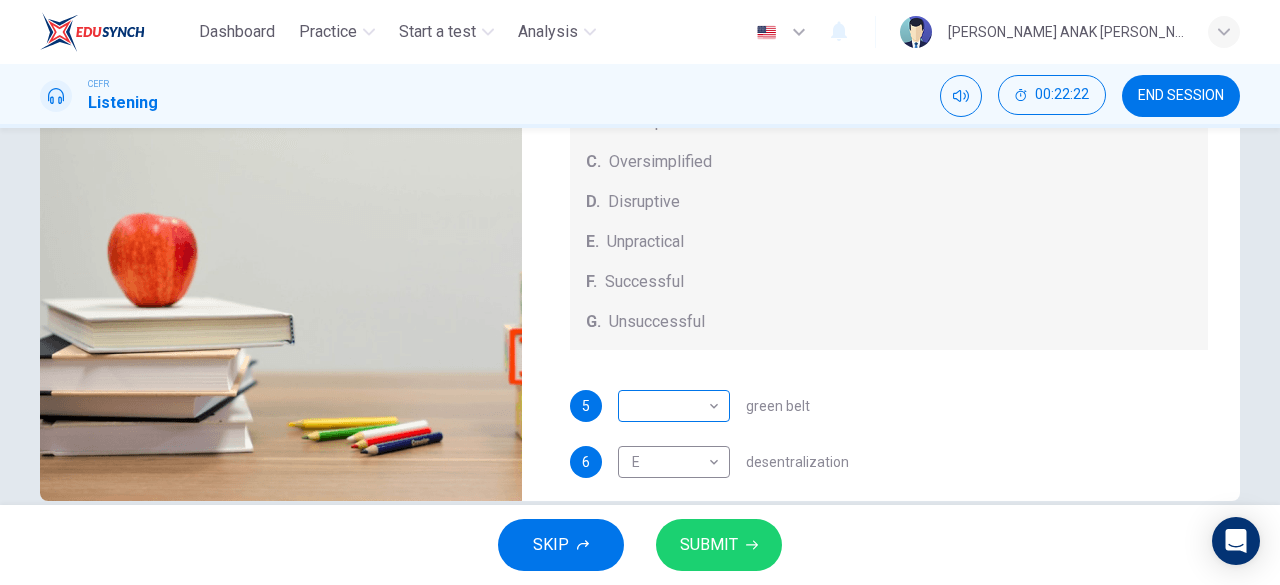 click on "Dashboard Practice Start a test Analysis English en ​ VYVYAN NYNA ANAK JOHNNY CEFR Listening 00:22:22 END SESSION Questions 5 - 9 How do the speakers describe the green urban planning options? Choose  FIVE  descriptions from the box and select the correct letter next to the questions. Descriptions A. Dangerous B. Too expensive C. Oversimplified  D. Disruptive E. Unpractical F. Successful G. Unsuccessful 5 ​ ​ green belt 6 E E ​ desentralization 7 B B ​ new towns 8 A A ​ brownfield sites 9 D D ​ pedestrianized zones Case Study 06m 03s SKIP SUBMIT EduSynch - Online Language Proficiency Testing
Dashboard Practice Start a test Analysis Notifications © Copyright  2025" at bounding box center [640, 292] 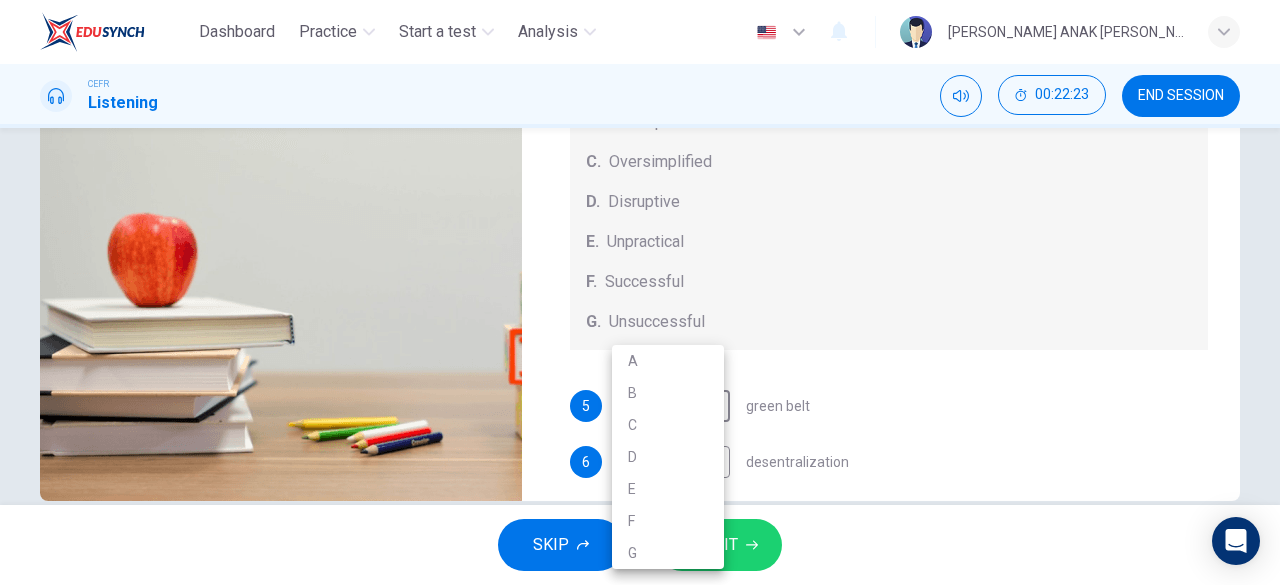 click on "C" at bounding box center (668, 425) 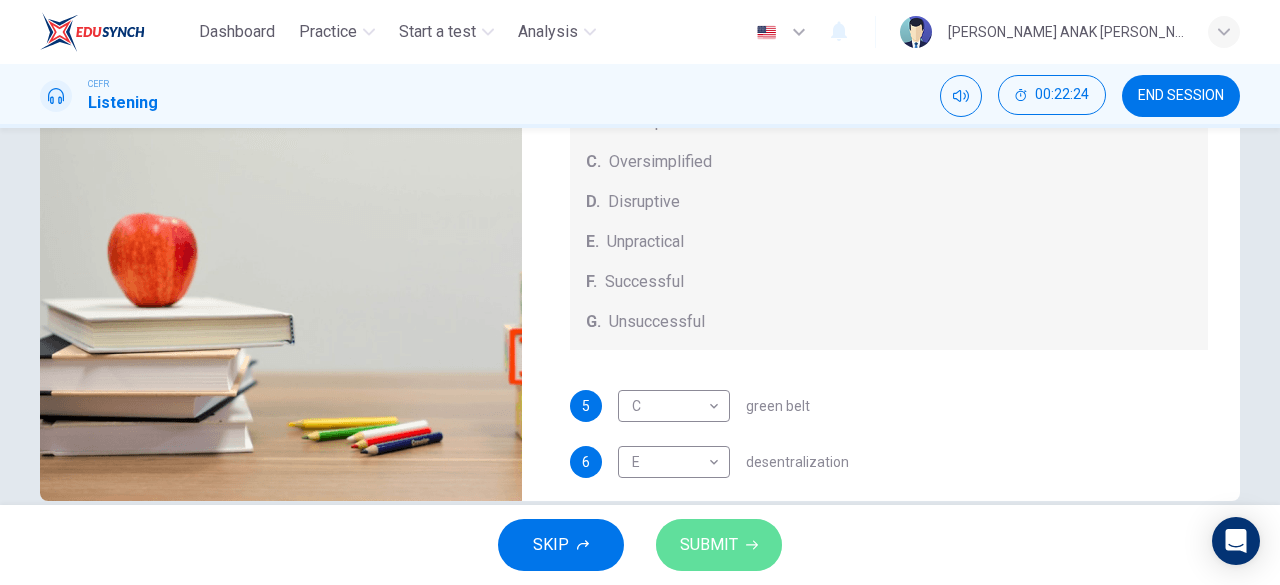click on "SUBMIT" at bounding box center (709, 545) 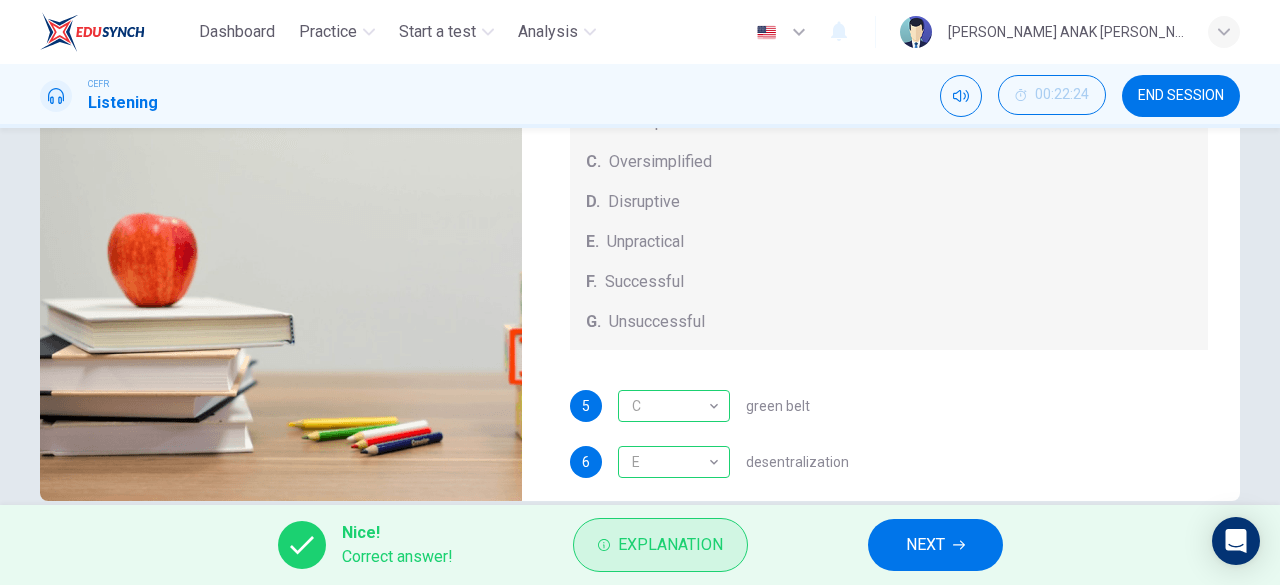 click on "Explanation" at bounding box center [670, 545] 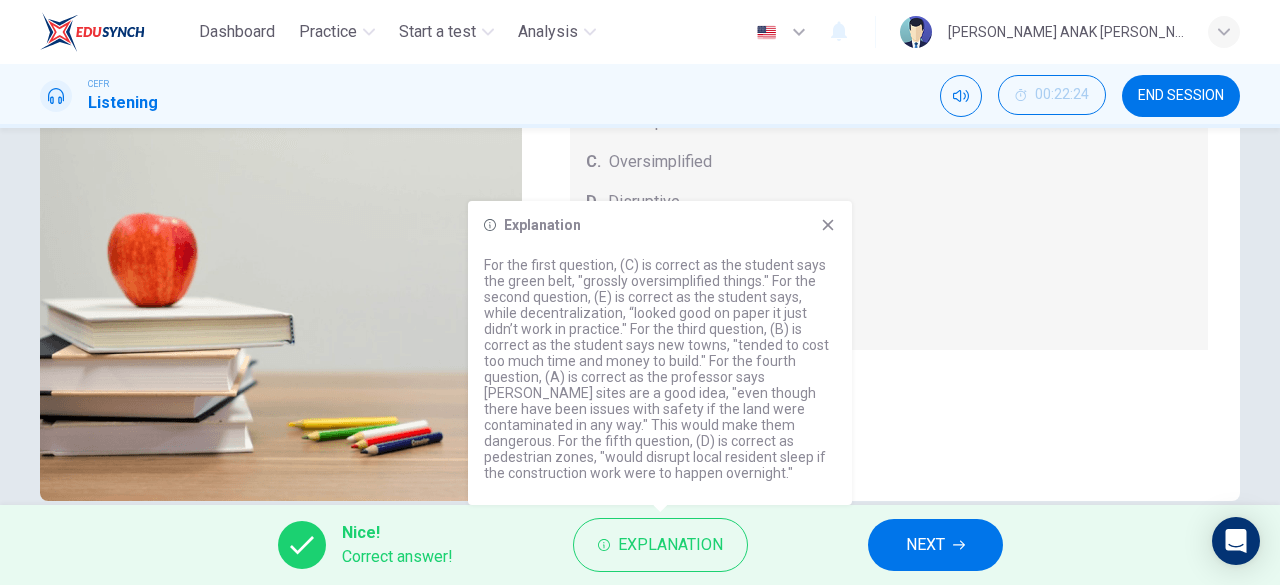 click 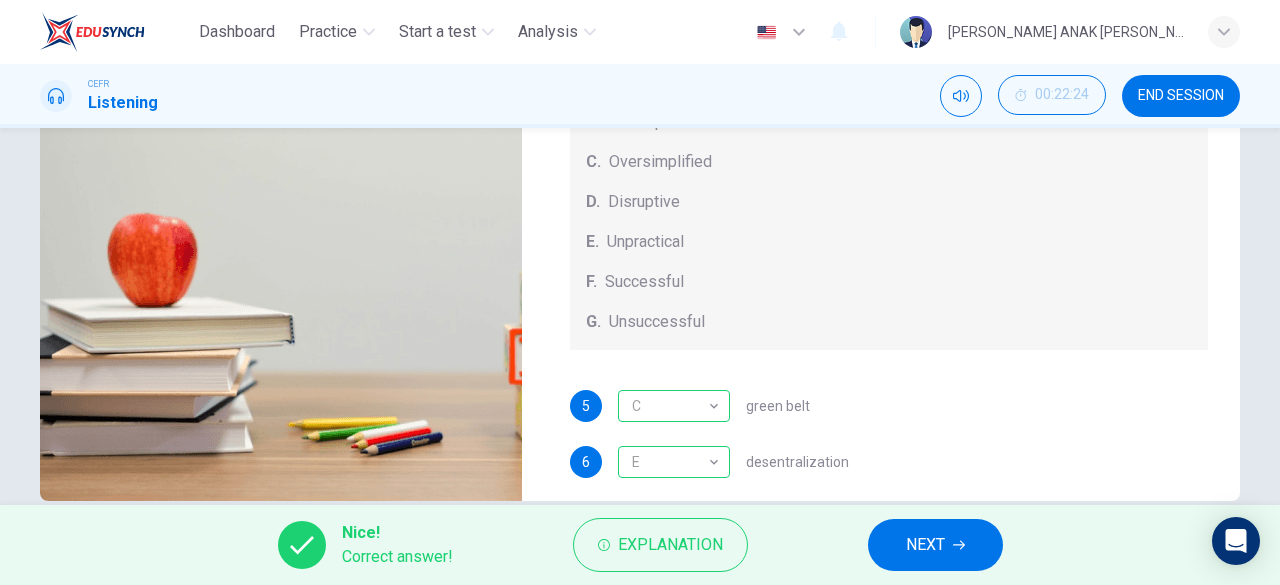 click on "NEXT" at bounding box center (935, 545) 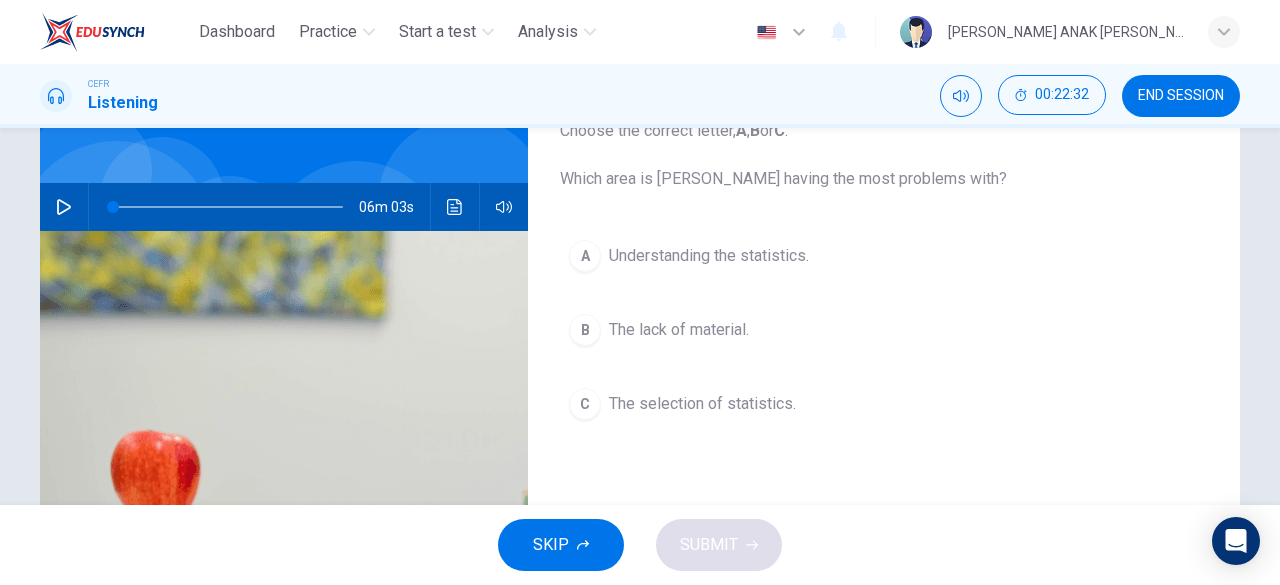 scroll, scrollTop: 143, scrollLeft: 0, axis: vertical 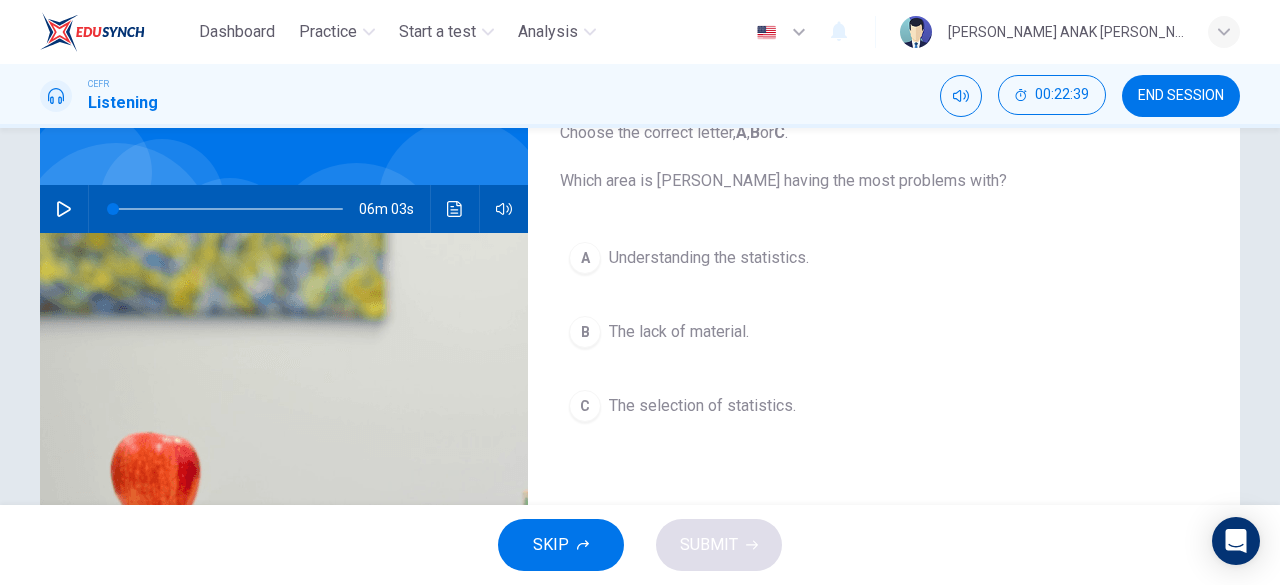 drag, startPoint x: 565, startPoint y: 329, endPoint x: 574, endPoint y: 337, distance: 12.0415945 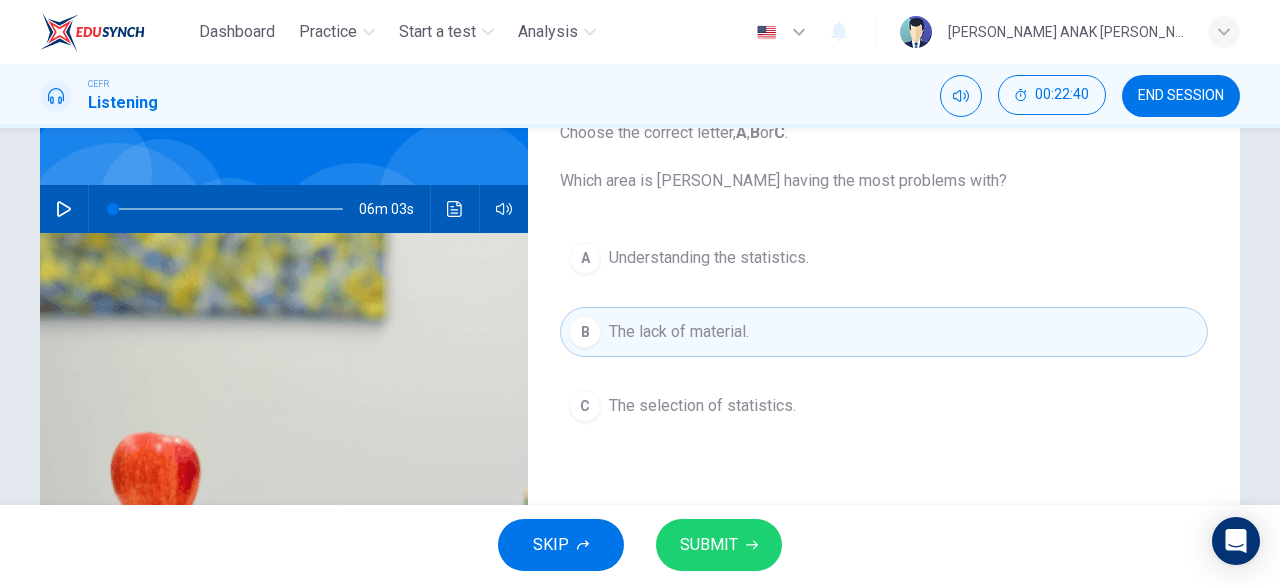click on "B" at bounding box center [585, 332] 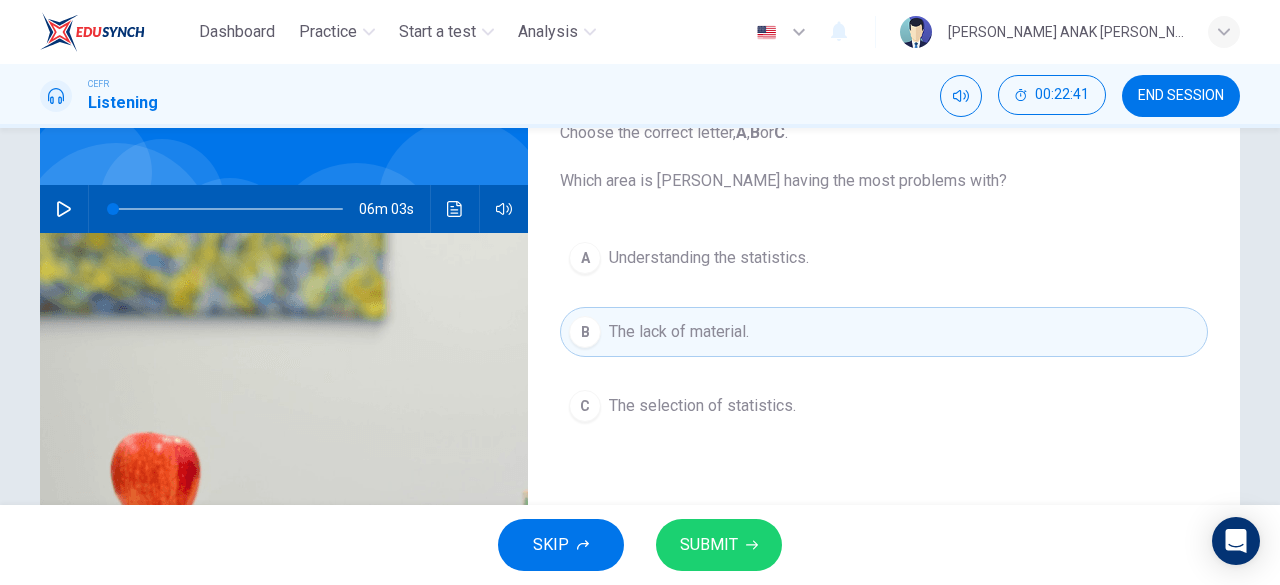 click on "C" at bounding box center [585, 406] 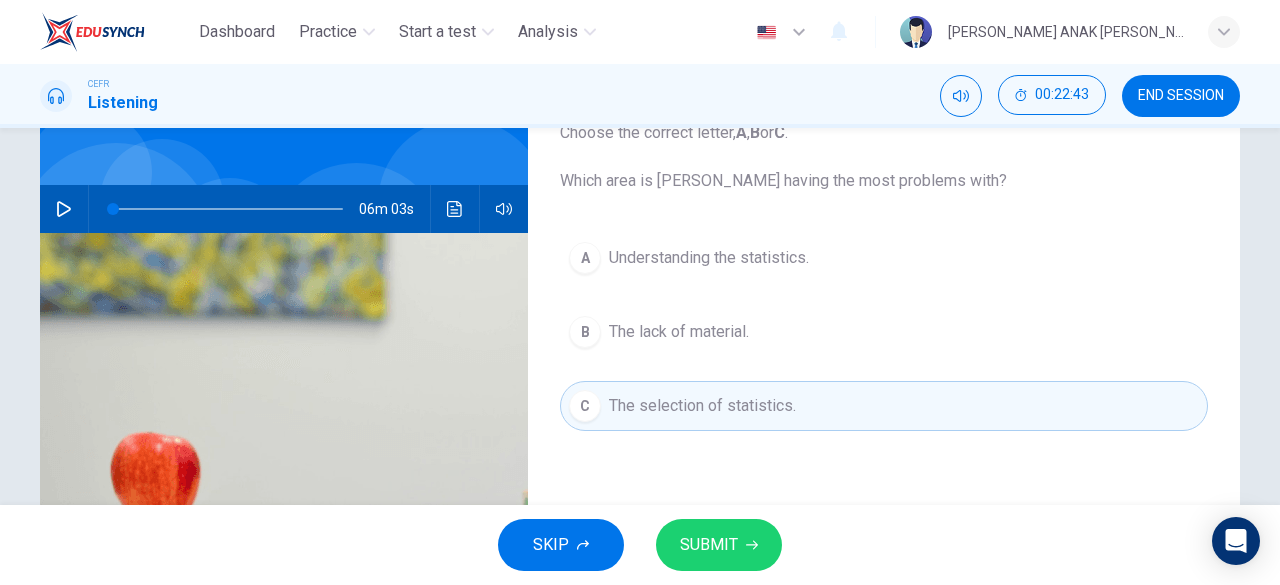 click on "SUBMIT" at bounding box center (709, 545) 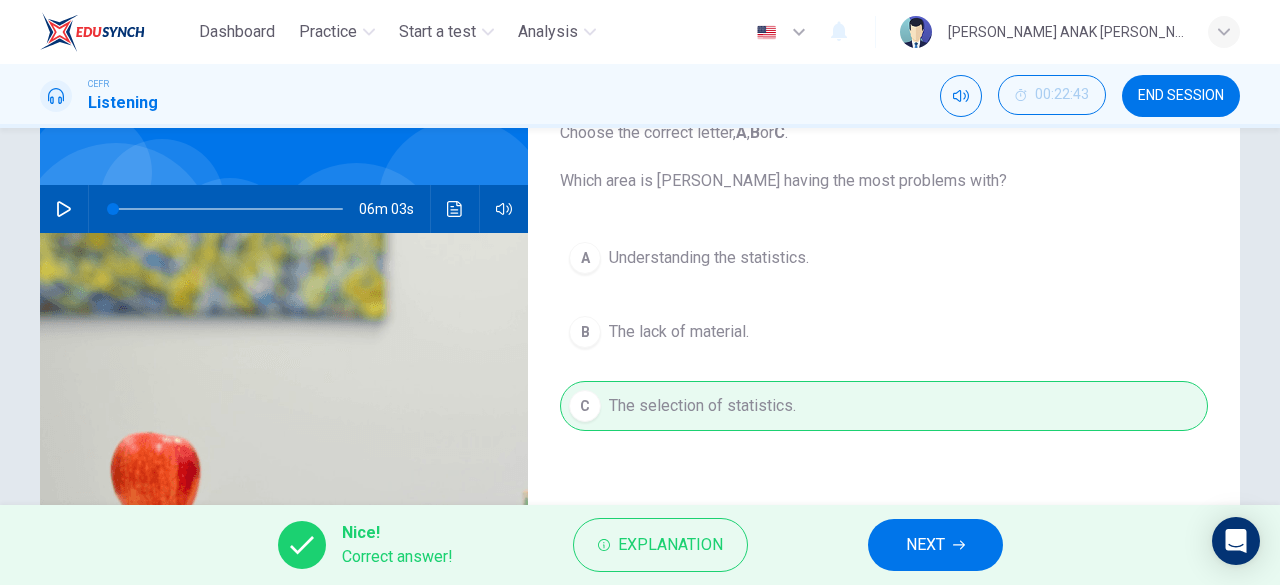 click on "NEXT" at bounding box center [925, 545] 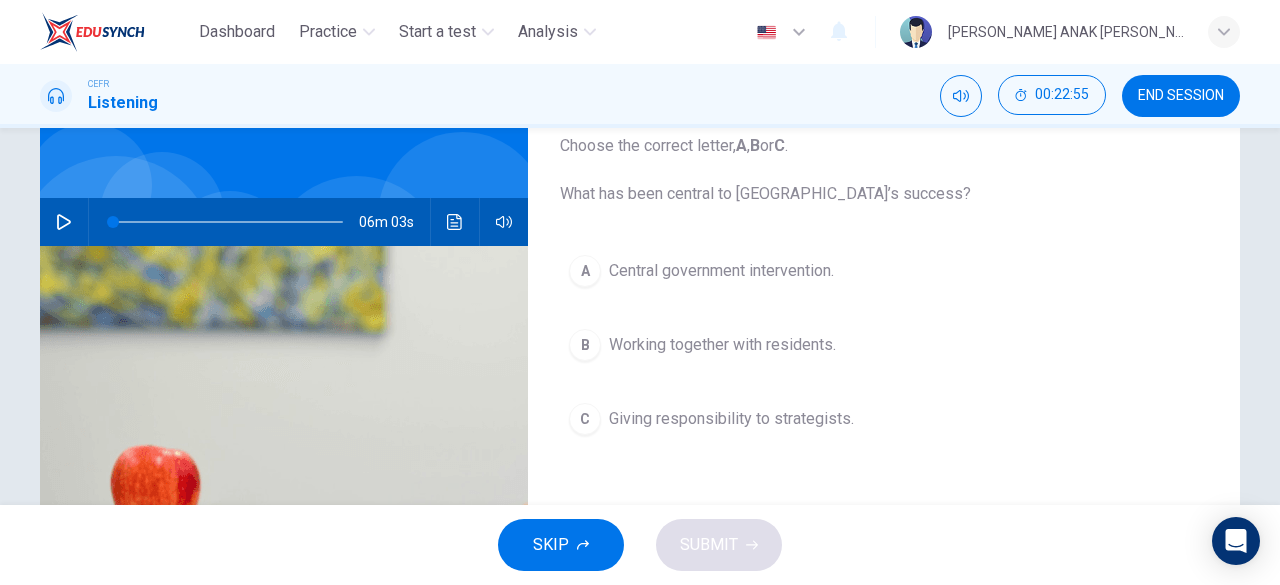 scroll, scrollTop: 130, scrollLeft: 0, axis: vertical 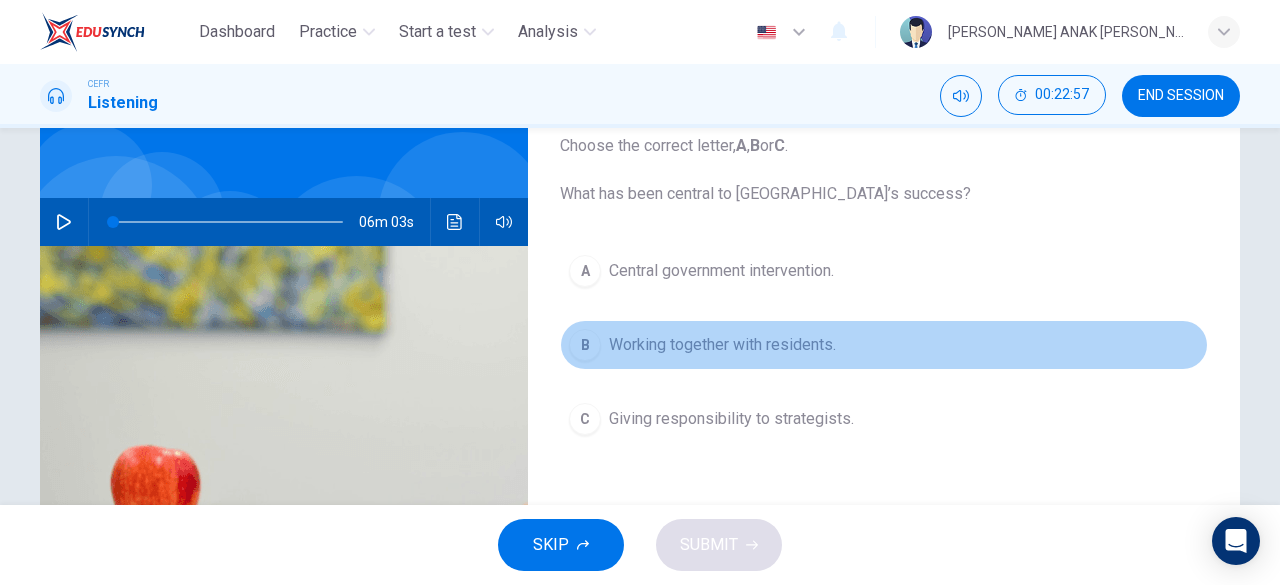 click on "B" at bounding box center (585, 345) 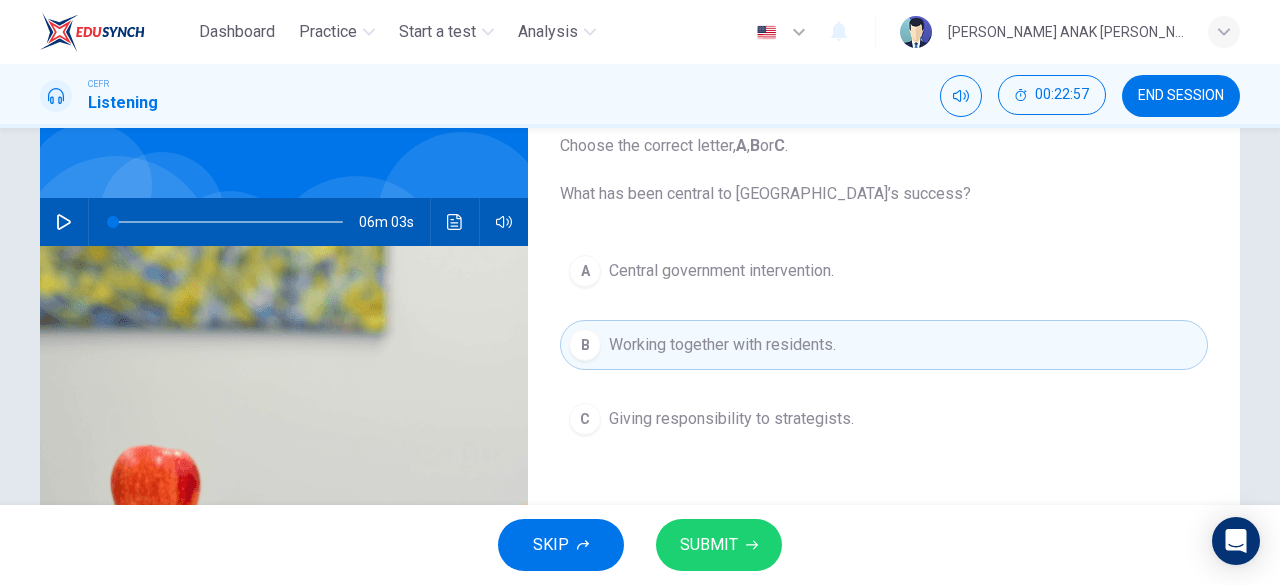 click on "SUBMIT" at bounding box center (719, 545) 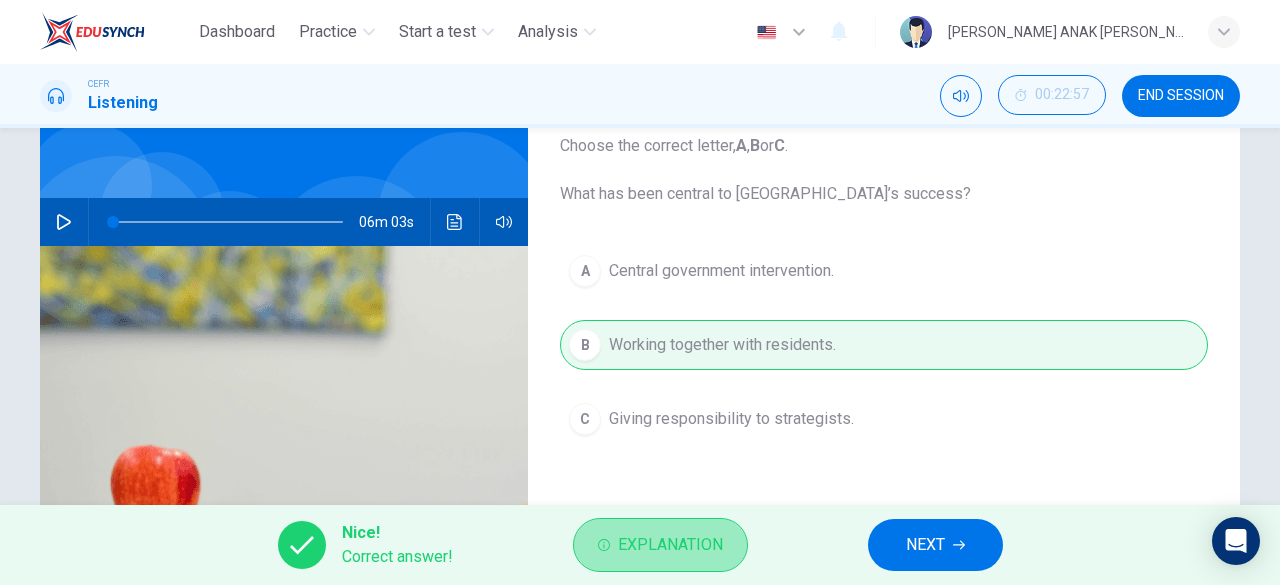 click on "Explanation" at bounding box center (670, 545) 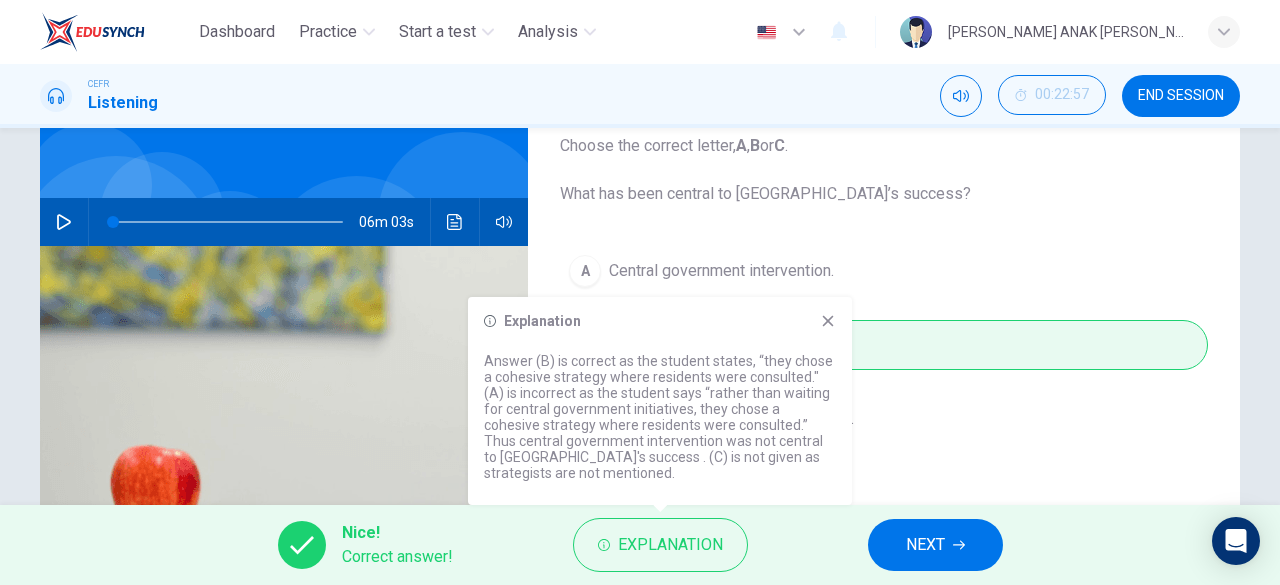 click 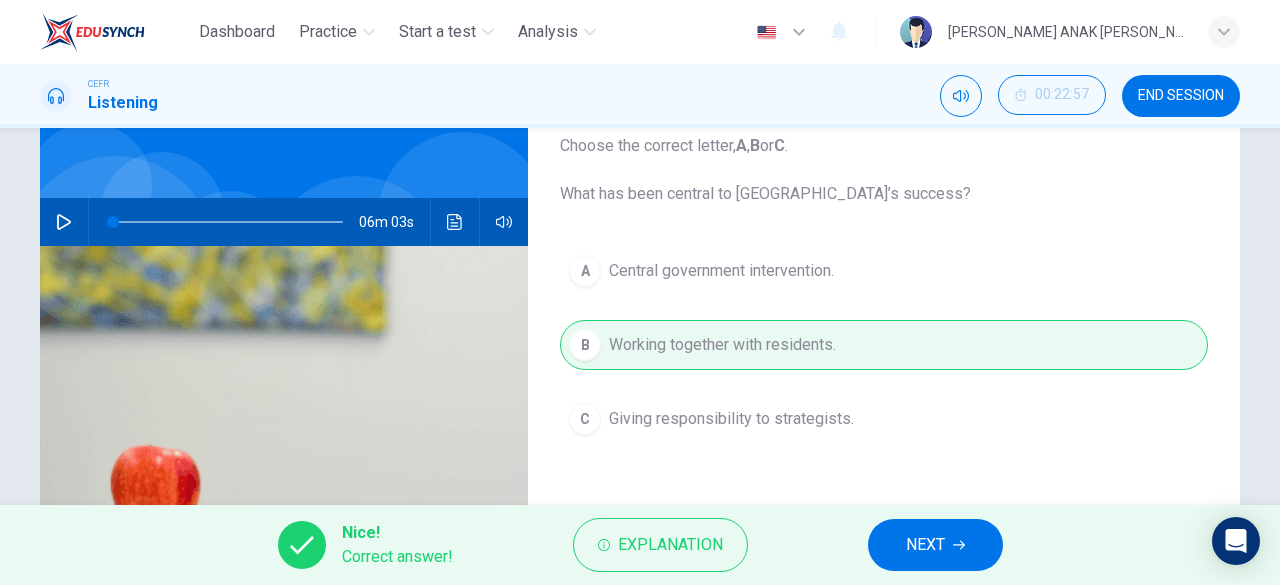 click on "NEXT" at bounding box center (935, 545) 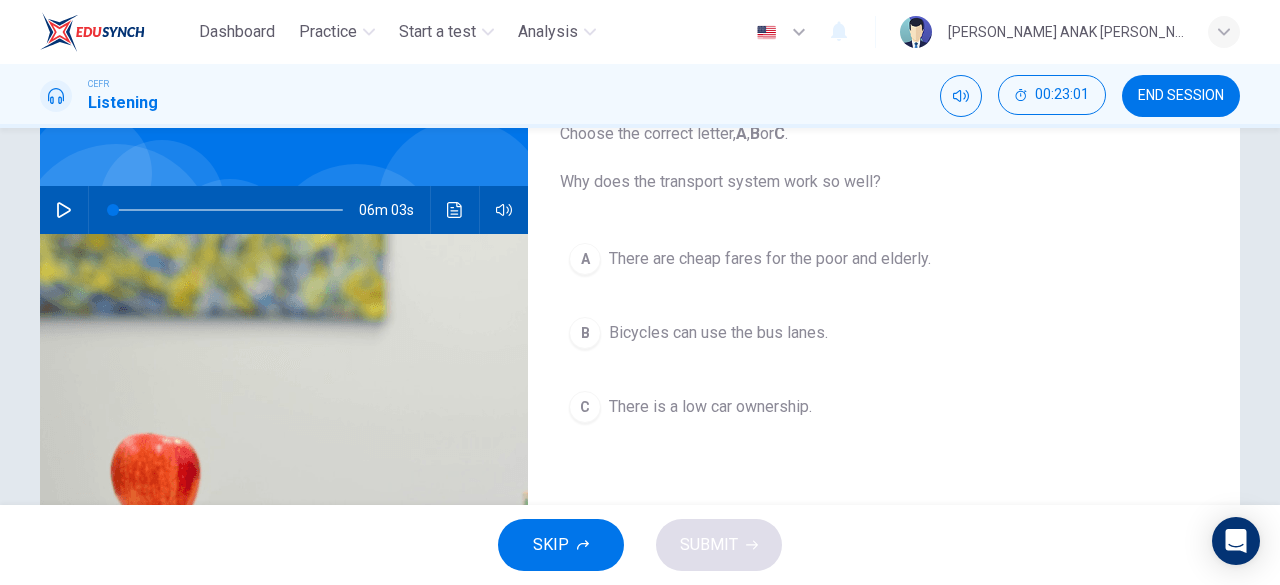 scroll, scrollTop: 142, scrollLeft: 0, axis: vertical 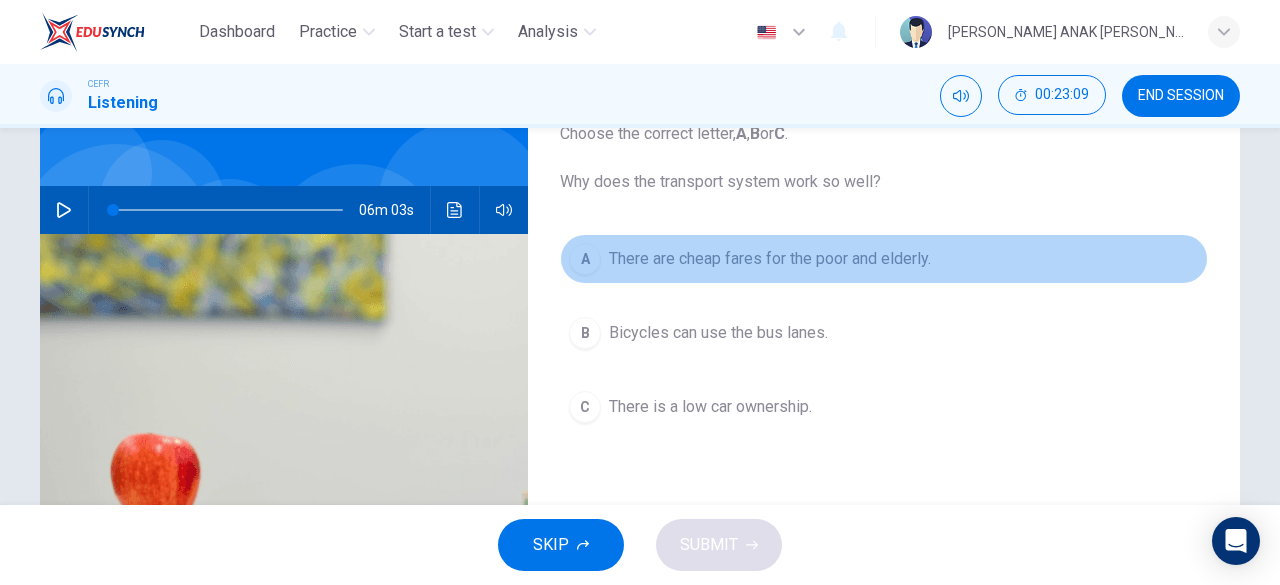 click on "A" at bounding box center (585, 259) 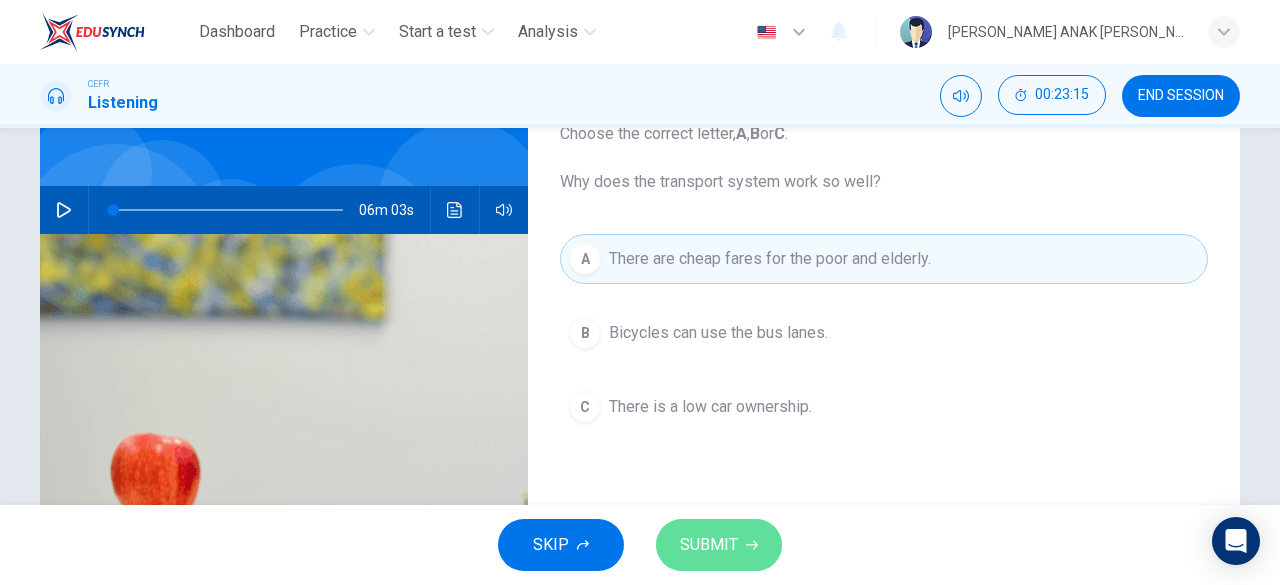 click on "SUBMIT" at bounding box center (719, 545) 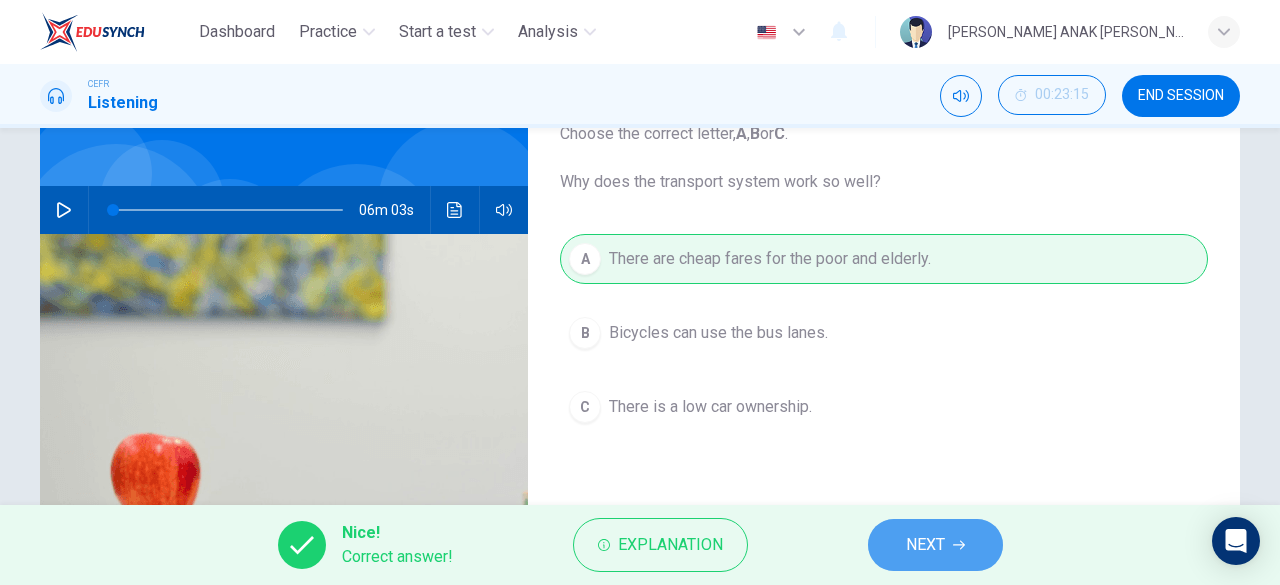 click on "NEXT" at bounding box center [925, 545] 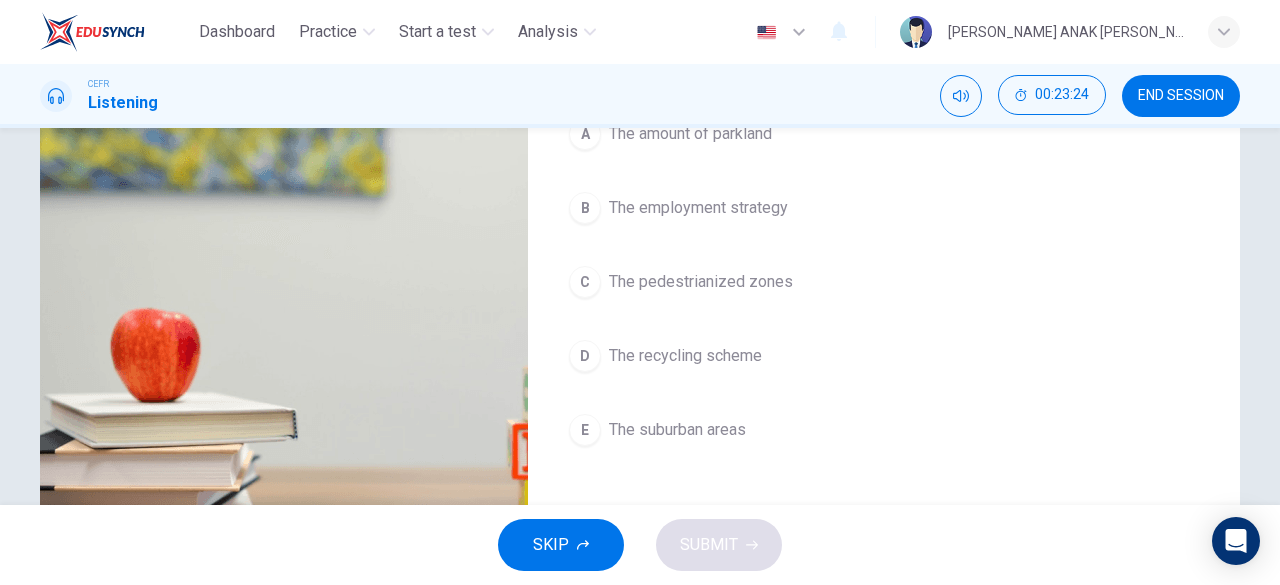 scroll, scrollTop: 267, scrollLeft: 0, axis: vertical 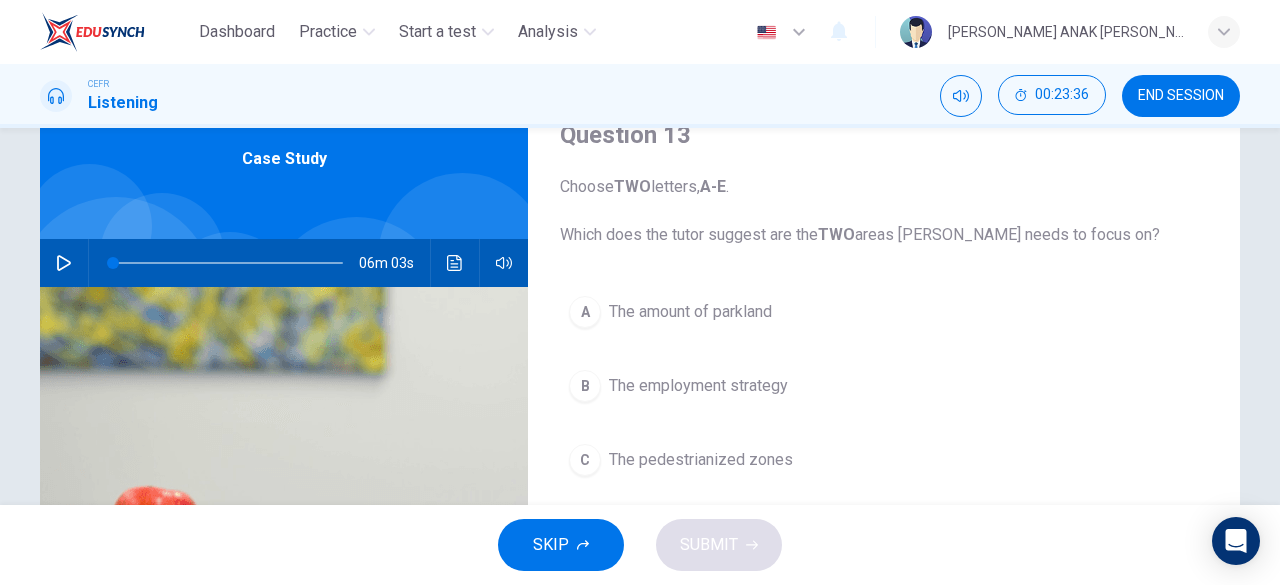 click on "B The employment strategy" at bounding box center [884, 386] 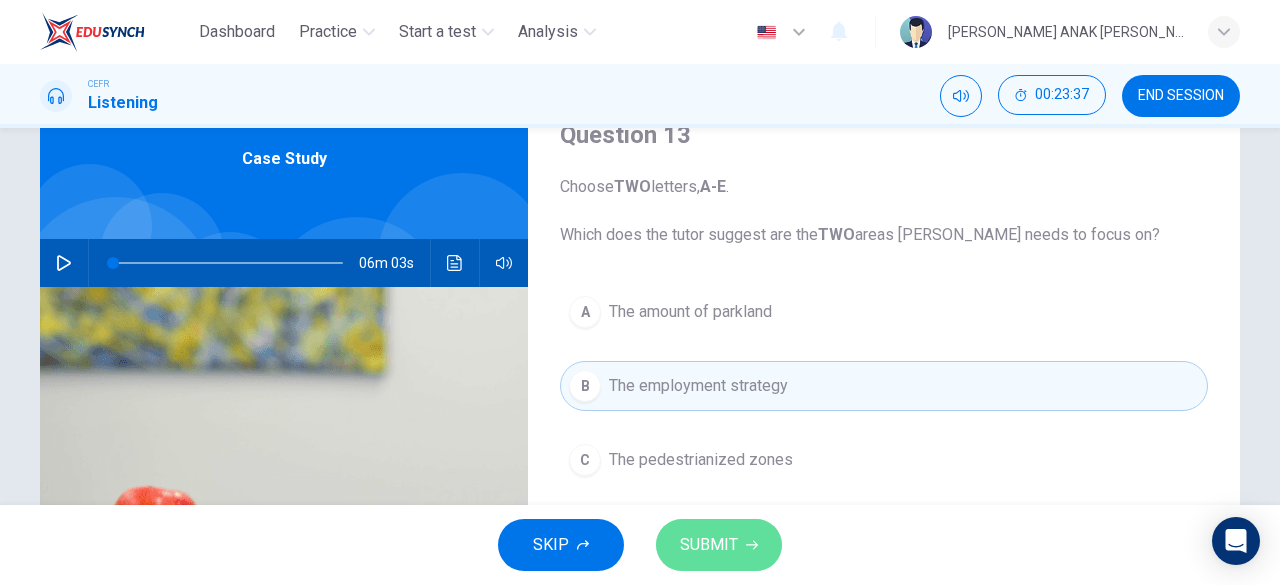 click on "SUBMIT" at bounding box center (709, 545) 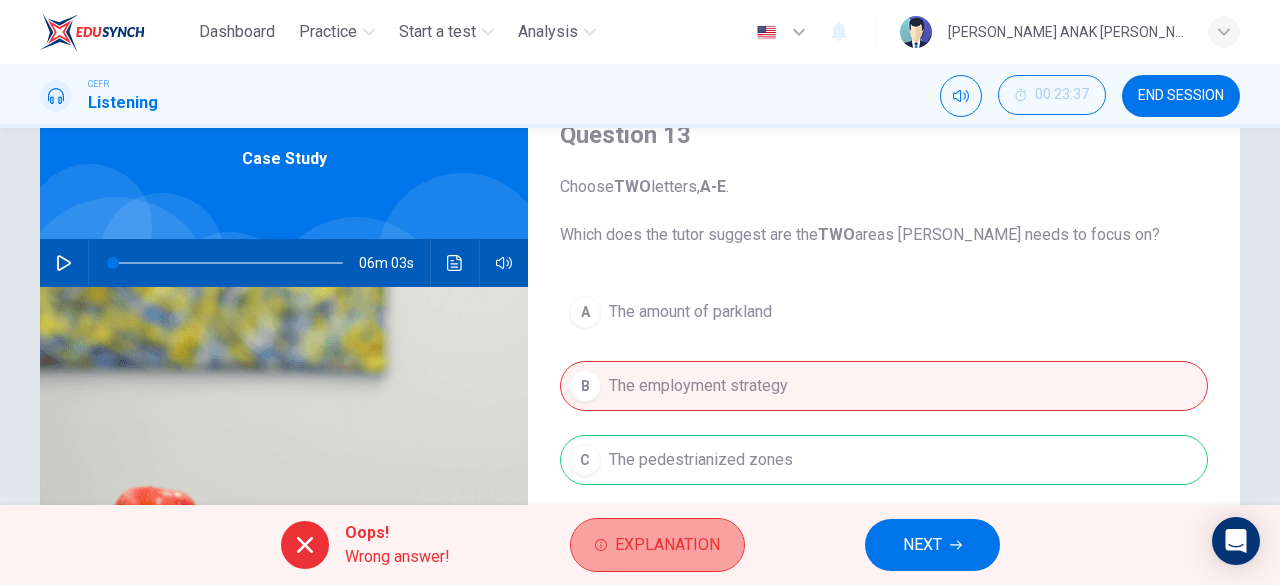 click on "Explanation" at bounding box center (667, 545) 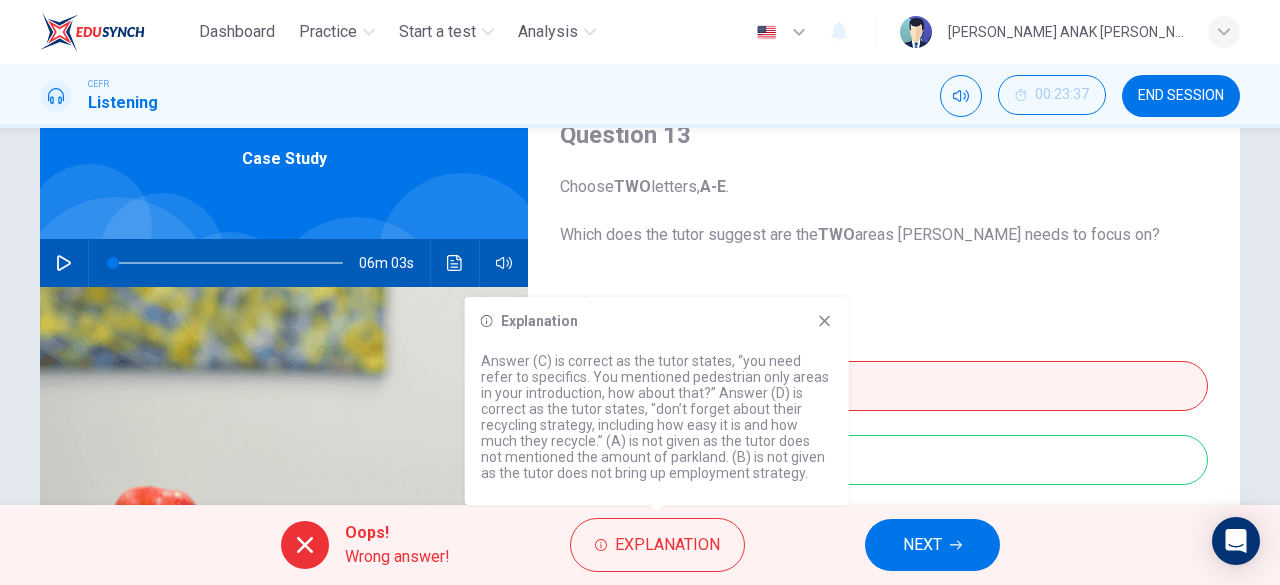 click 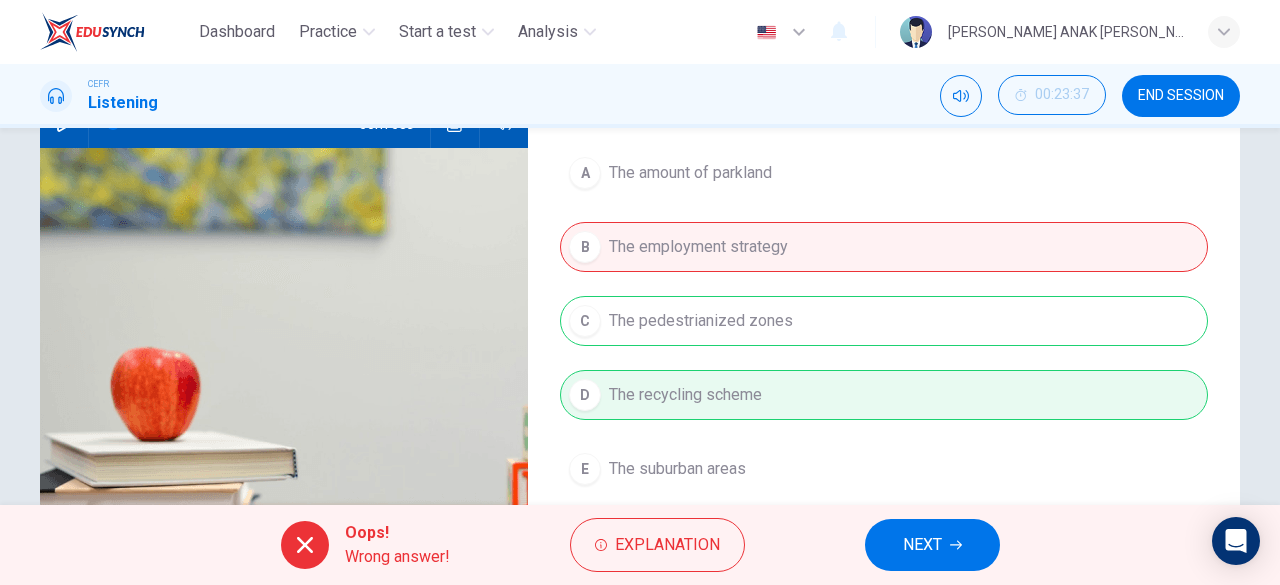 scroll, scrollTop: 227, scrollLeft: 0, axis: vertical 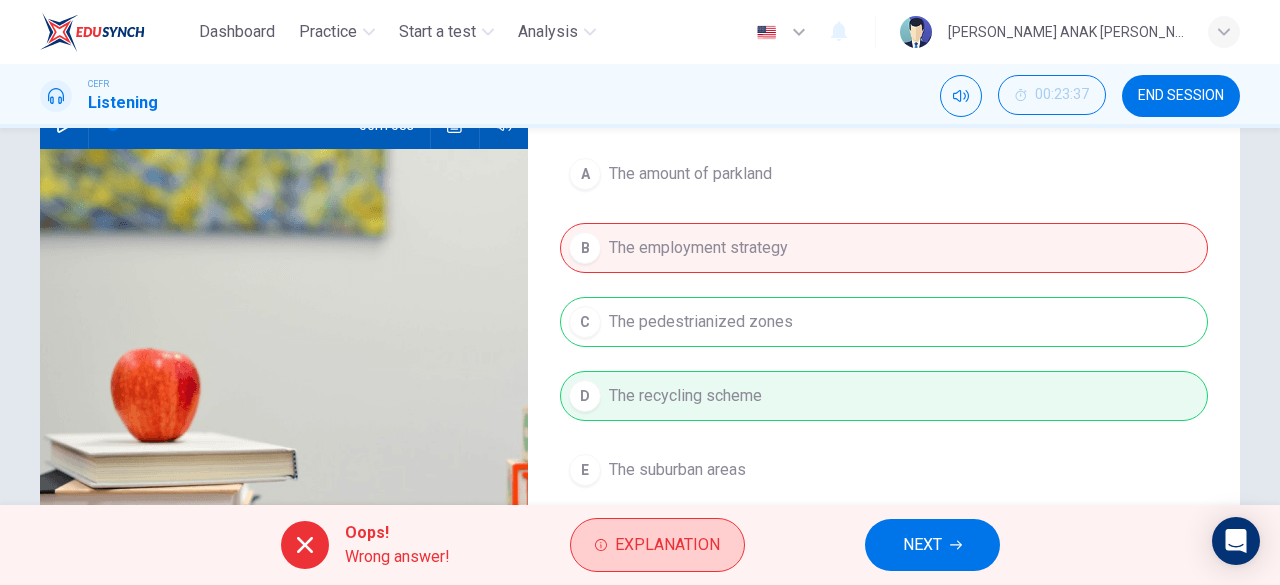 click on "Explanation" at bounding box center (657, 545) 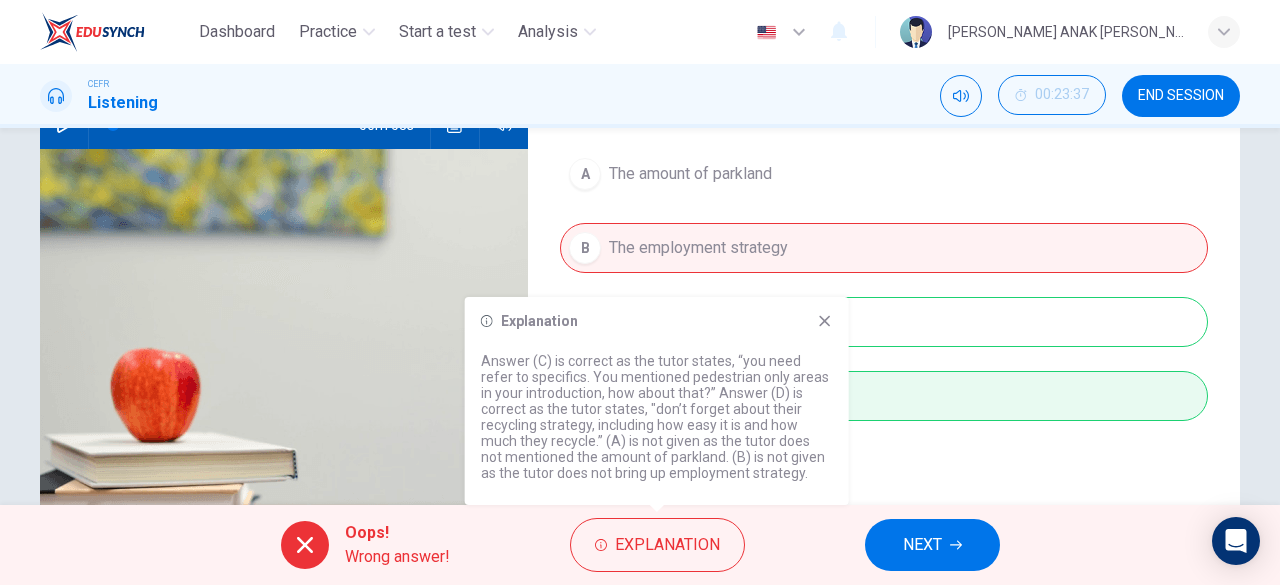click 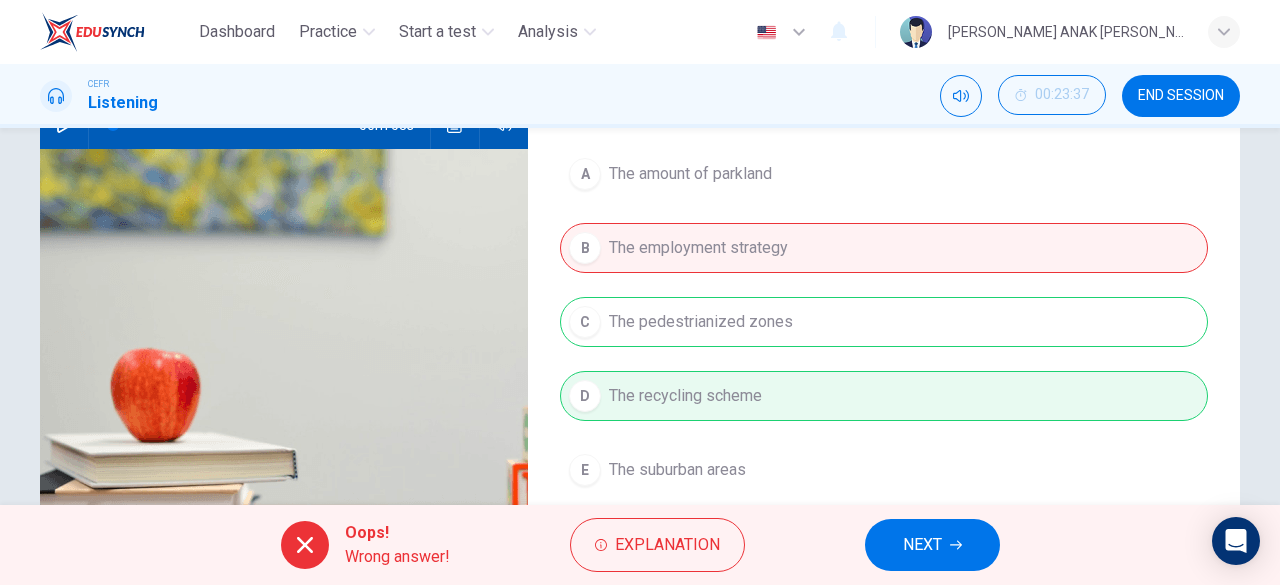 click on "NEXT" at bounding box center [922, 545] 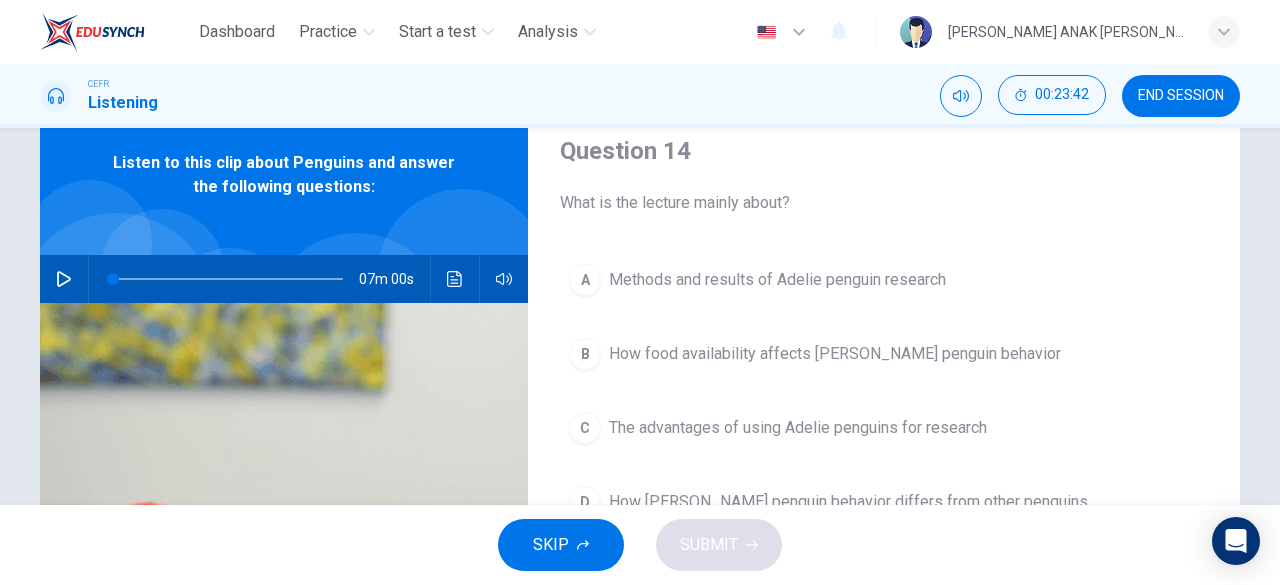 scroll, scrollTop: 0, scrollLeft: 0, axis: both 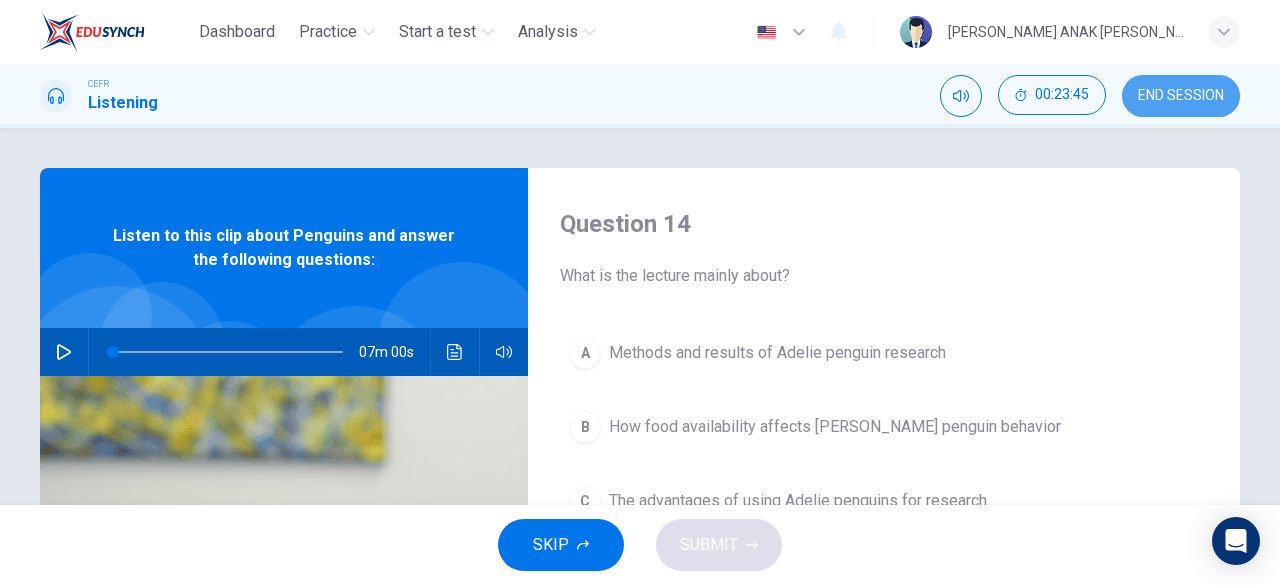 click on "END SESSION" at bounding box center [1181, 96] 